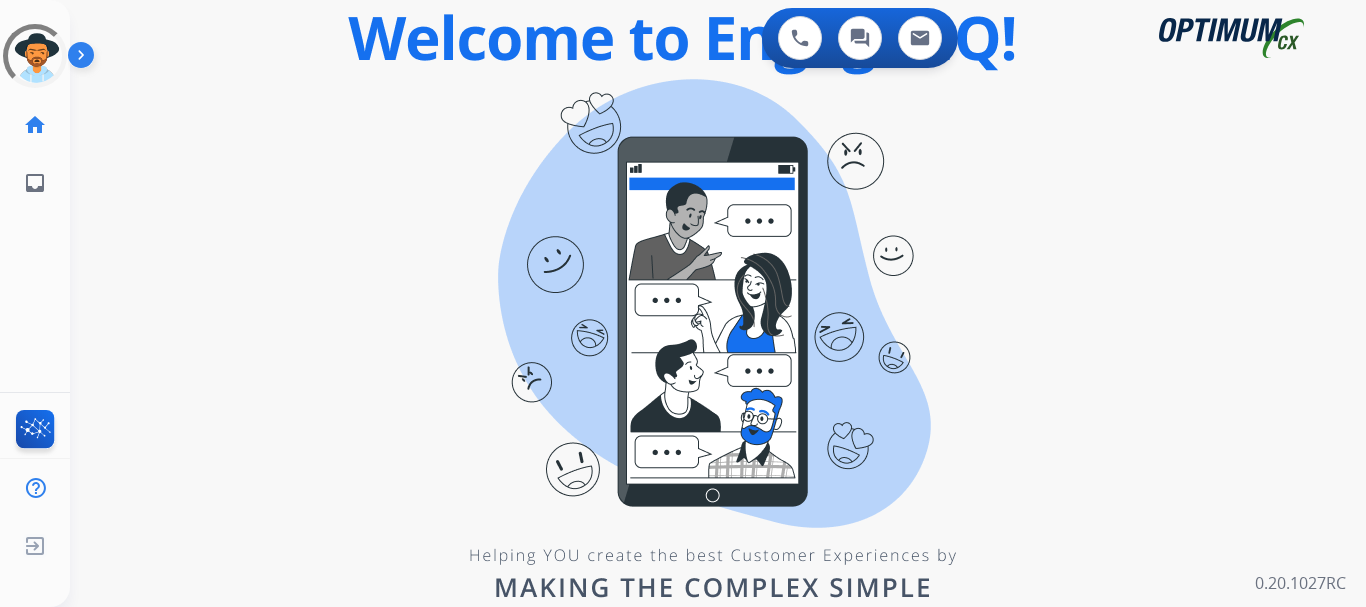 scroll, scrollTop: 0, scrollLeft: 0, axis: both 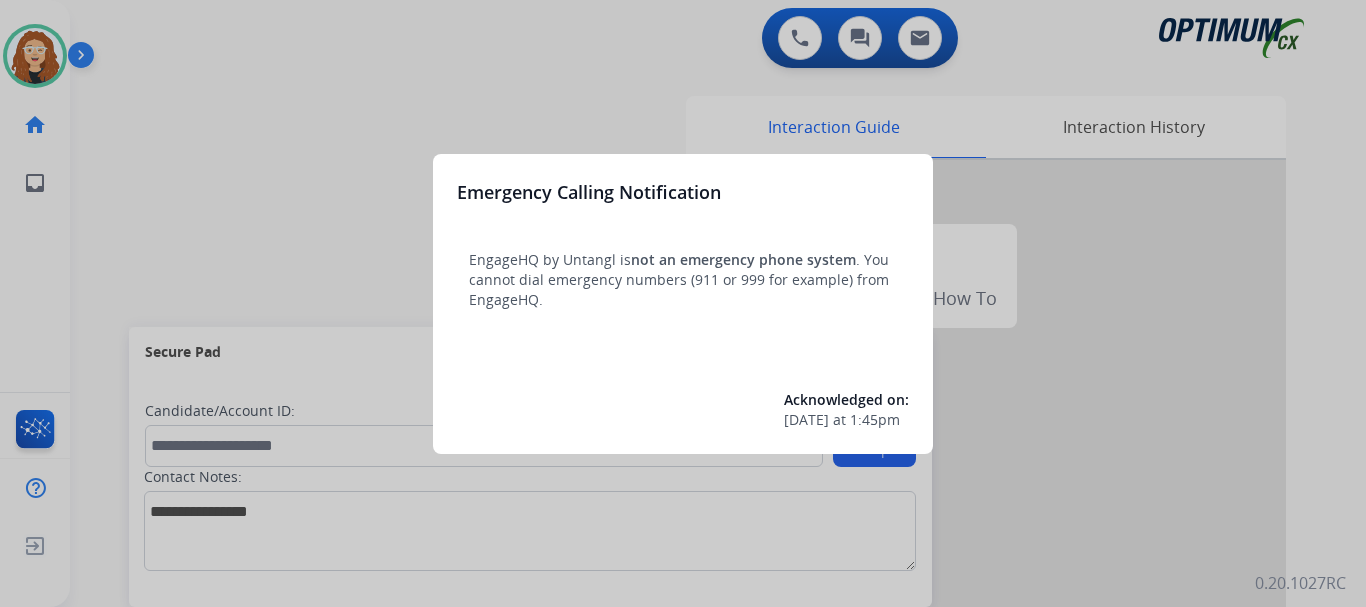 click at bounding box center (683, 303) 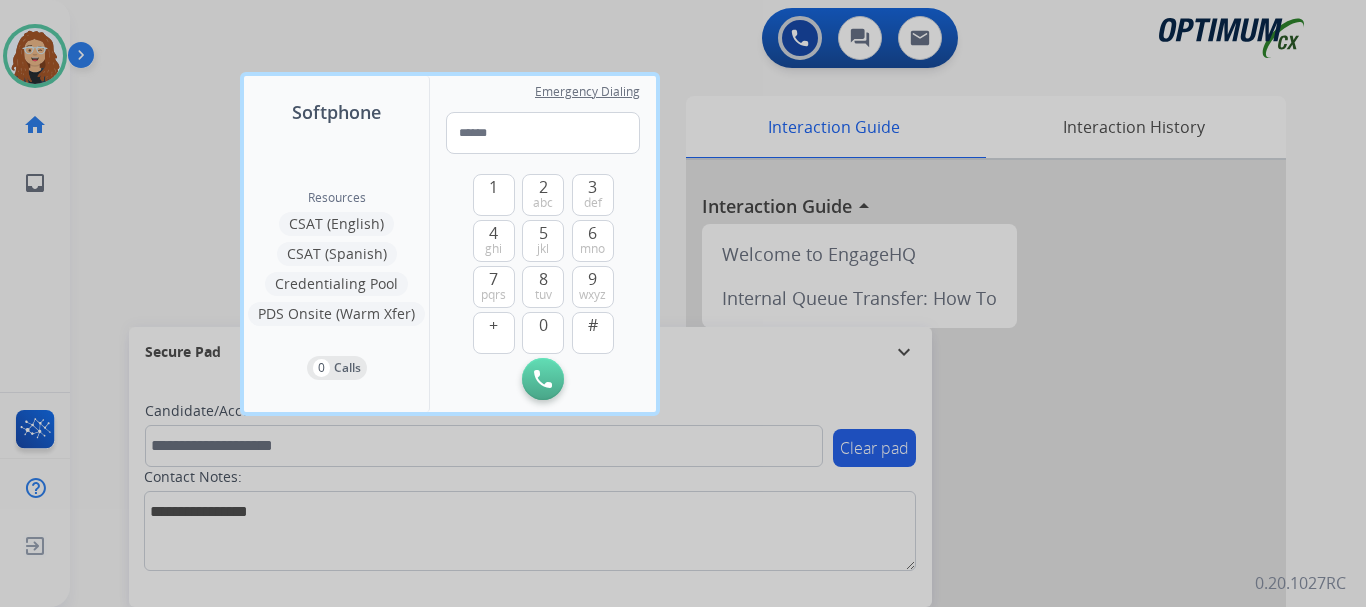 click at bounding box center (683, 303) 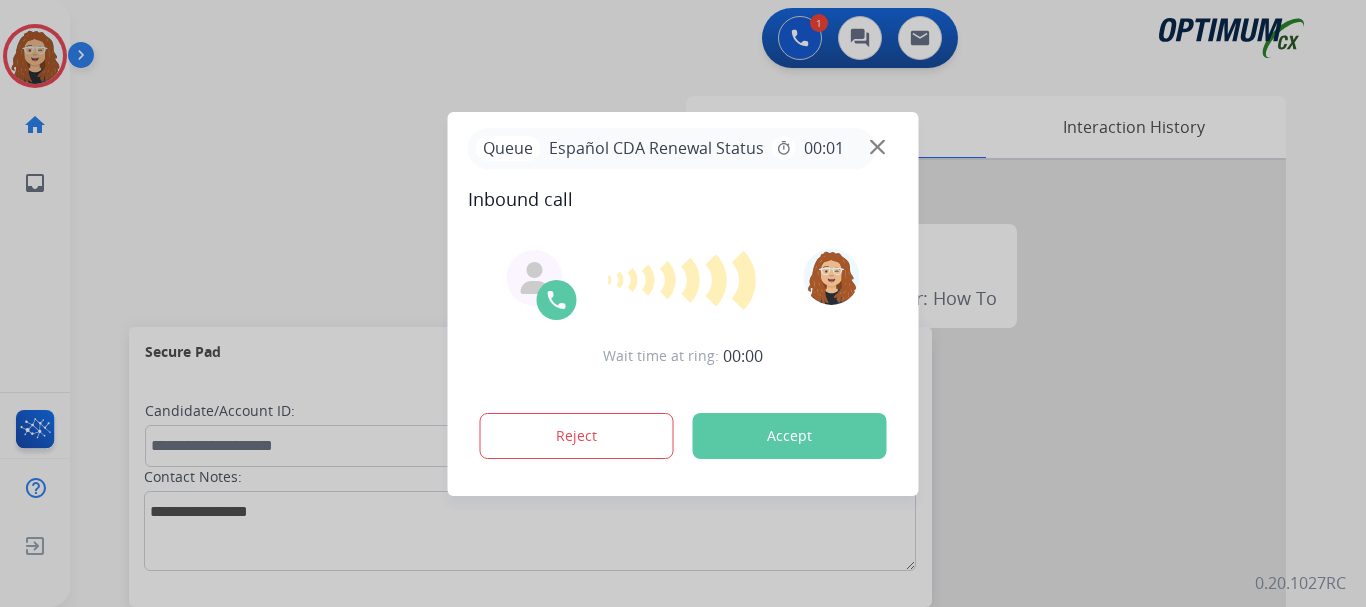 click at bounding box center (683, 303) 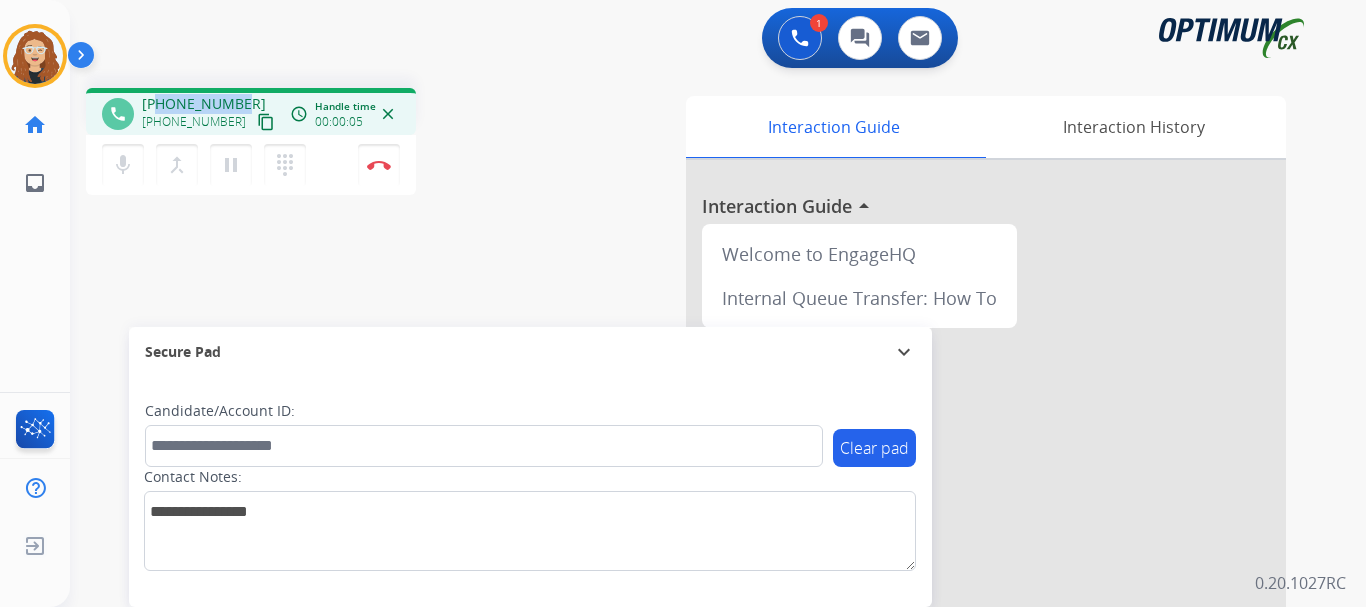 drag, startPoint x: 157, startPoint y: 107, endPoint x: 239, endPoint y: 99, distance: 82.38932 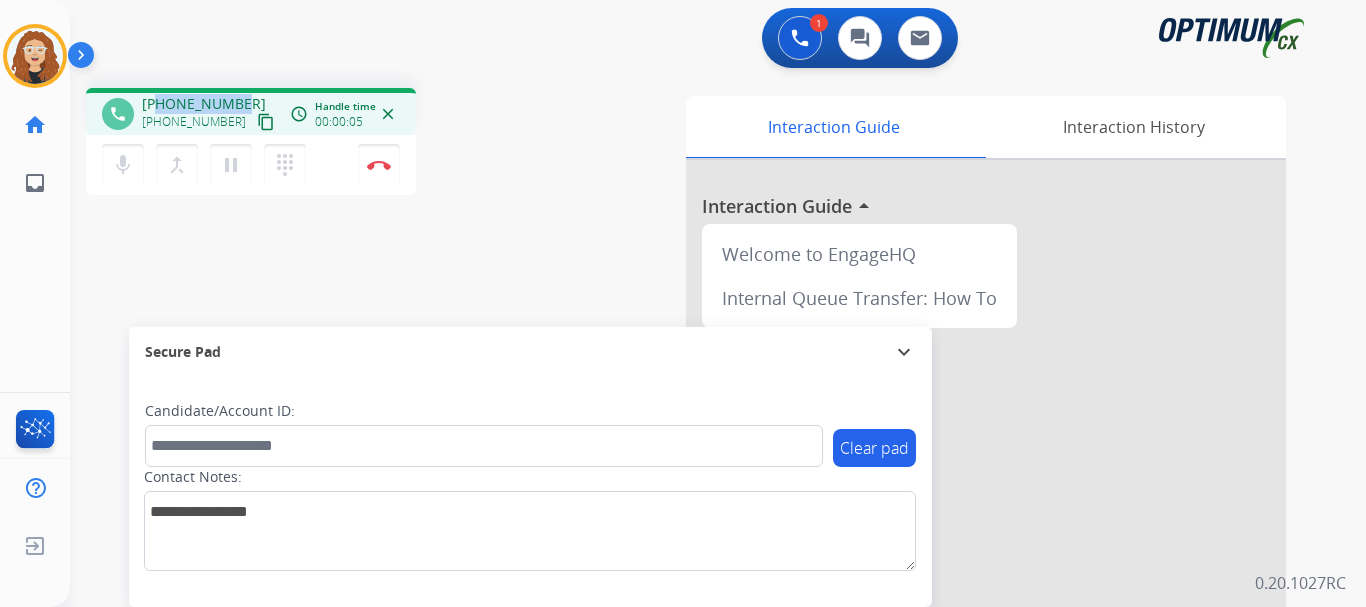 click on "[PHONE_NUMBER] [PHONE_NUMBER] content_copy" at bounding box center [210, 114] 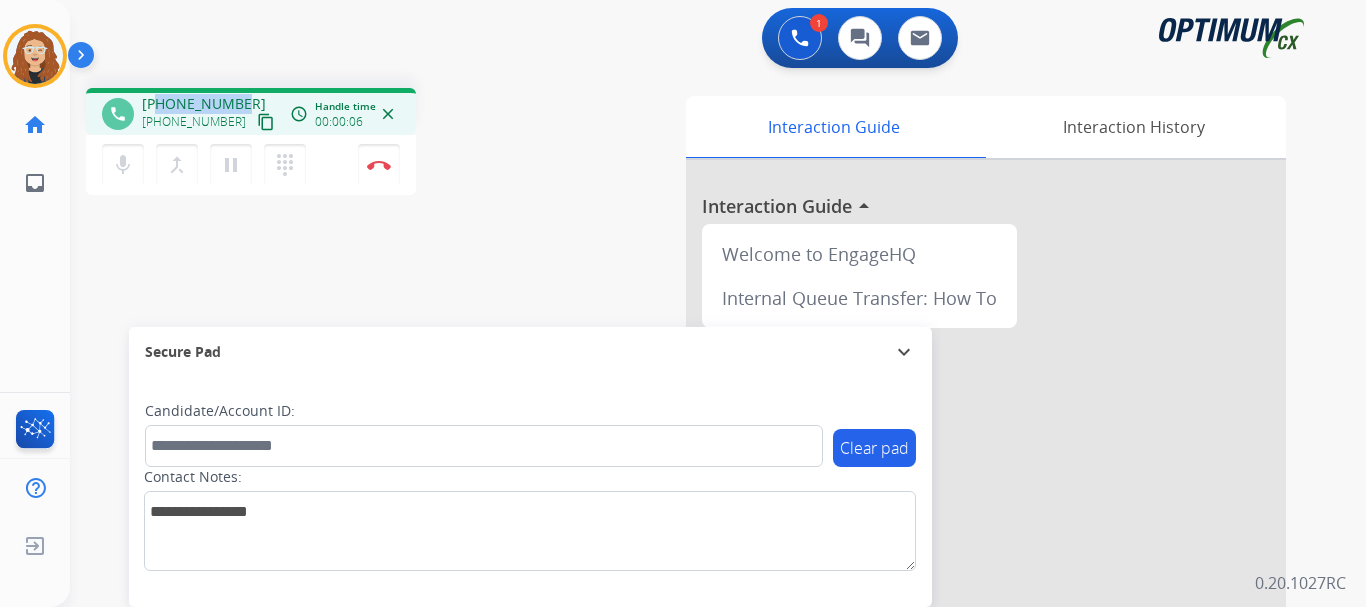 copy on "2403309324" 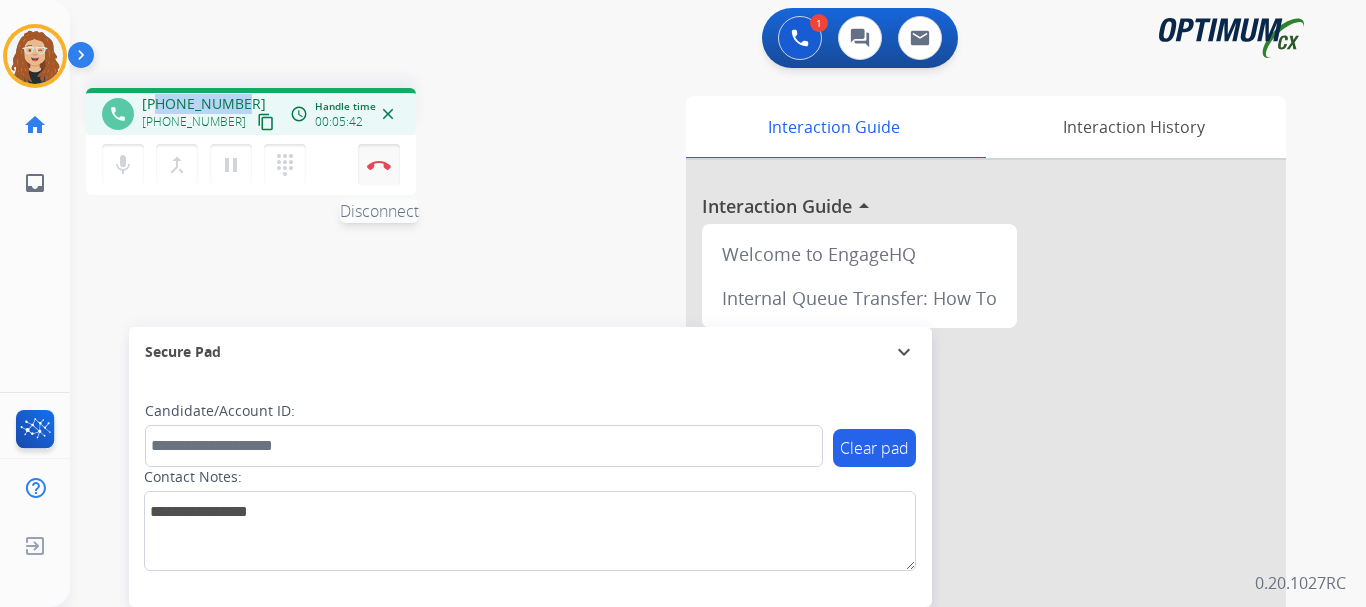 click on "Disconnect" at bounding box center (379, 165) 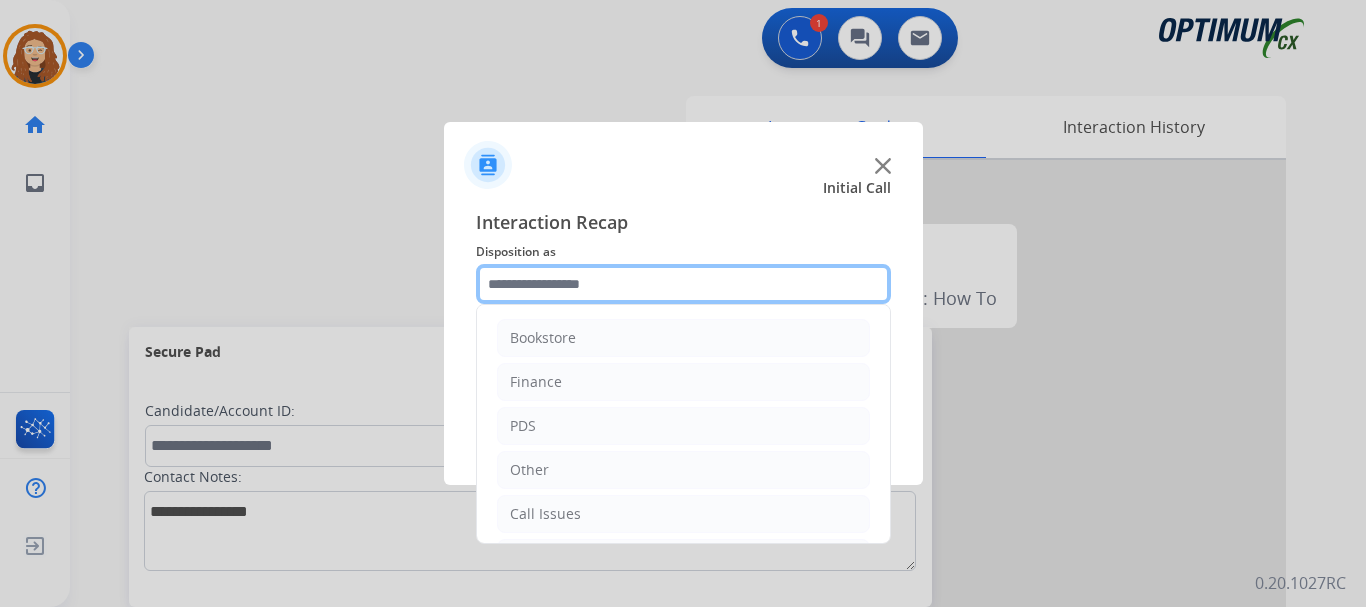 click 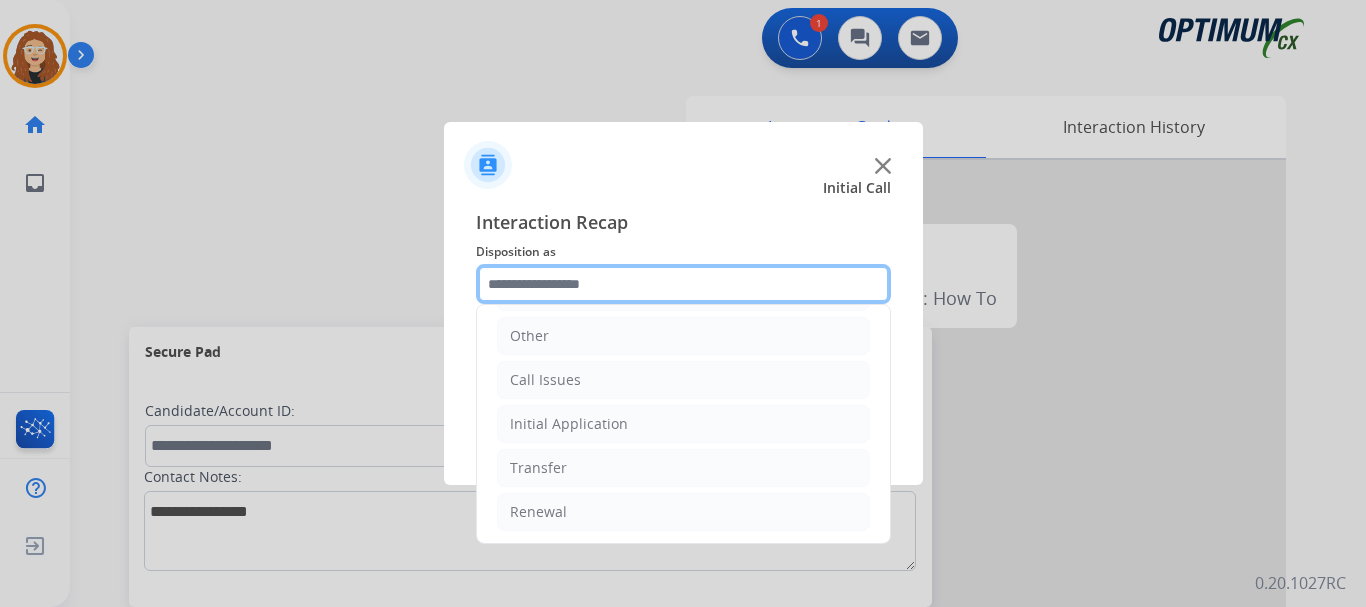 scroll, scrollTop: 136, scrollLeft: 0, axis: vertical 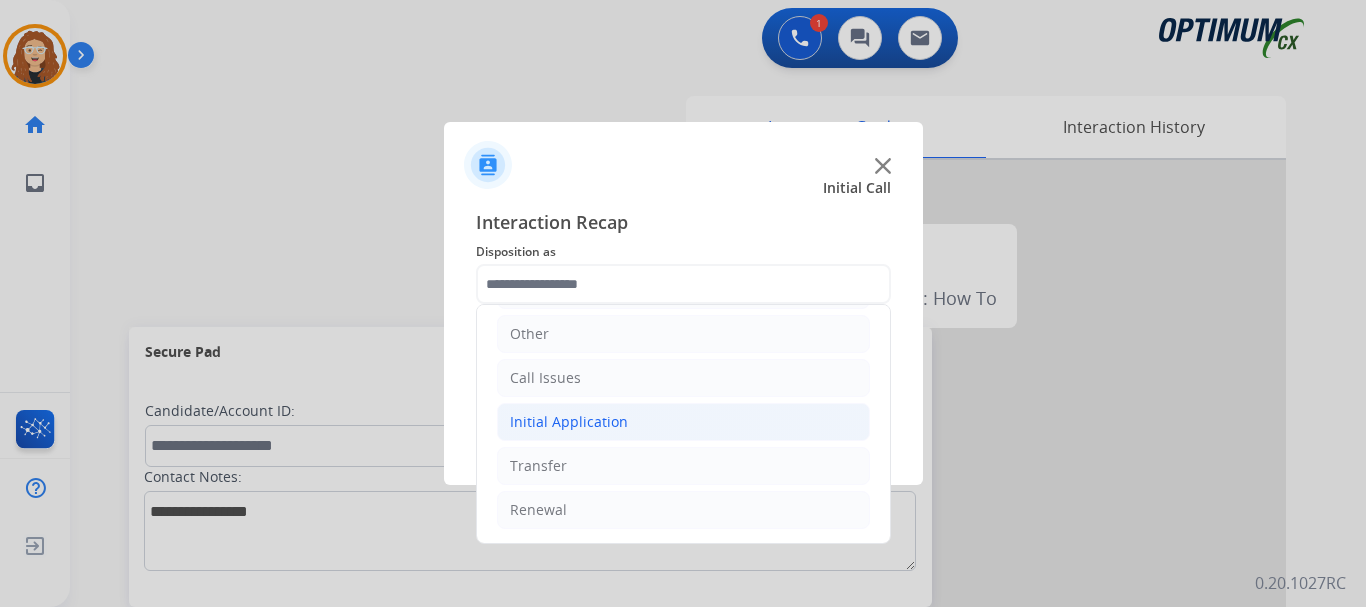 click on "Initial Application" 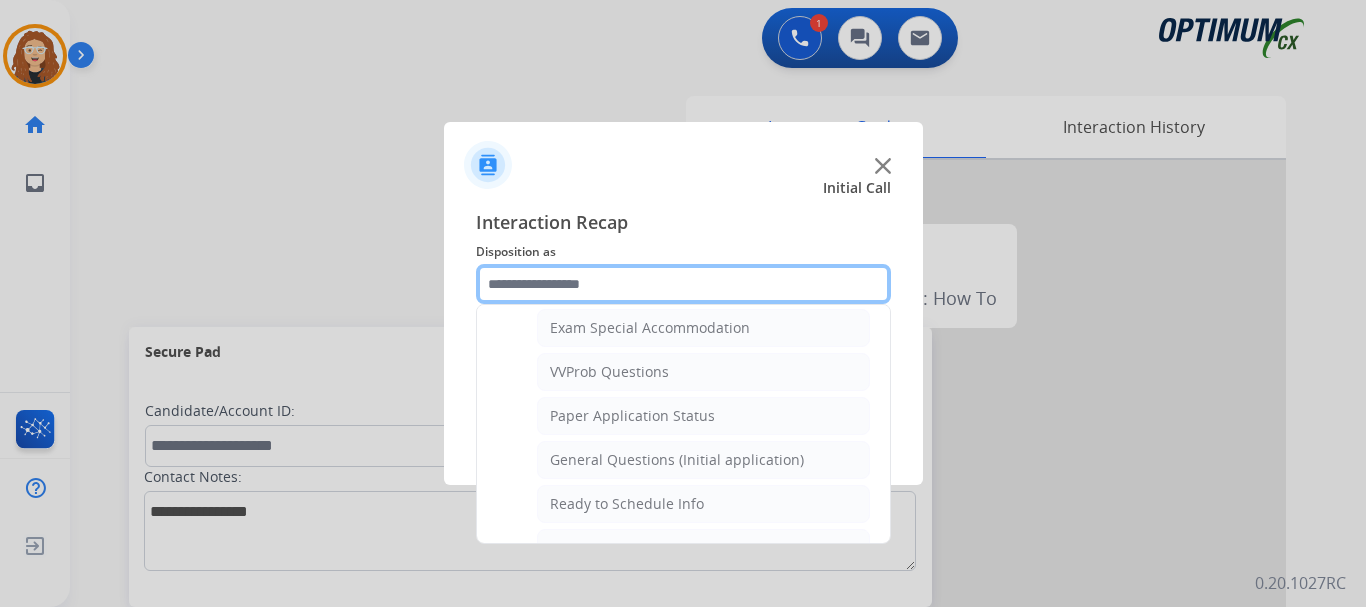 scroll, scrollTop: 1047, scrollLeft: 0, axis: vertical 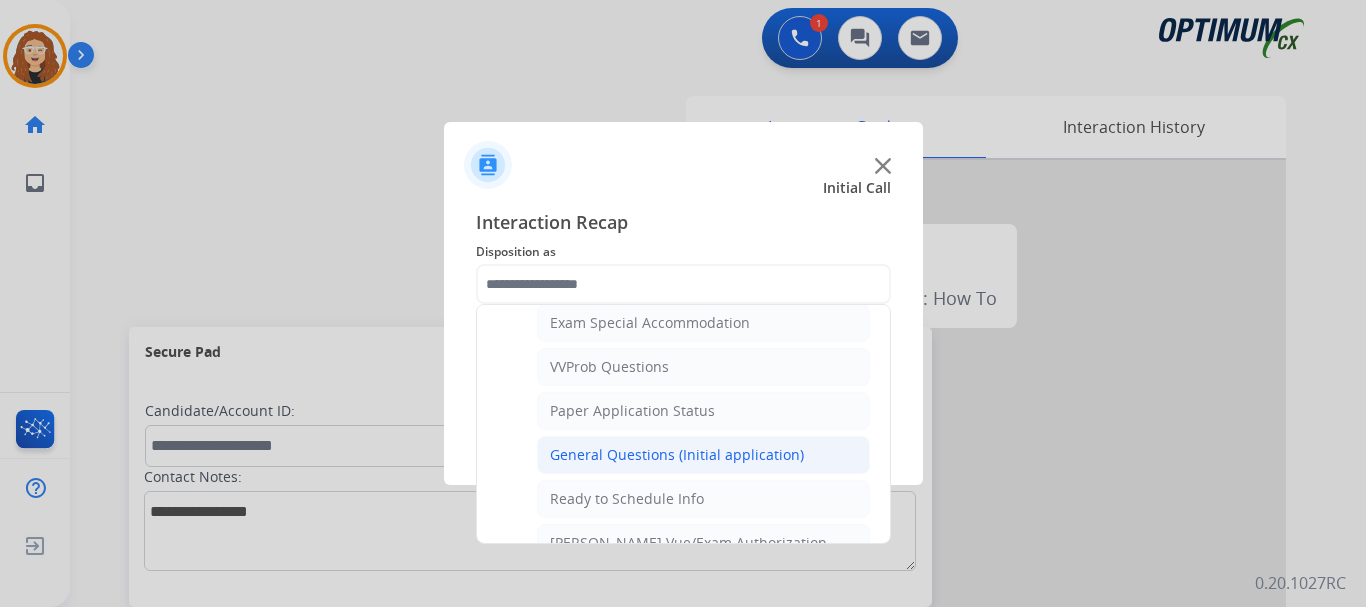 click on "General Questions (Initial application)" 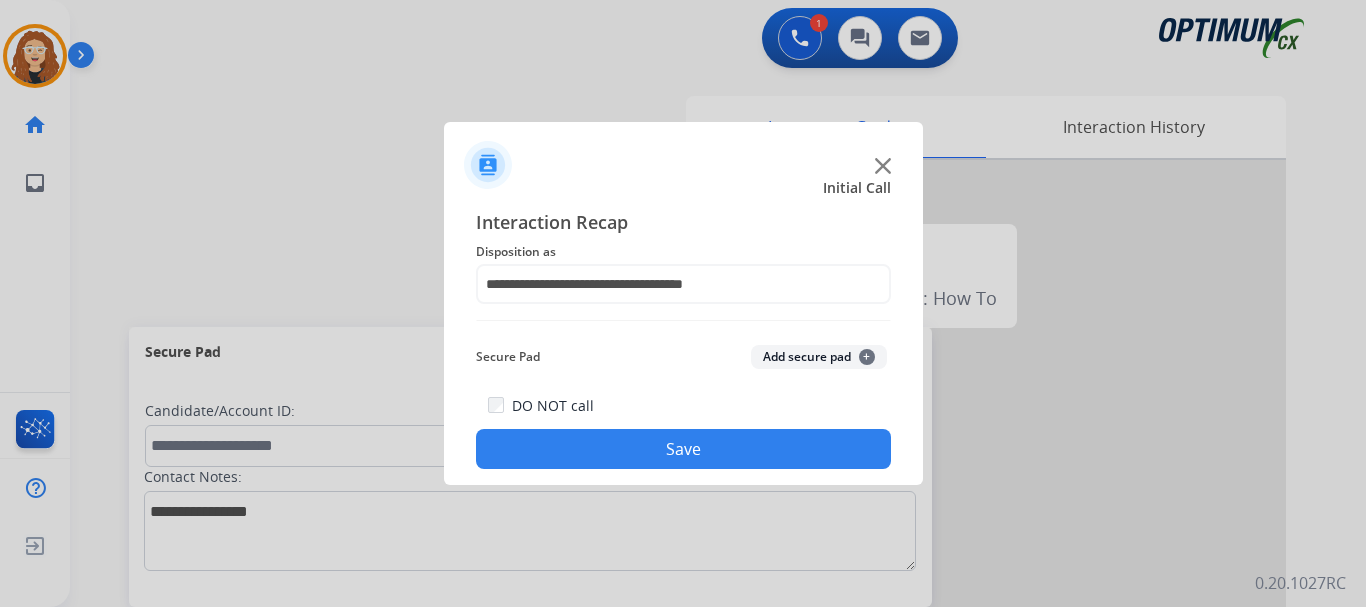 click on "Save" 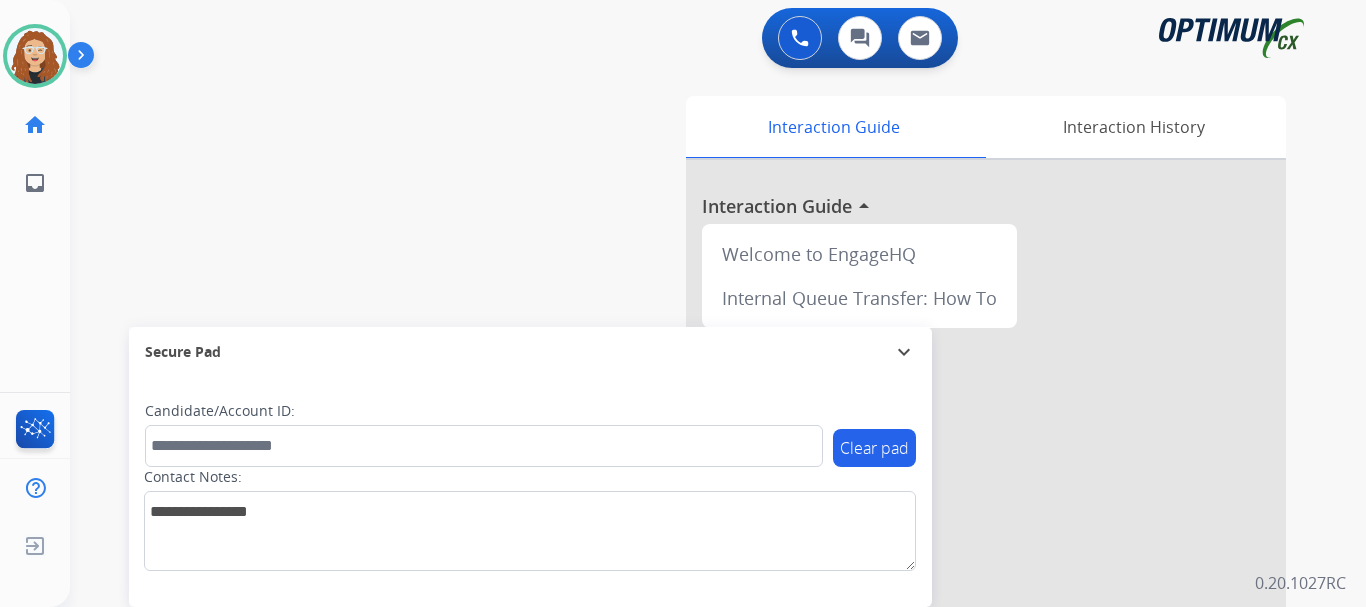 click on "swap_horiz Break voice bridge close_fullscreen Connect 3-Way Call merge_type Separate 3-Way Call  Interaction Guide   Interaction History  Interaction Guide arrow_drop_up  Welcome to EngageHQ   Internal Queue Transfer: How To  Secure Pad expand_more Clear pad Candidate/Account ID: Contact Notes:" at bounding box center [694, 489] 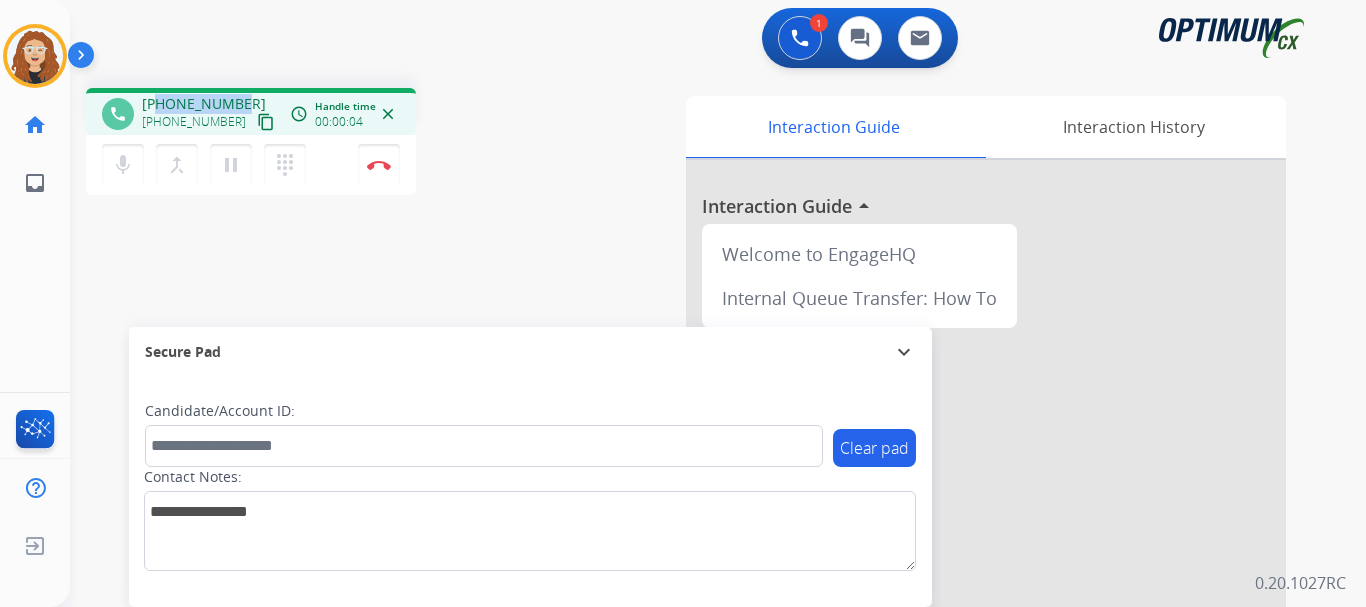 drag, startPoint x: 158, startPoint y: 104, endPoint x: 239, endPoint y: 95, distance: 81.49847 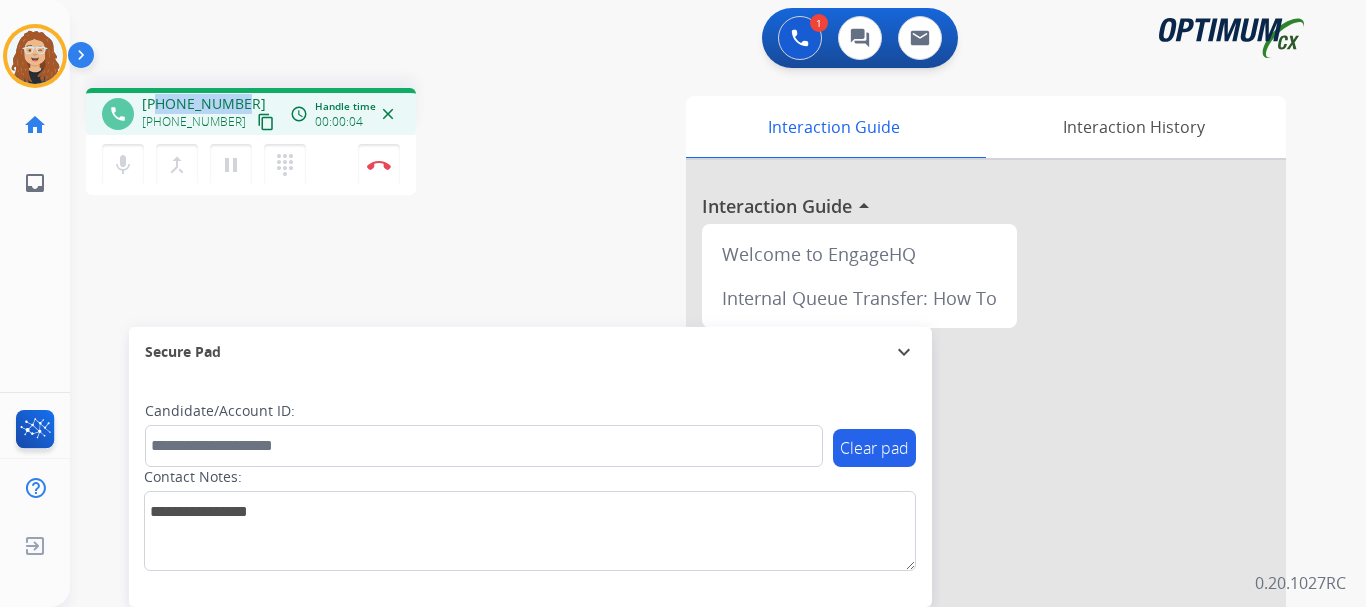 click on "[PHONE_NUMBER] [PHONE_NUMBER] content_copy" at bounding box center [210, 114] 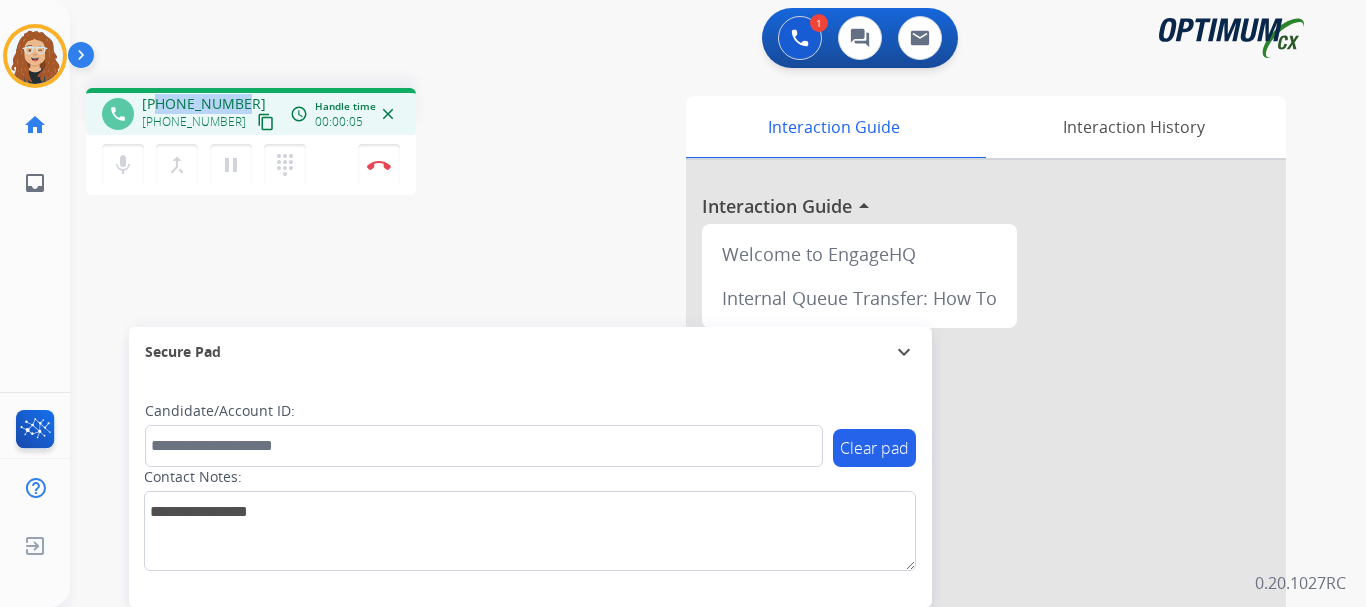 copy on "3478585763" 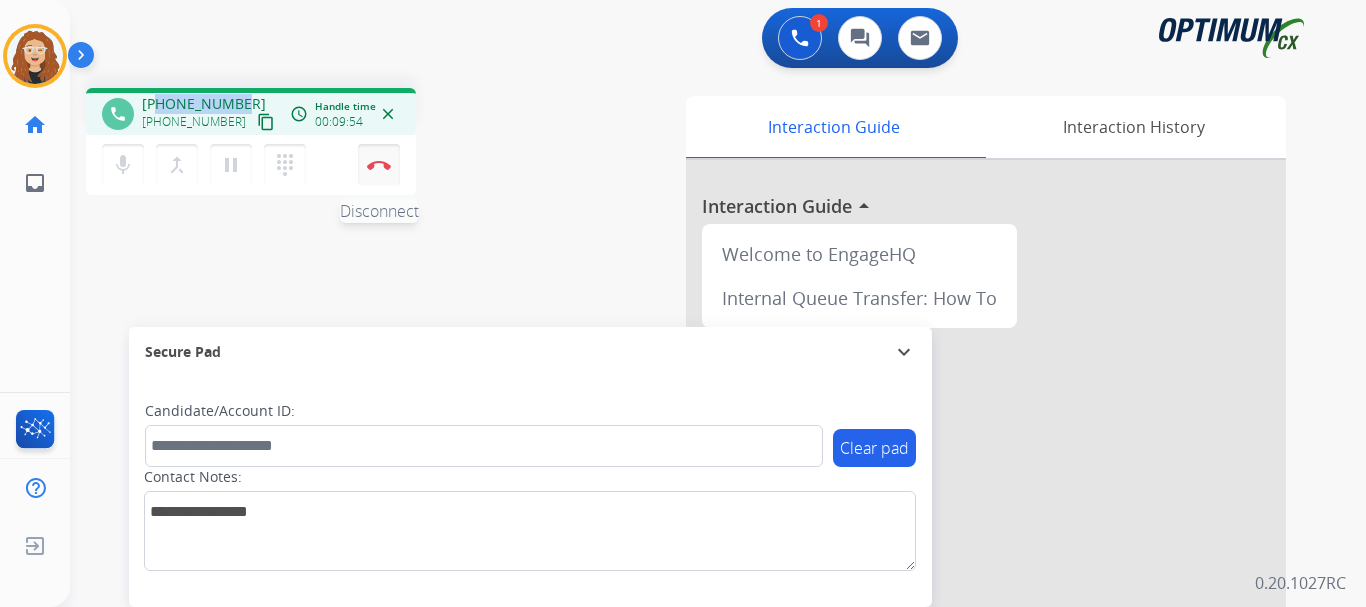 click at bounding box center [379, 165] 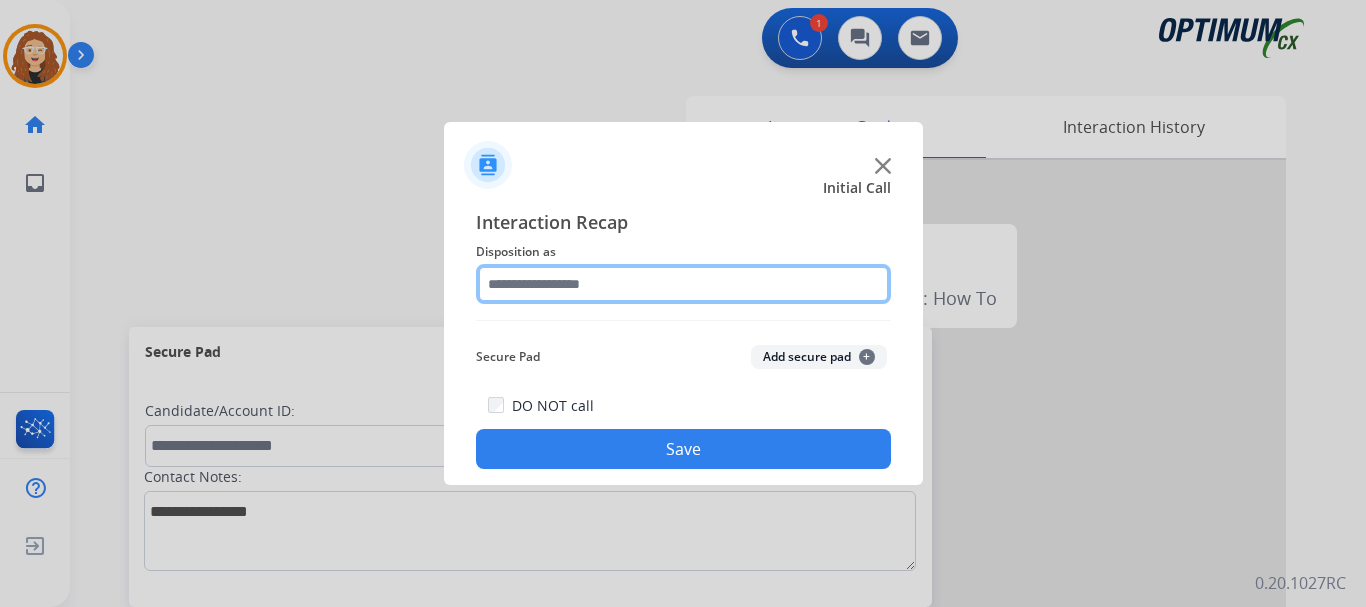 click 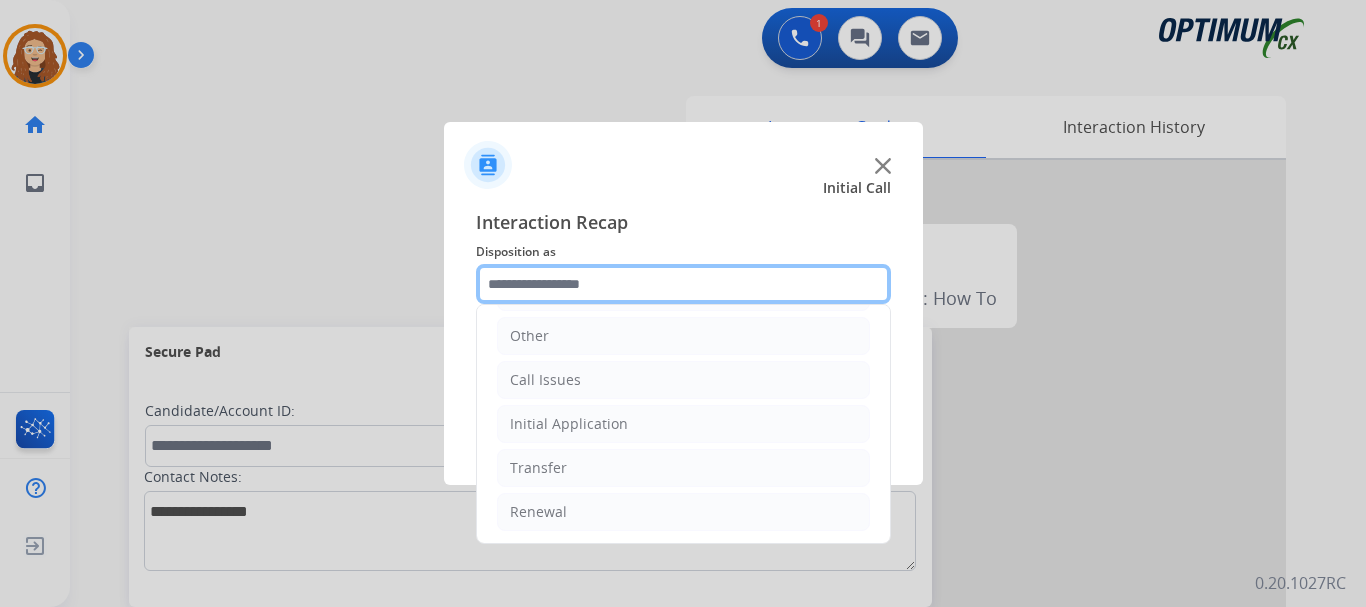scroll, scrollTop: 136, scrollLeft: 0, axis: vertical 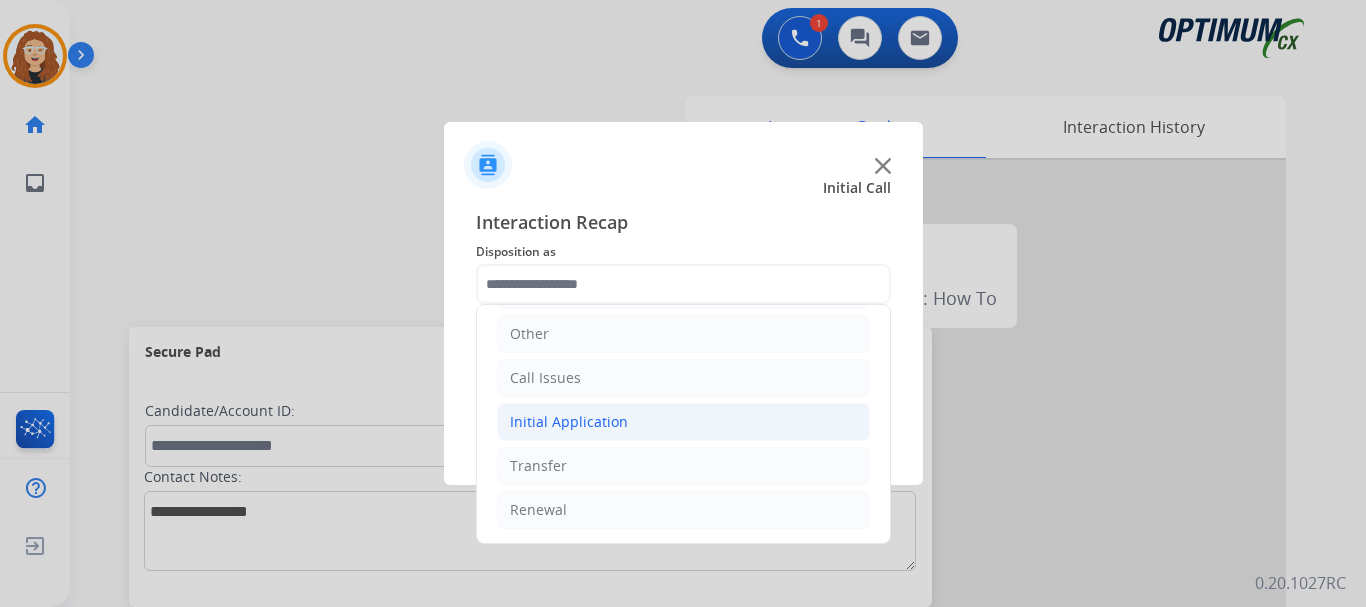 click on "Initial Application" 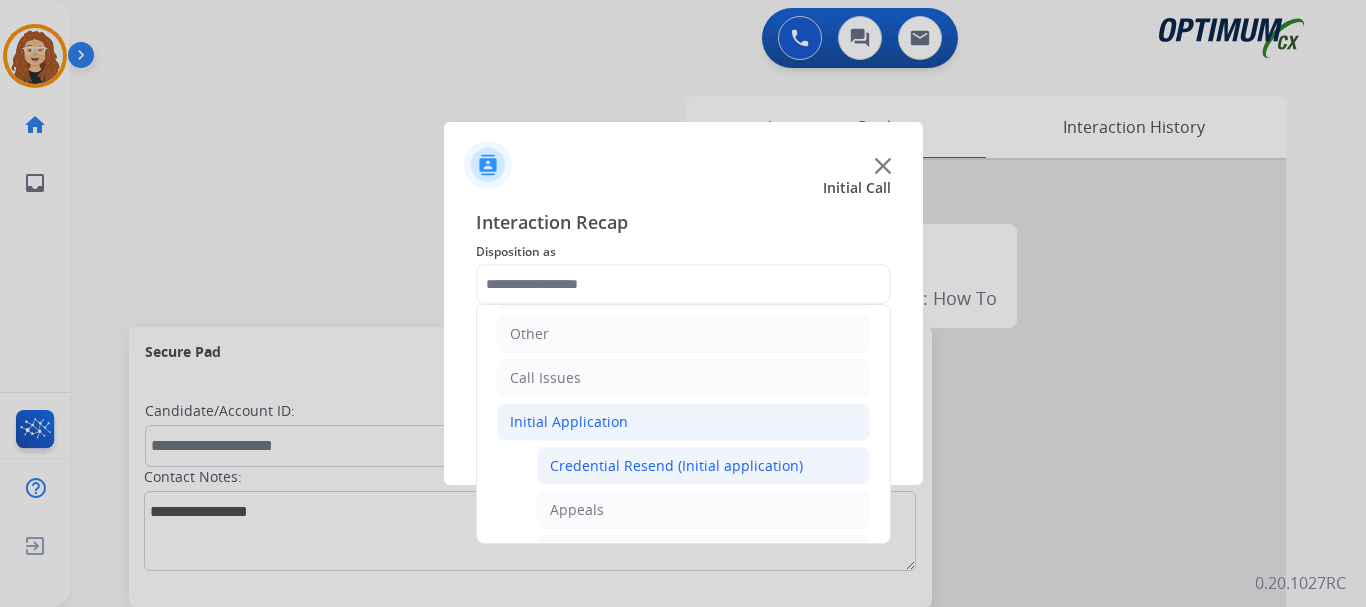 click on "Credential Resend (Initial application)" 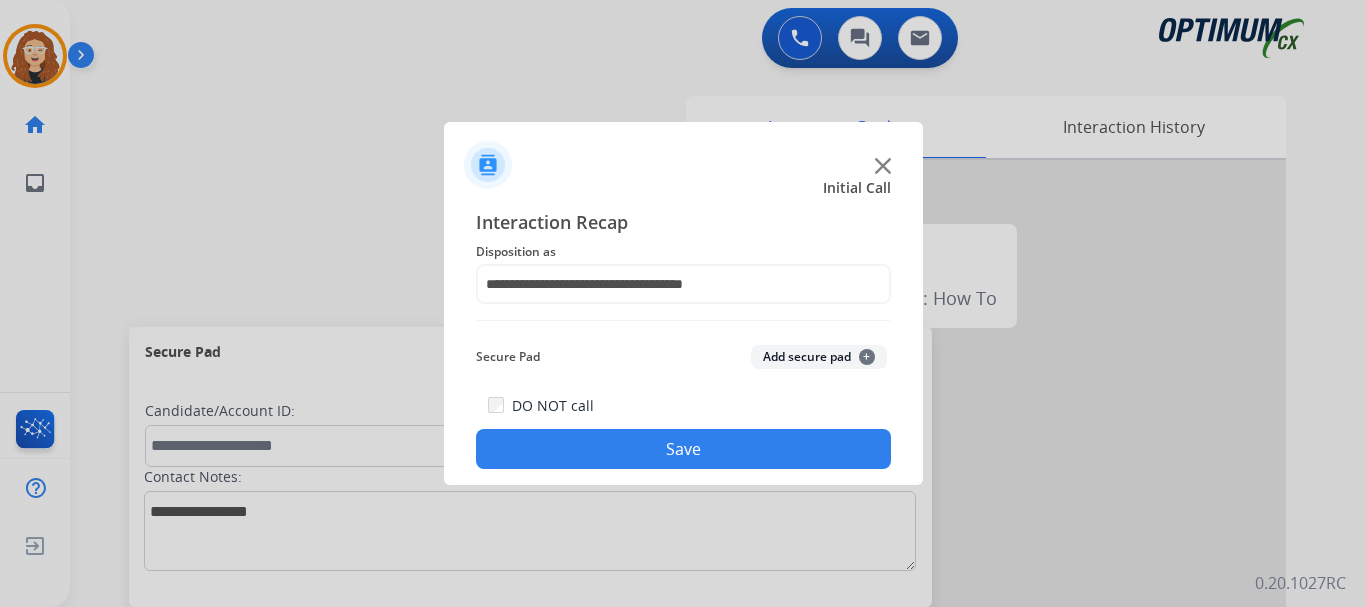 click on "Save" 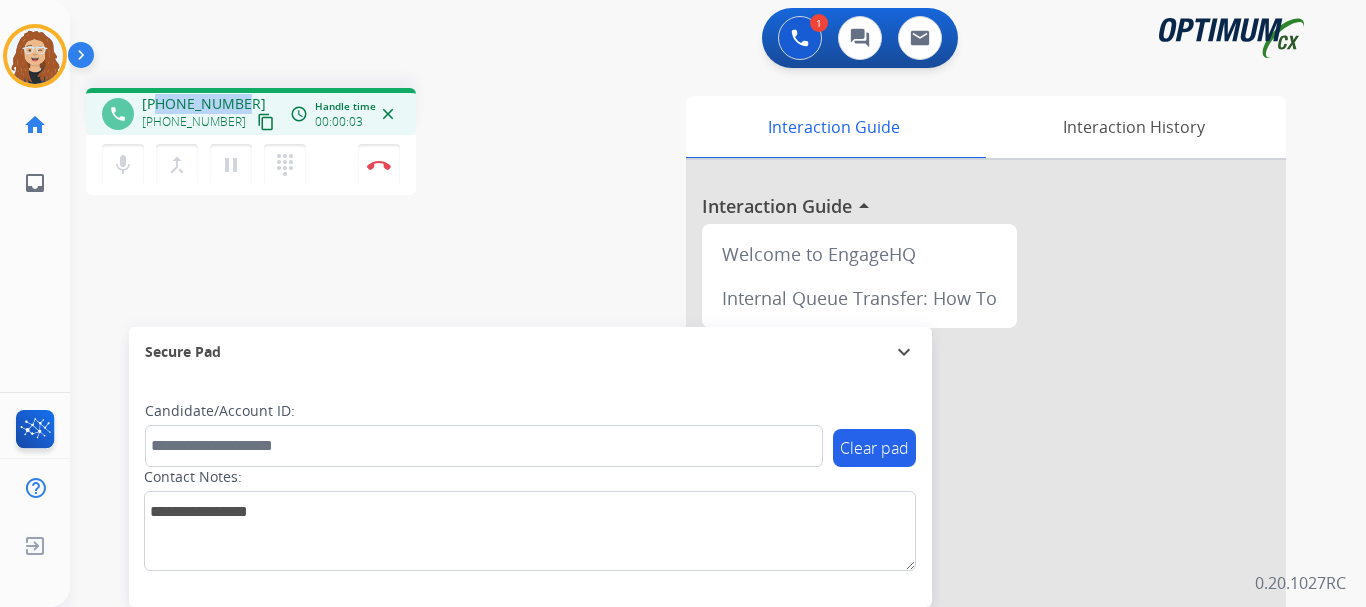 drag, startPoint x: 159, startPoint y: 104, endPoint x: 239, endPoint y: 98, distance: 80.224686 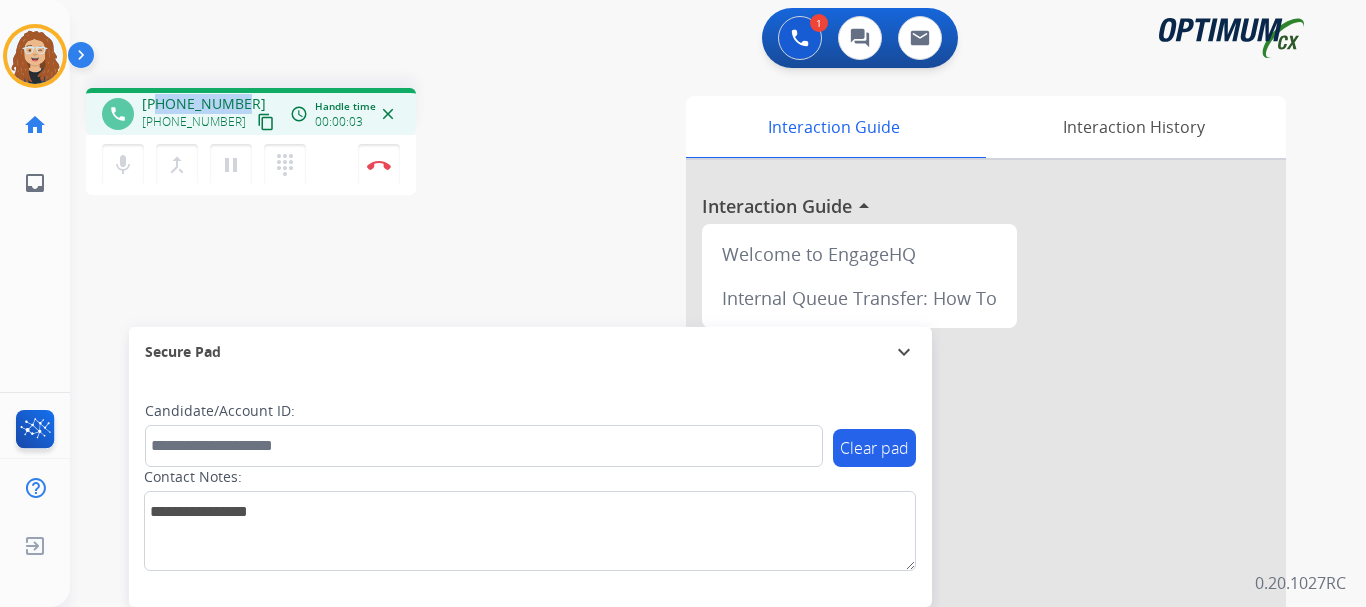 click on "[PHONE_NUMBER] [PHONE_NUMBER] content_copy" at bounding box center [210, 114] 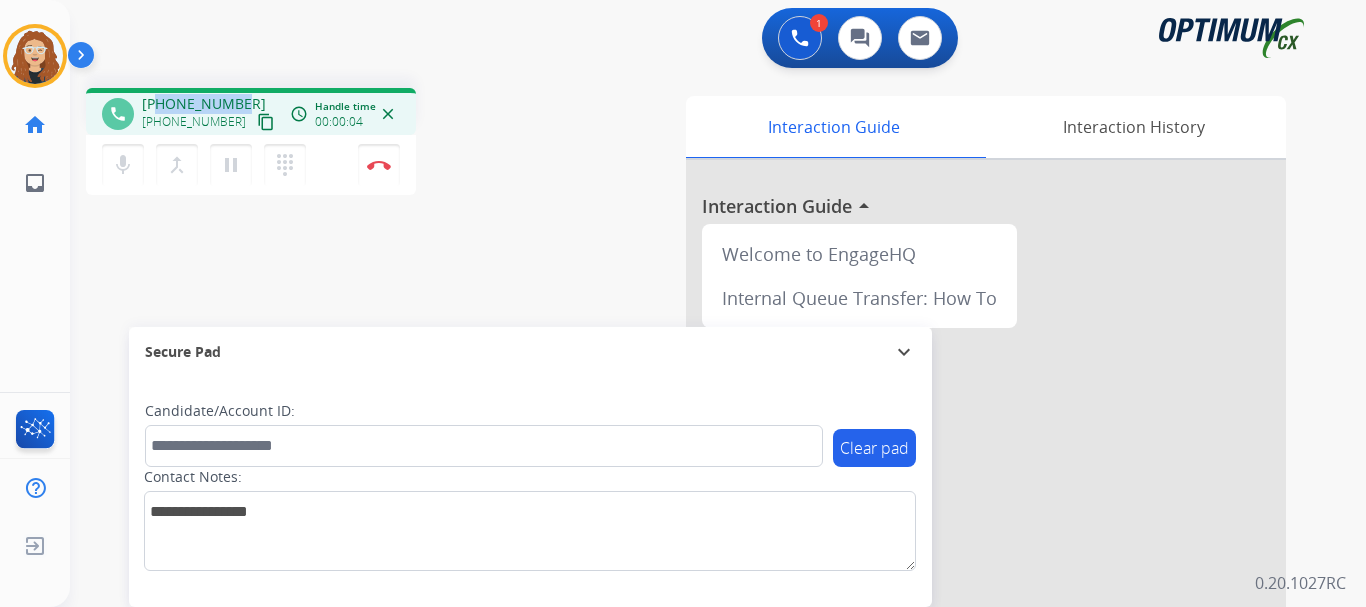 copy on "5867227253" 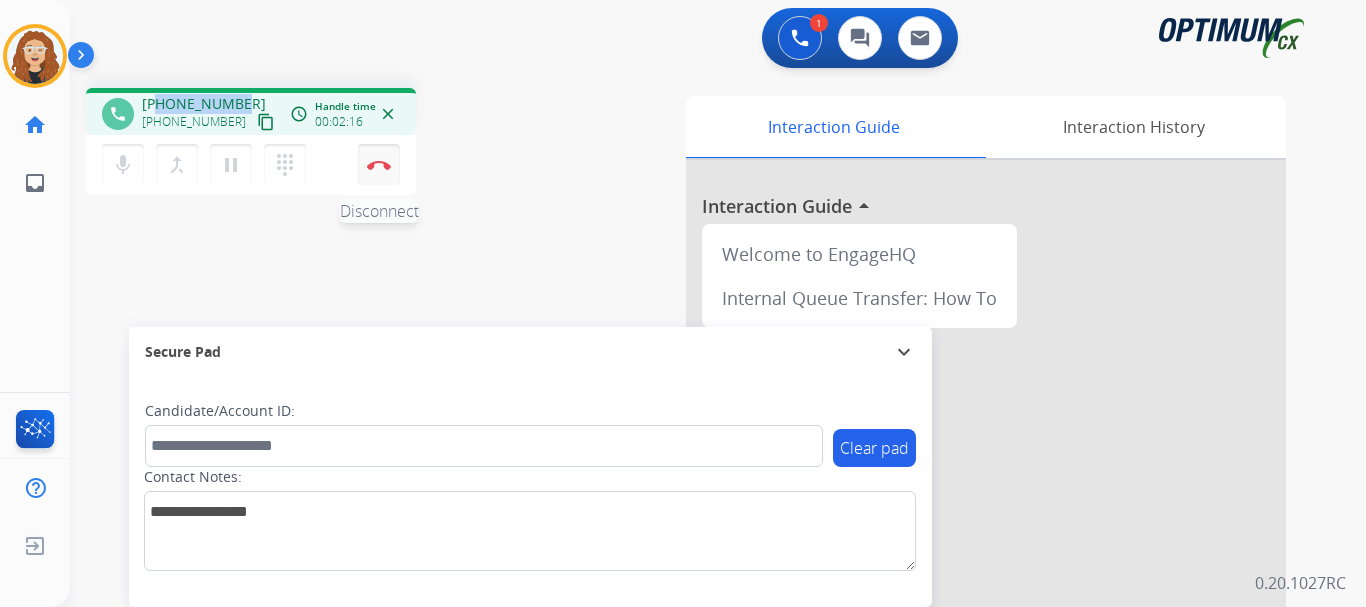 click on "Disconnect" at bounding box center (379, 165) 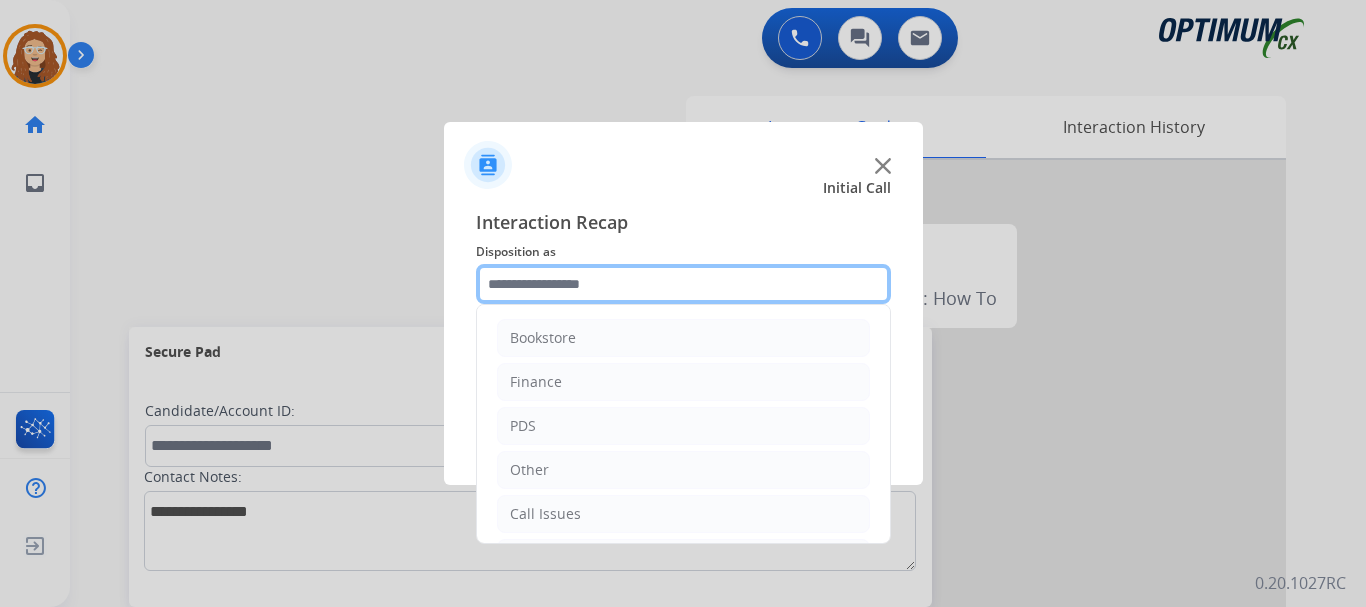 click 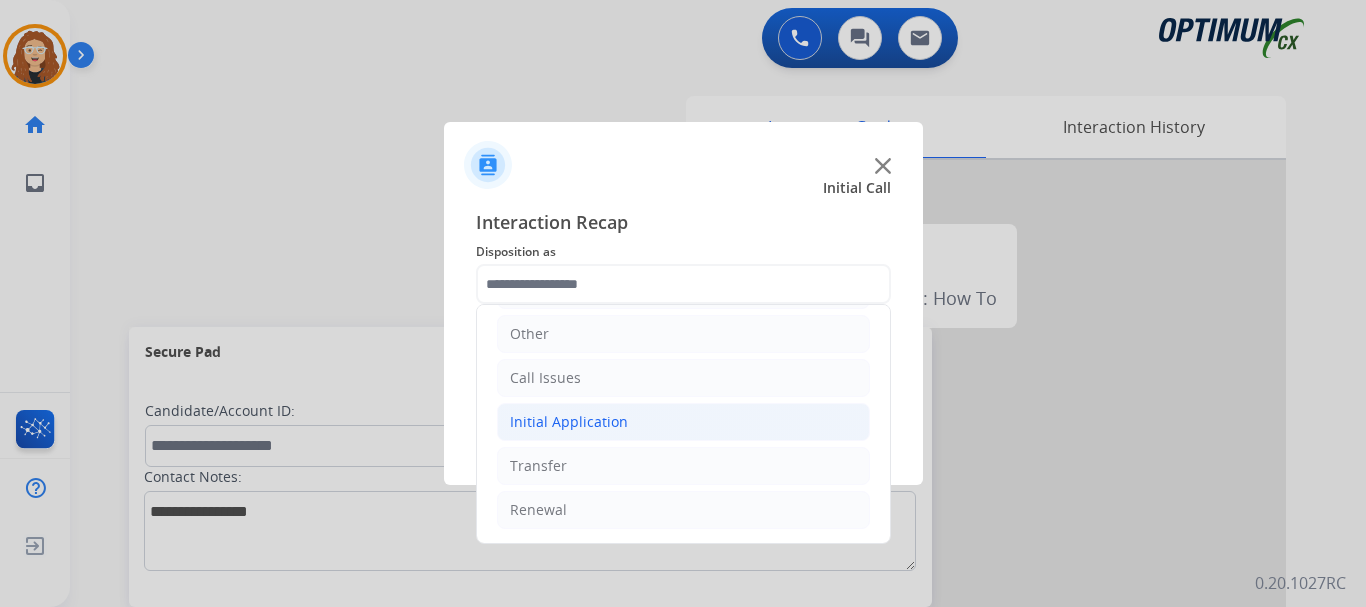 click on "Initial Application" 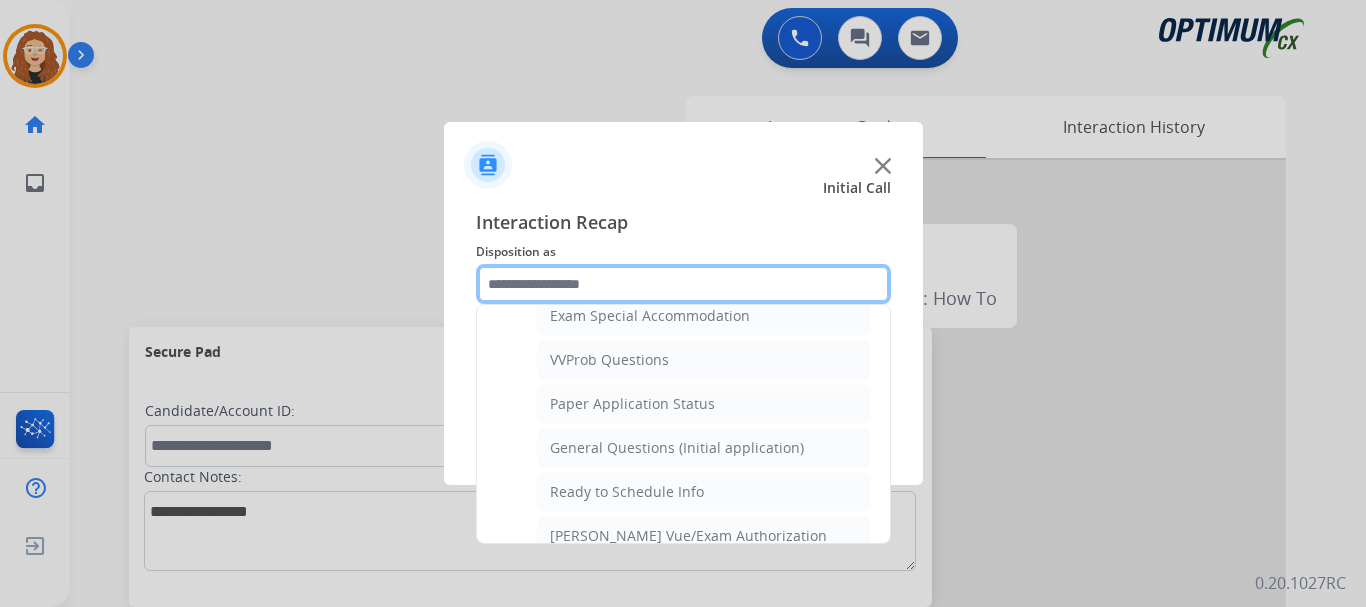 scroll, scrollTop: 1066, scrollLeft: 0, axis: vertical 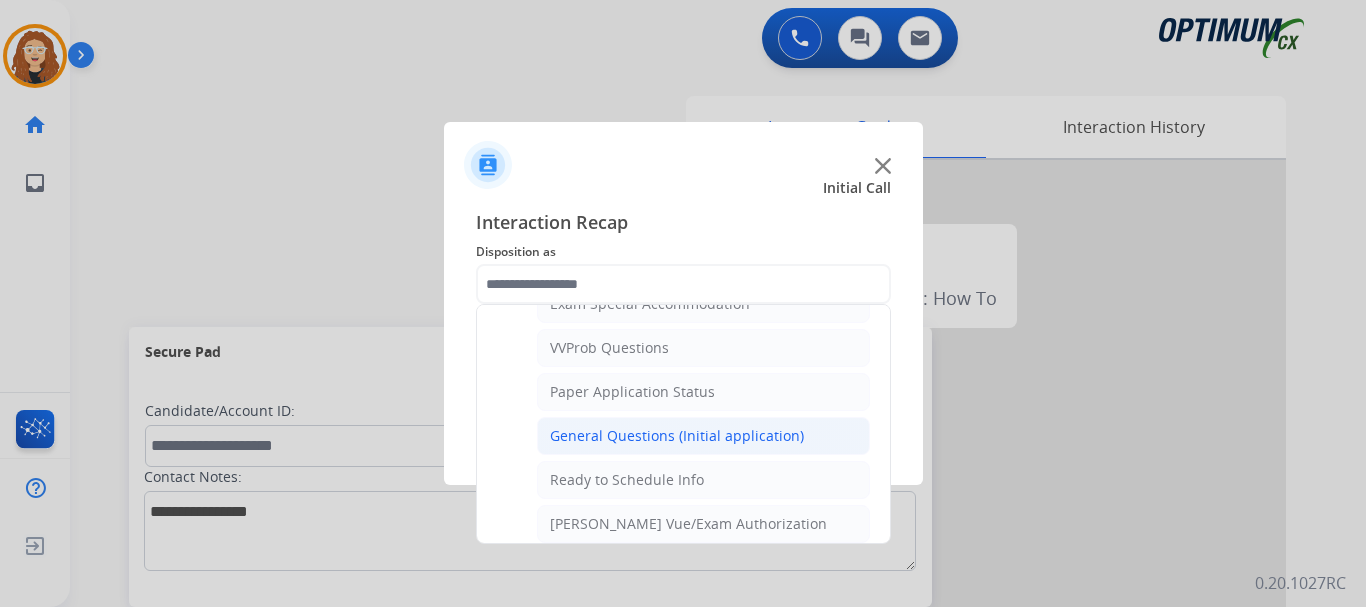 click on "General Questions (Initial application)" 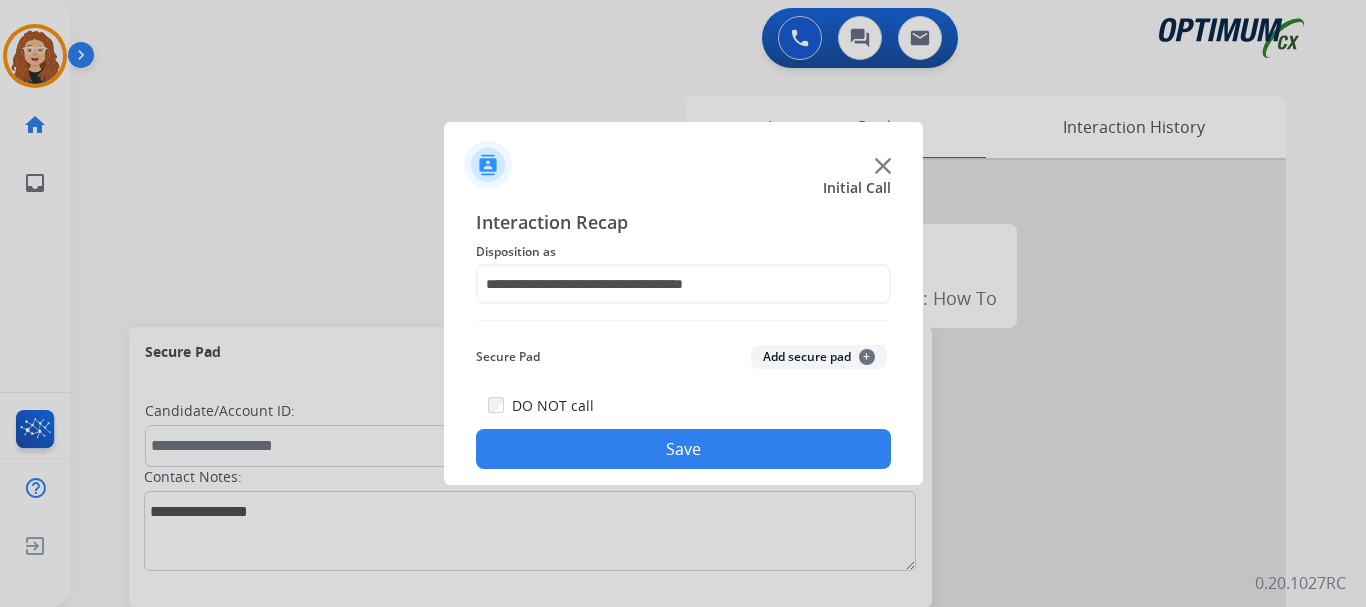 click on "Save" 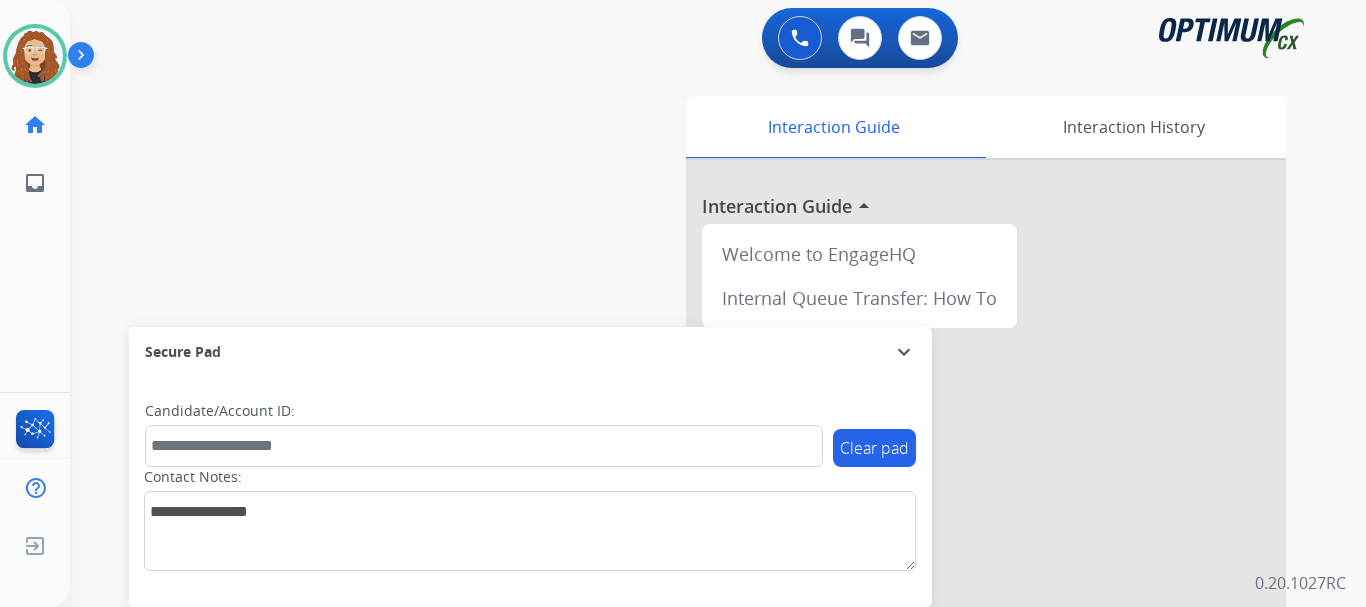 click on "swap_horiz Break voice bridge close_fullscreen Connect 3-Way Call merge_type Separate 3-Way Call  Interaction Guide   Interaction History  Interaction Guide arrow_drop_up  Welcome to EngageHQ   Internal Queue Transfer: How To  Secure Pad expand_more Clear pad Candidate/Account ID: Contact Notes:" at bounding box center (694, 489) 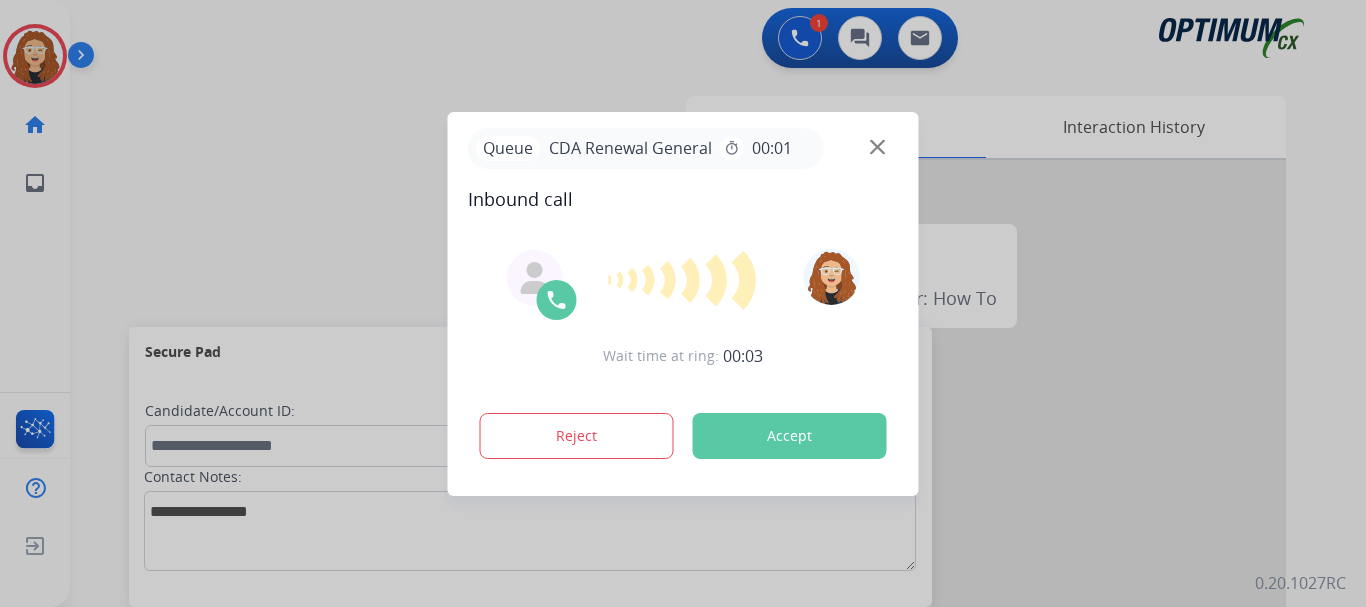click at bounding box center [683, 303] 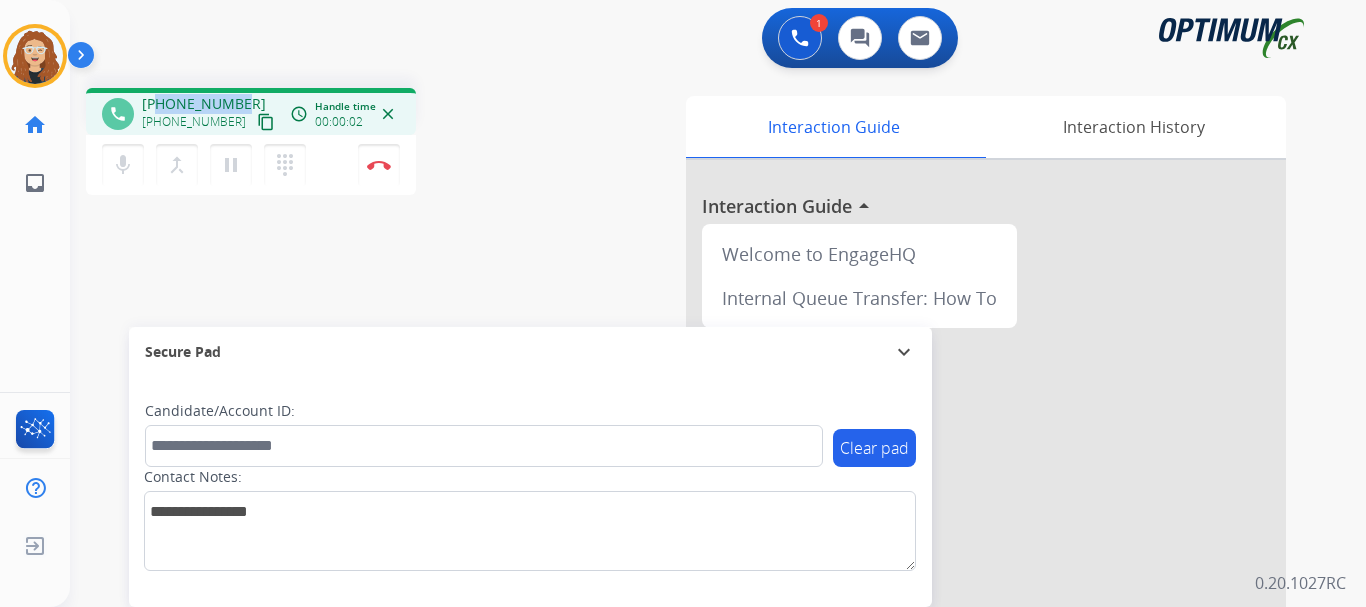 drag, startPoint x: 159, startPoint y: 105, endPoint x: 240, endPoint y: 98, distance: 81.3019 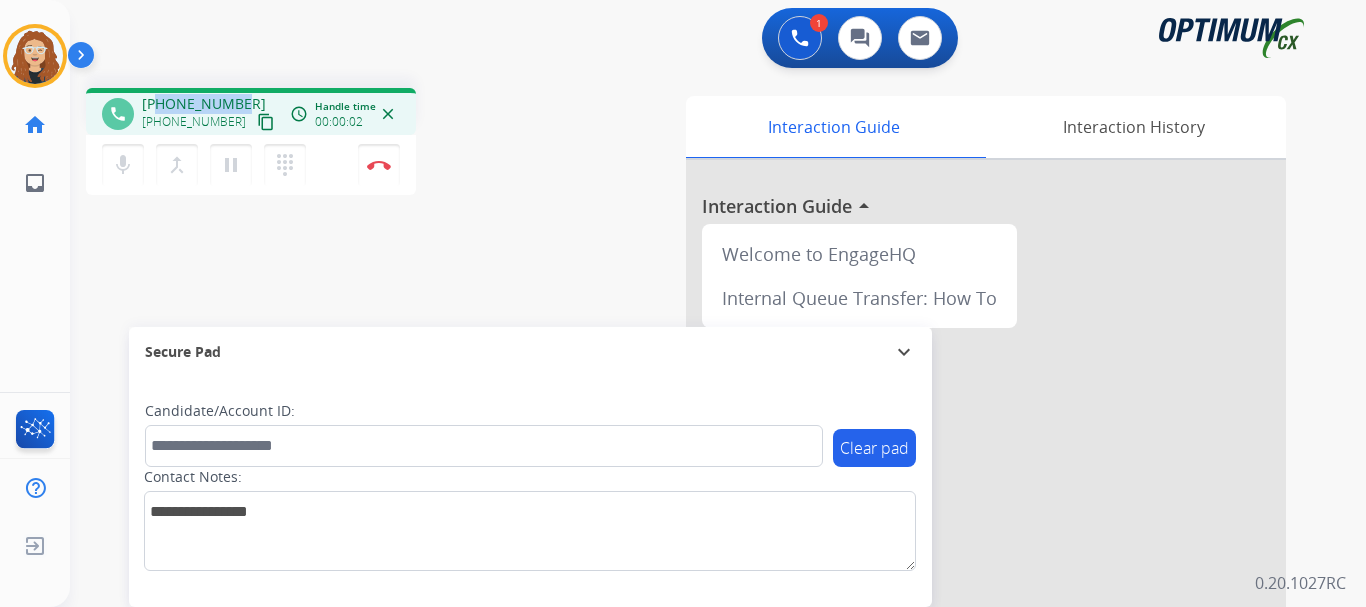 click on "[PHONE_NUMBER] [PHONE_NUMBER] content_copy" at bounding box center [210, 114] 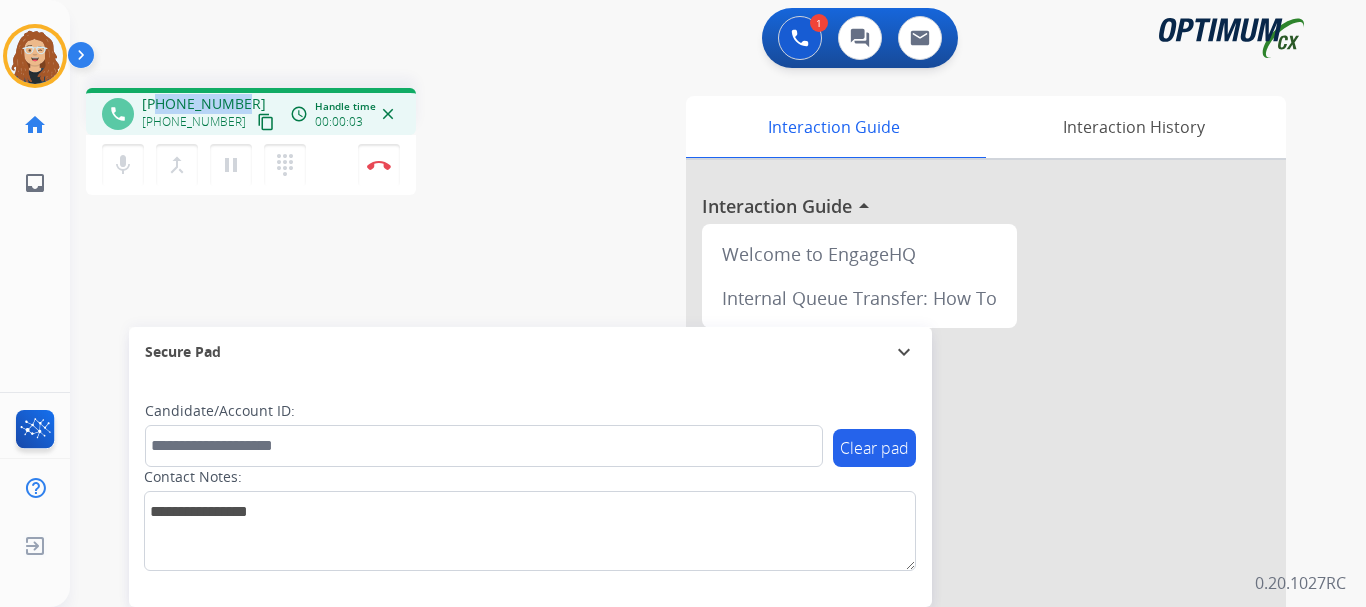 copy on "5014429447" 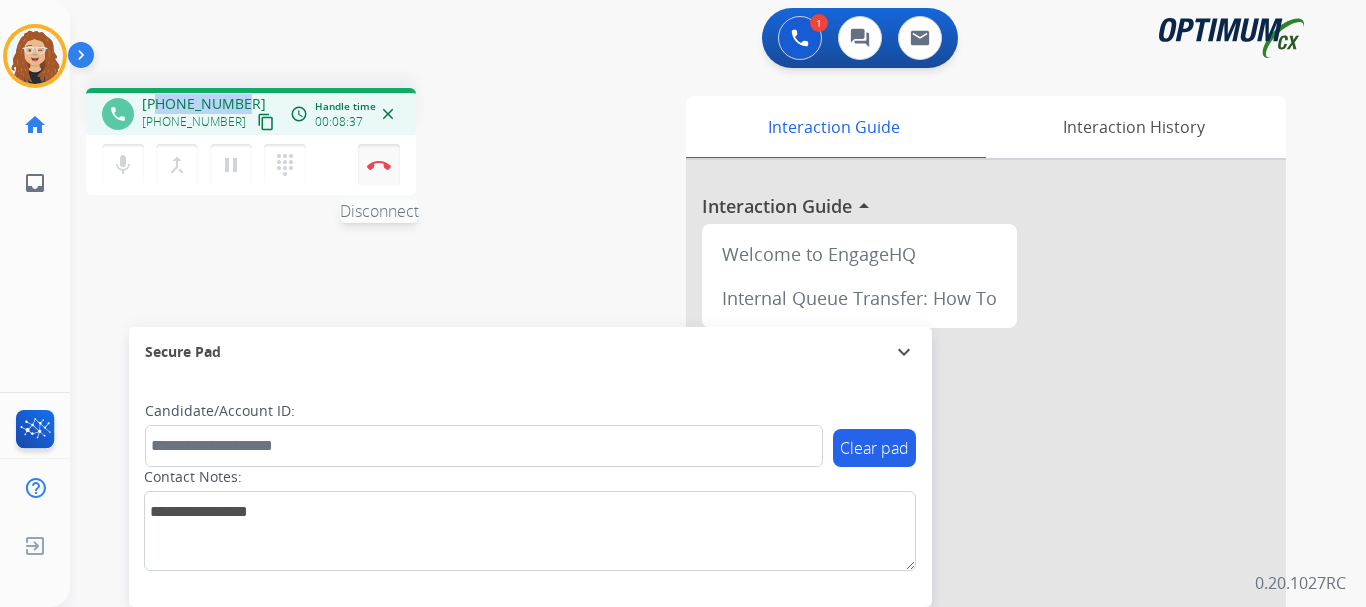 click on "Disconnect" at bounding box center [379, 165] 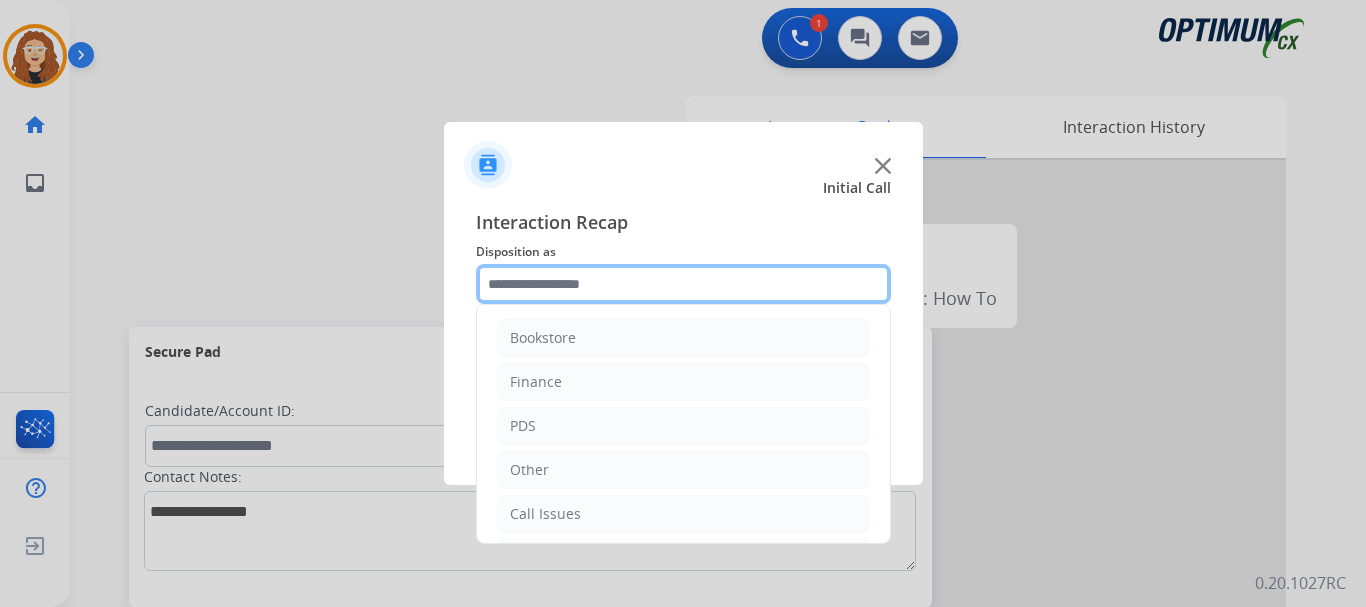 click 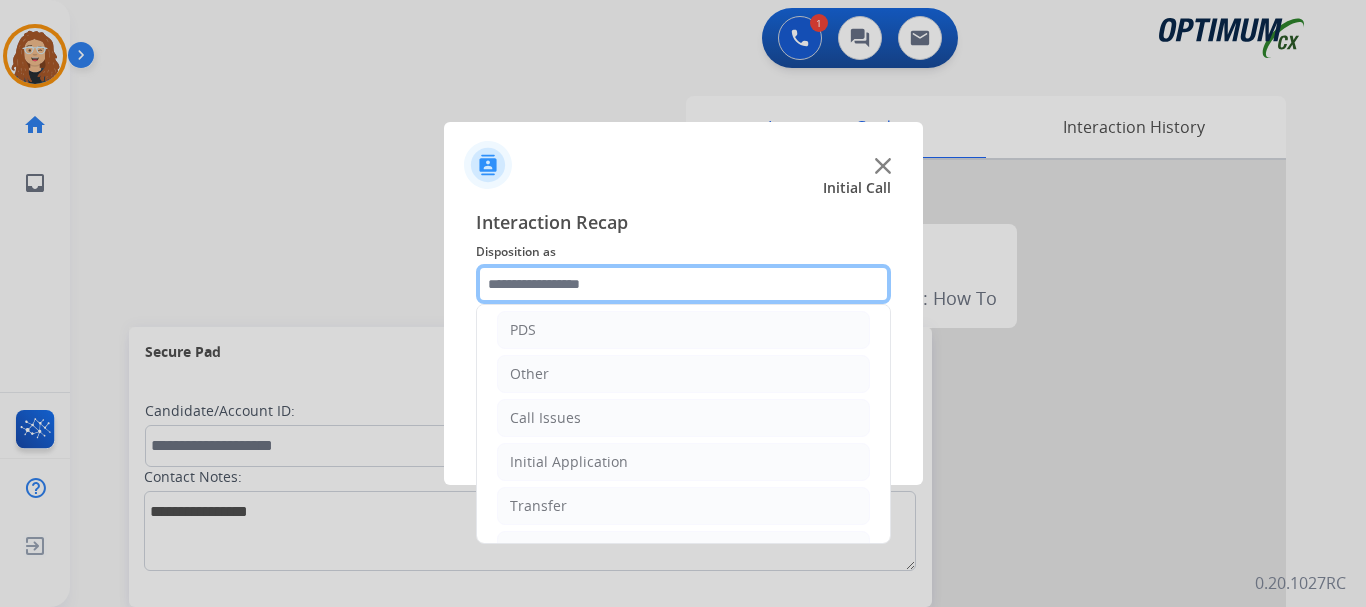 scroll, scrollTop: 136, scrollLeft: 0, axis: vertical 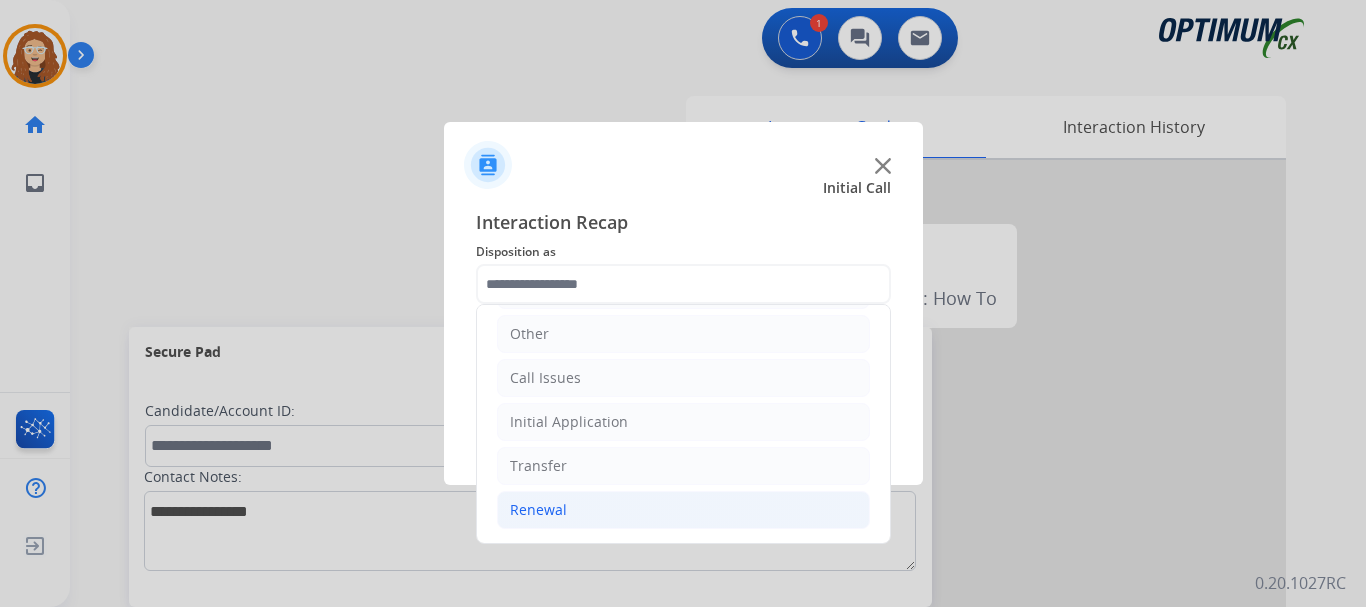 drag, startPoint x: 650, startPoint y: 497, endPoint x: 758, endPoint y: 503, distance: 108.16654 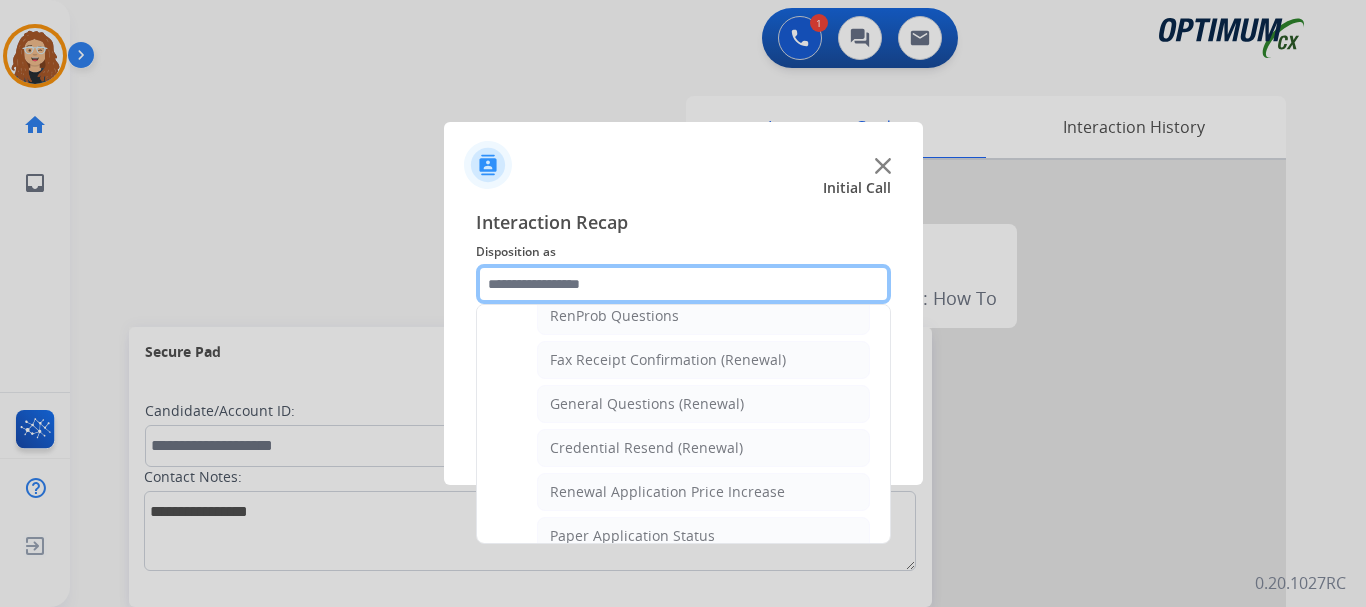 scroll, scrollTop: 539, scrollLeft: 0, axis: vertical 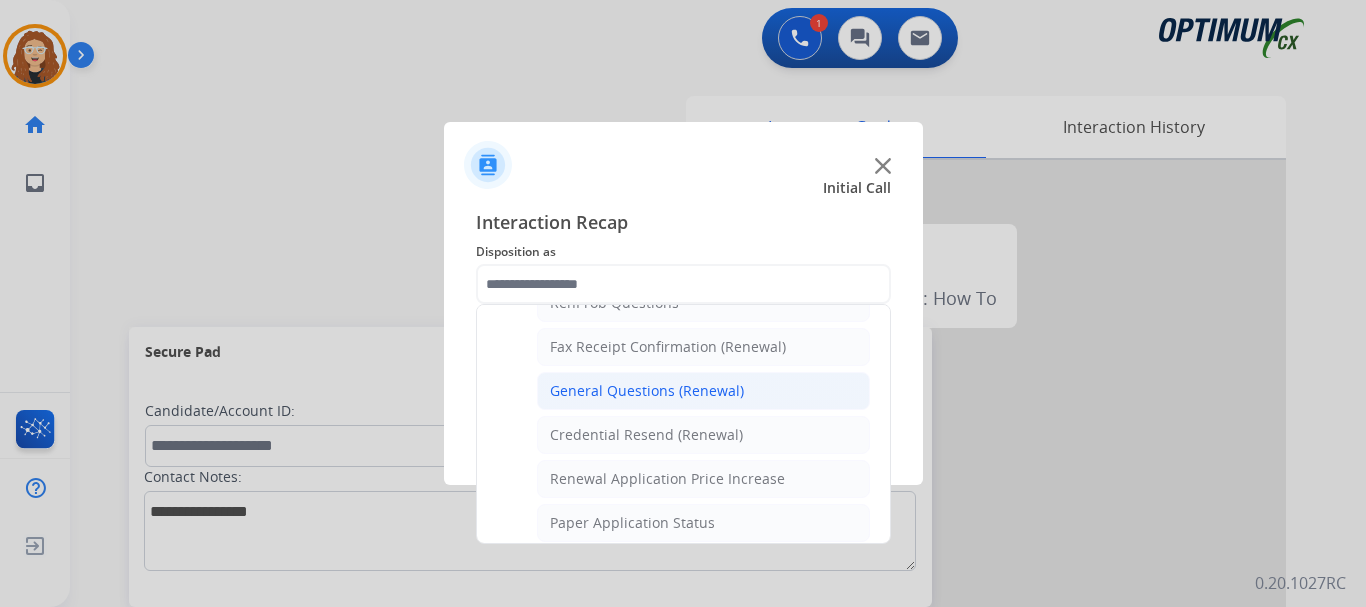 click on "General Questions (Renewal)" 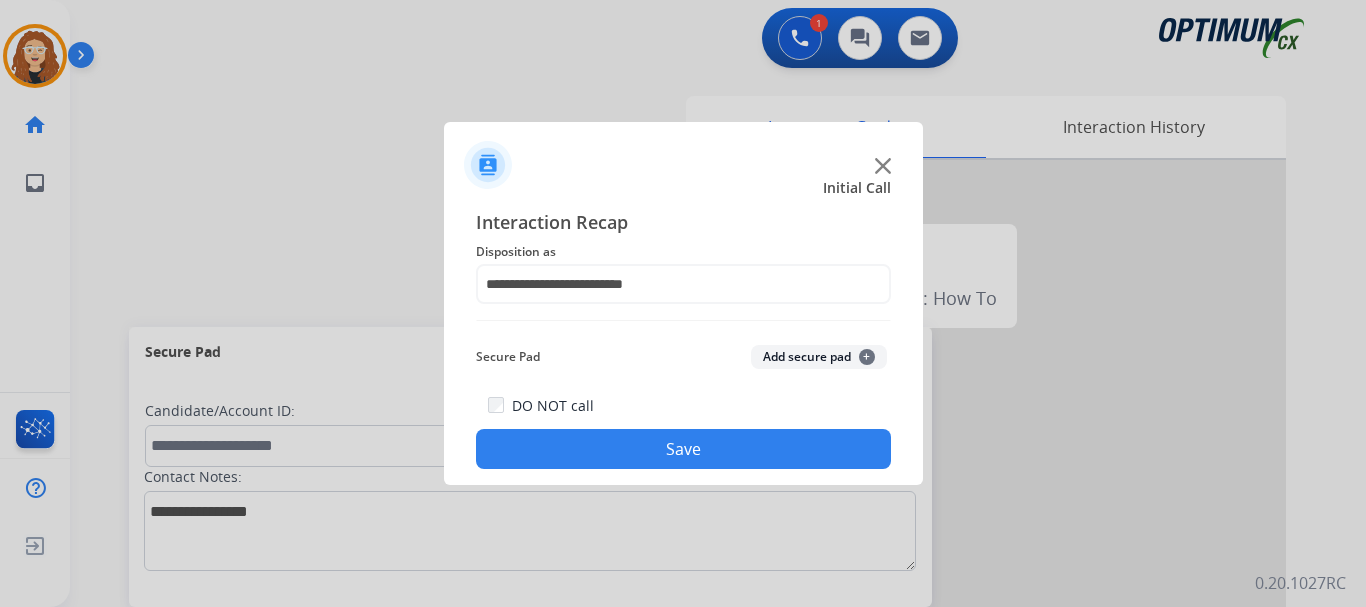 click on "Save" 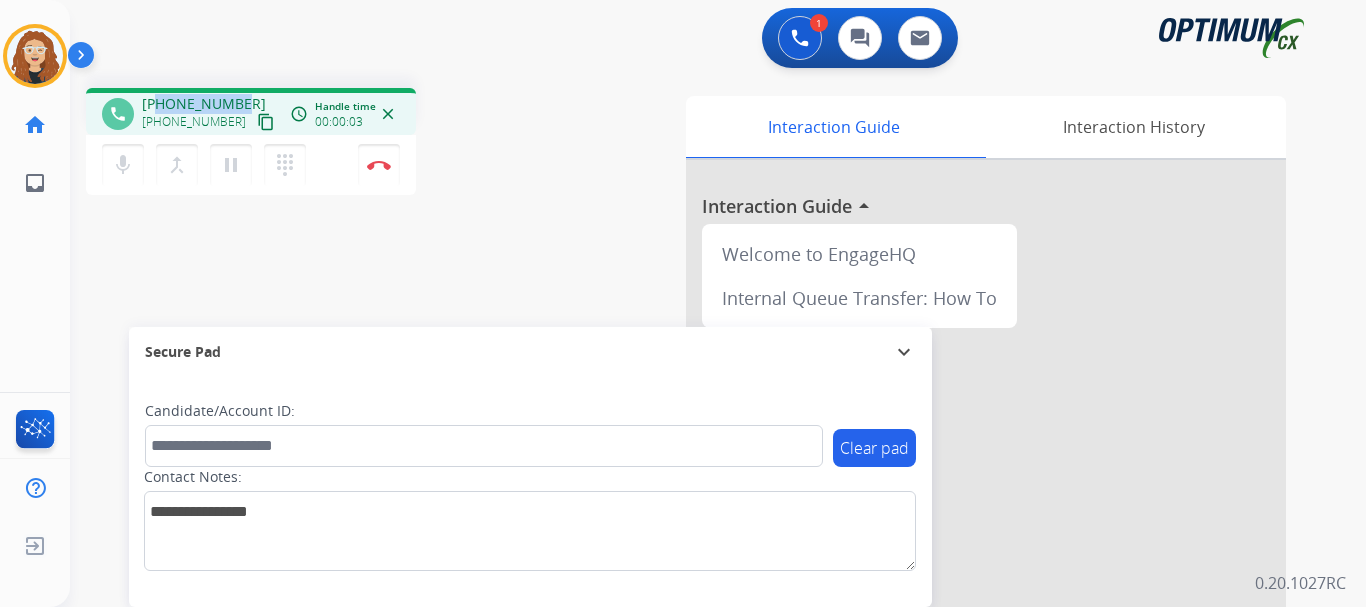drag, startPoint x: 159, startPoint y: 102, endPoint x: 242, endPoint y: 99, distance: 83.0542 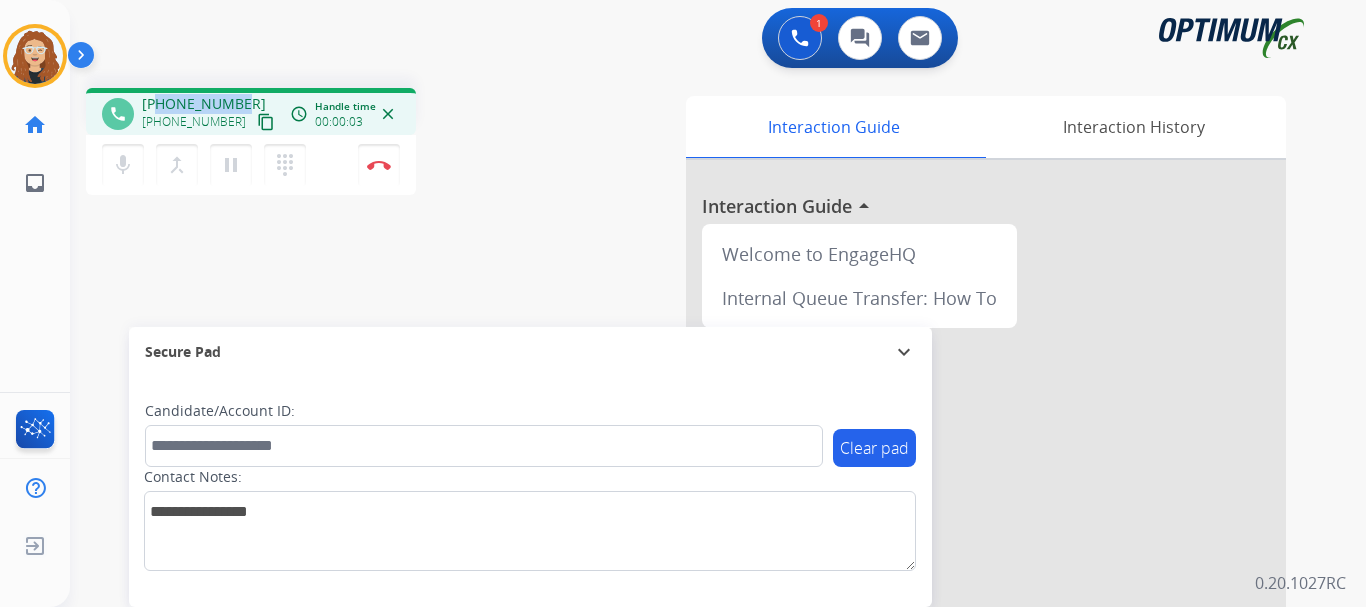 click on "[PHONE_NUMBER] [PHONE_NUMBER] content_copy" at bounding box center [210, 114] 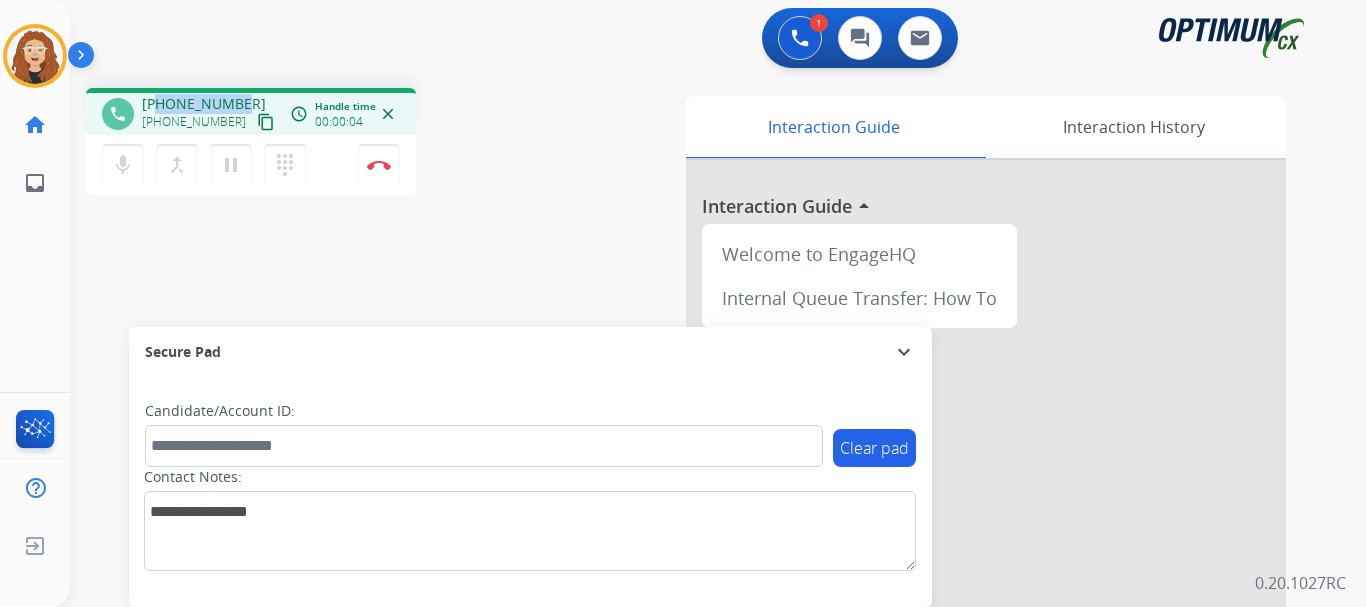 copy on "7875160768" 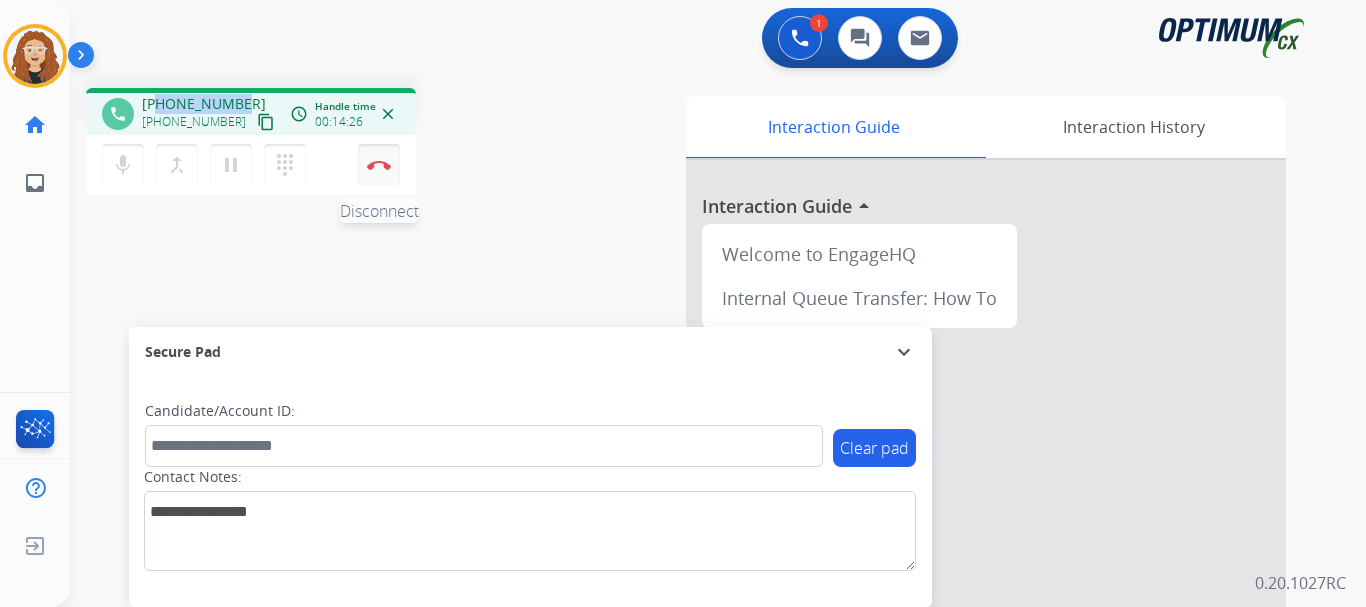 click at bounding box center [379, 165] 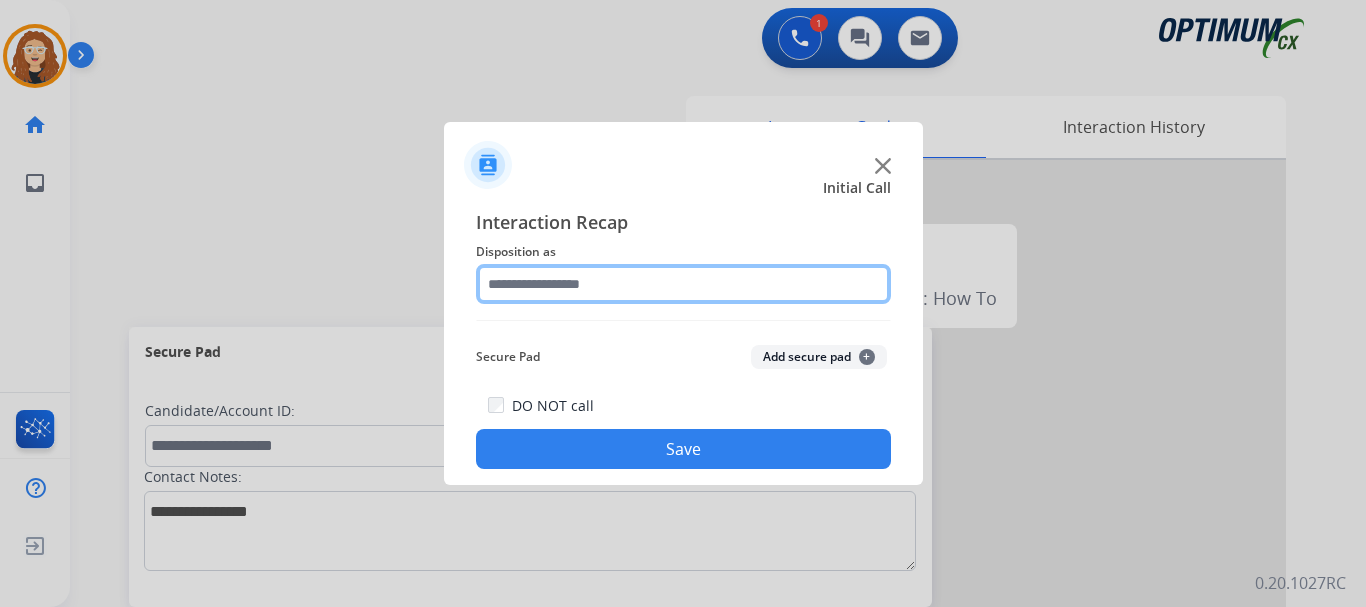 click 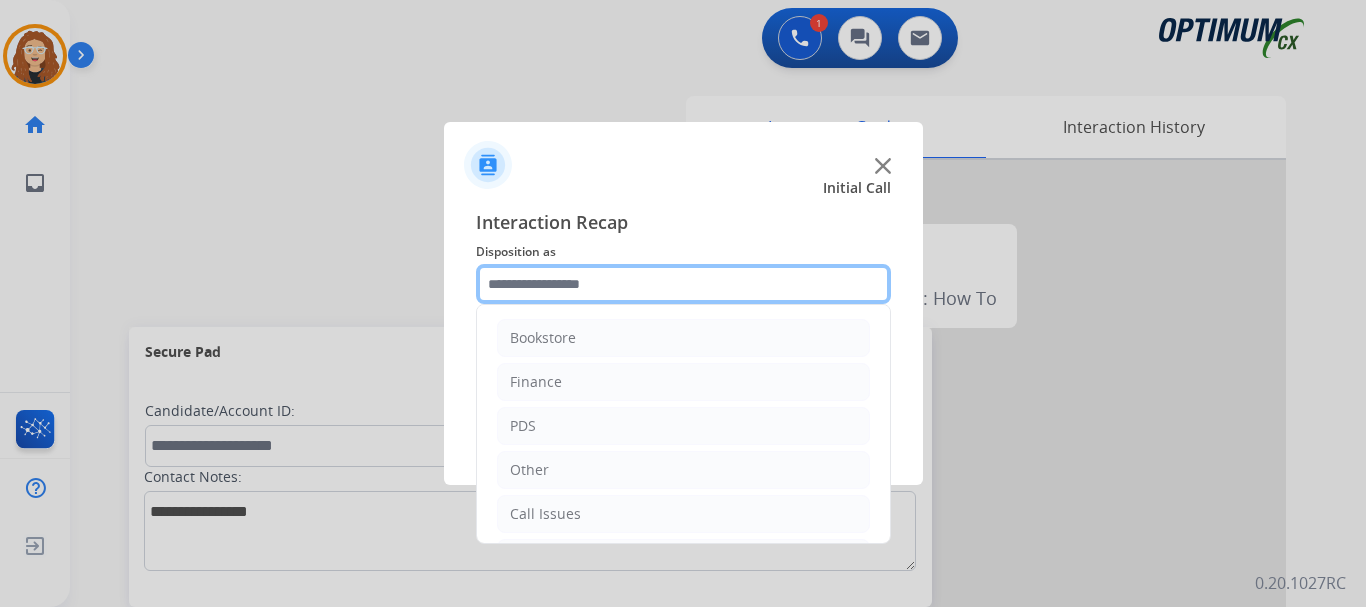 scroll, scrollTop: 136, scrollLeft: 0, axis: vertical 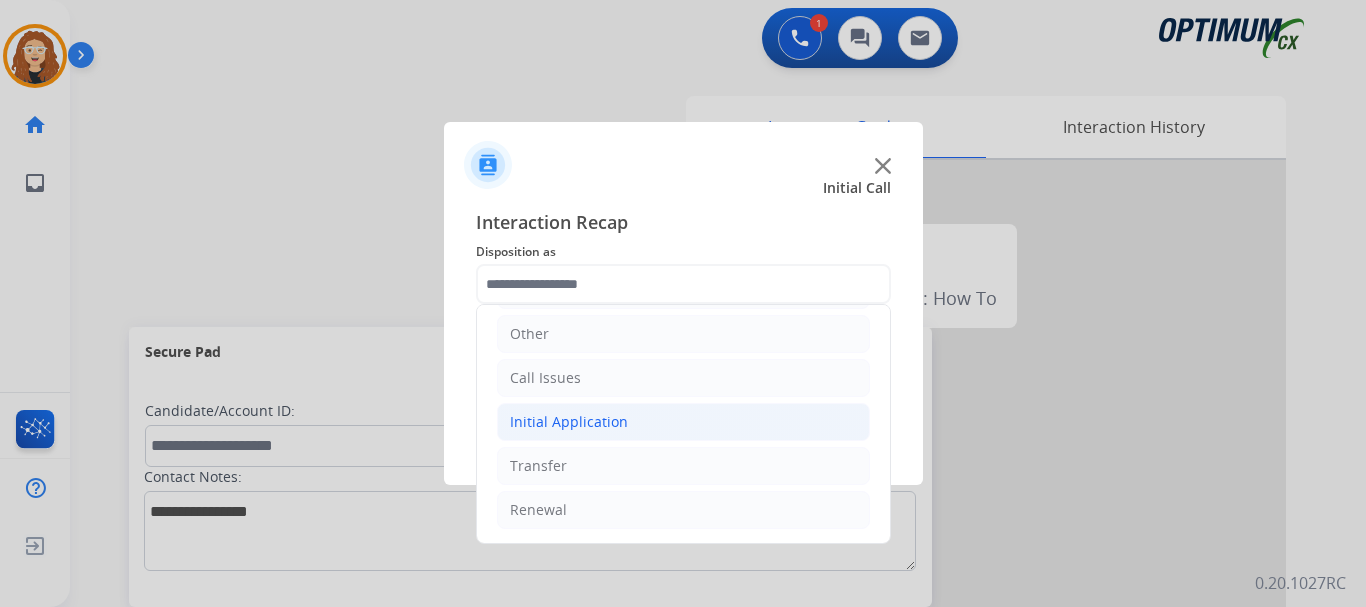 drag, startPoint x: 618, startPoint y: 424, endPoint x: 631, endPoint y: 429, distance: 13.928389 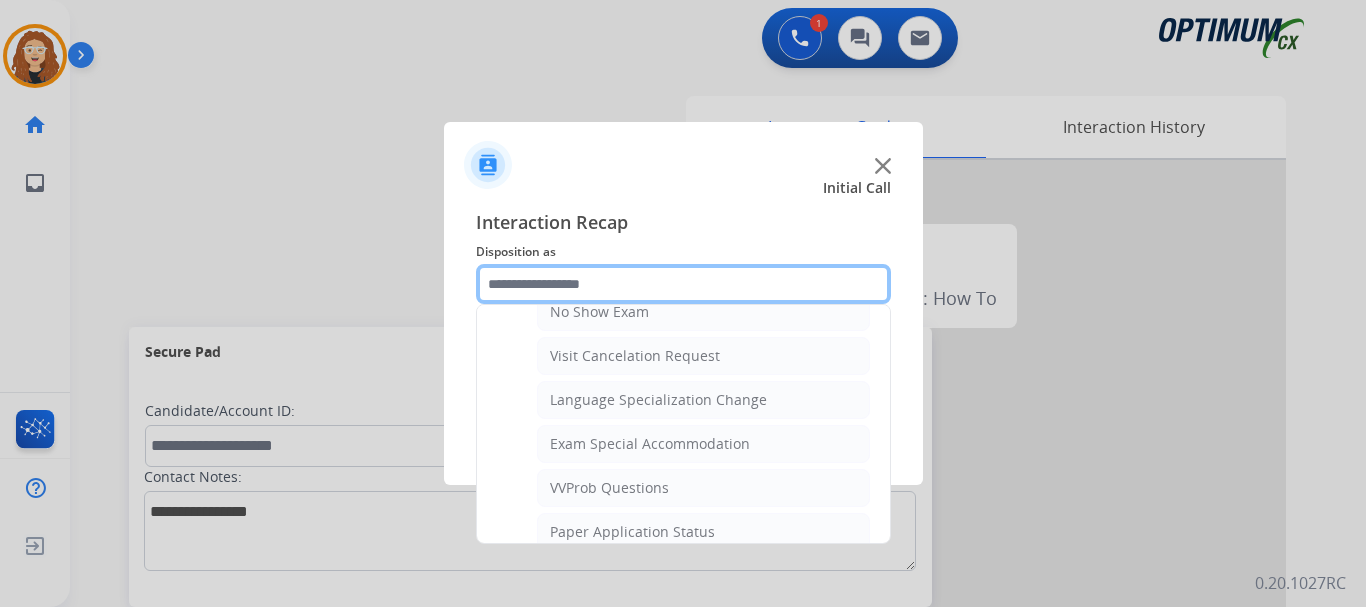 scroll, scrollTop: 950, scrollLeft: 0, axis: vertical 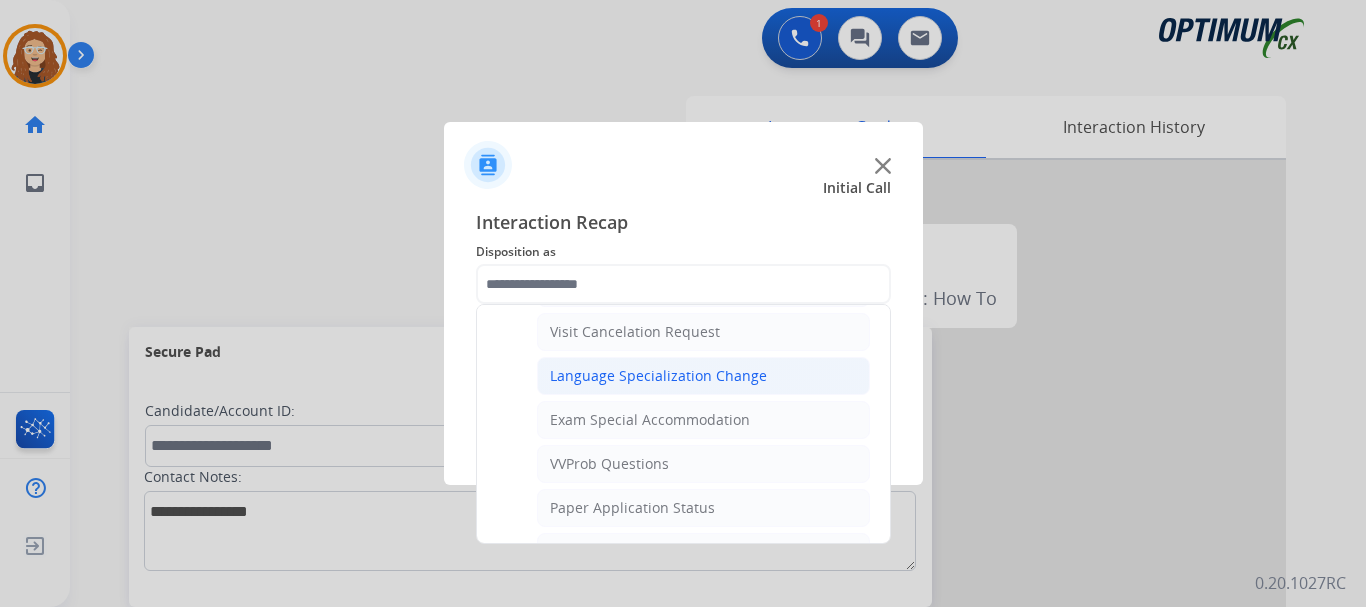 click on "Language Specialization Change" 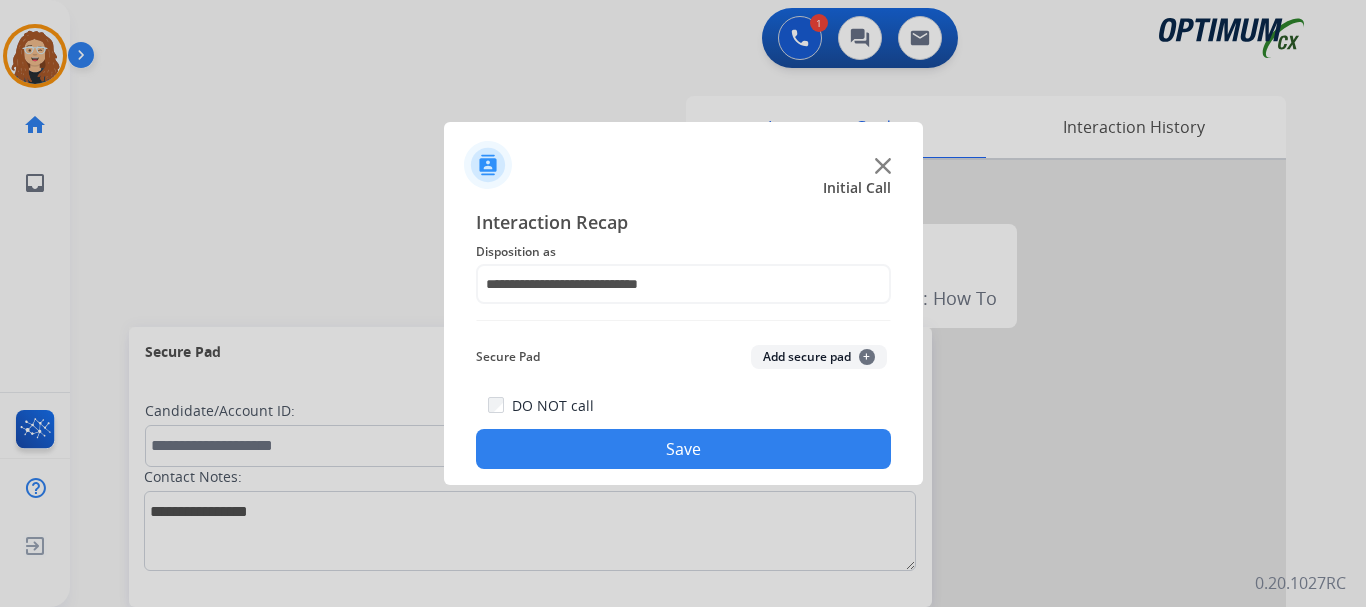 click on "Save" 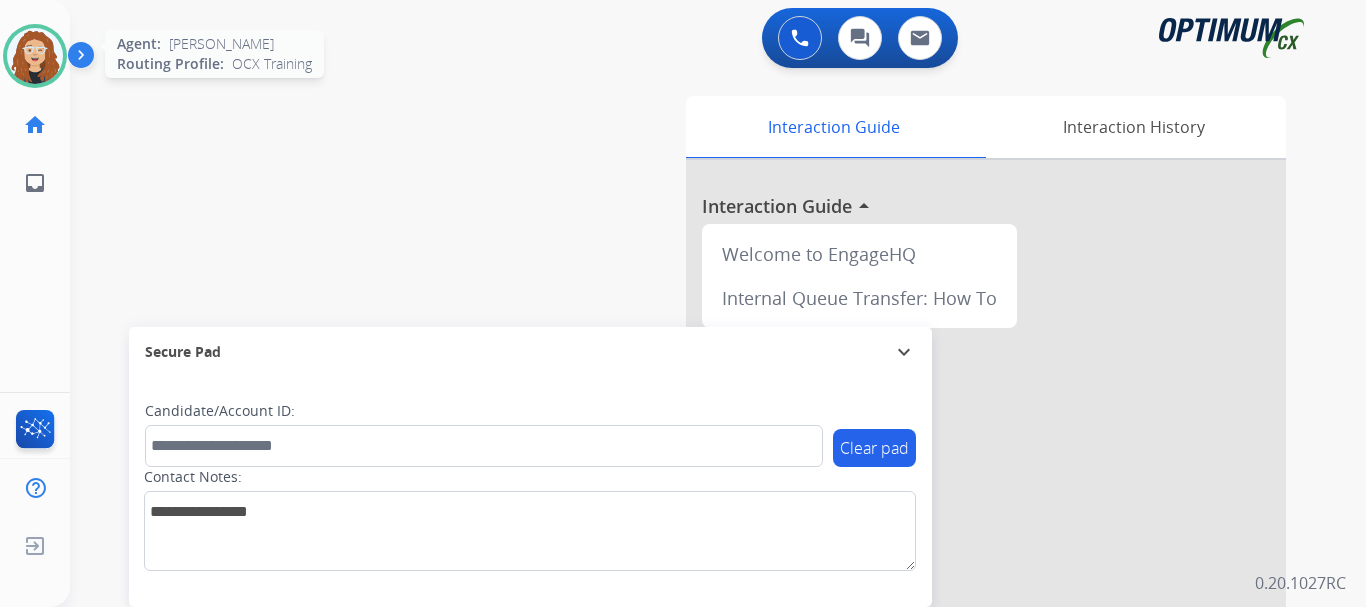 click at bounding box center (35, 56) 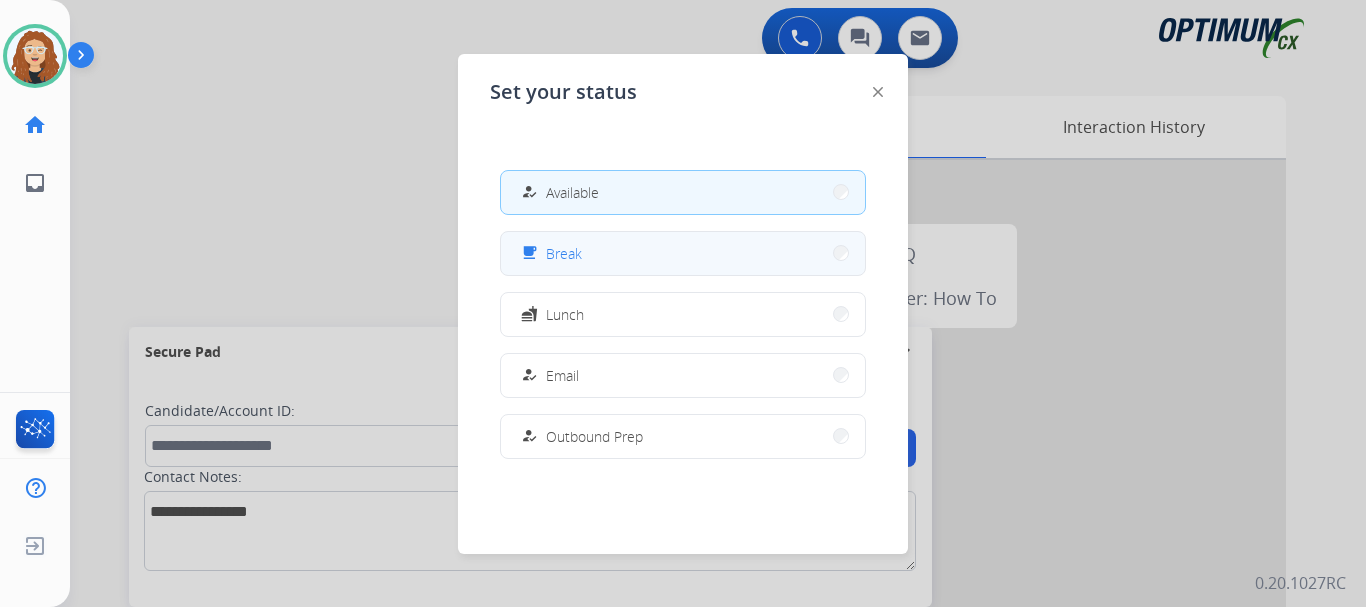 click on "free_breakfast Break" at bounding box center [683, 253] 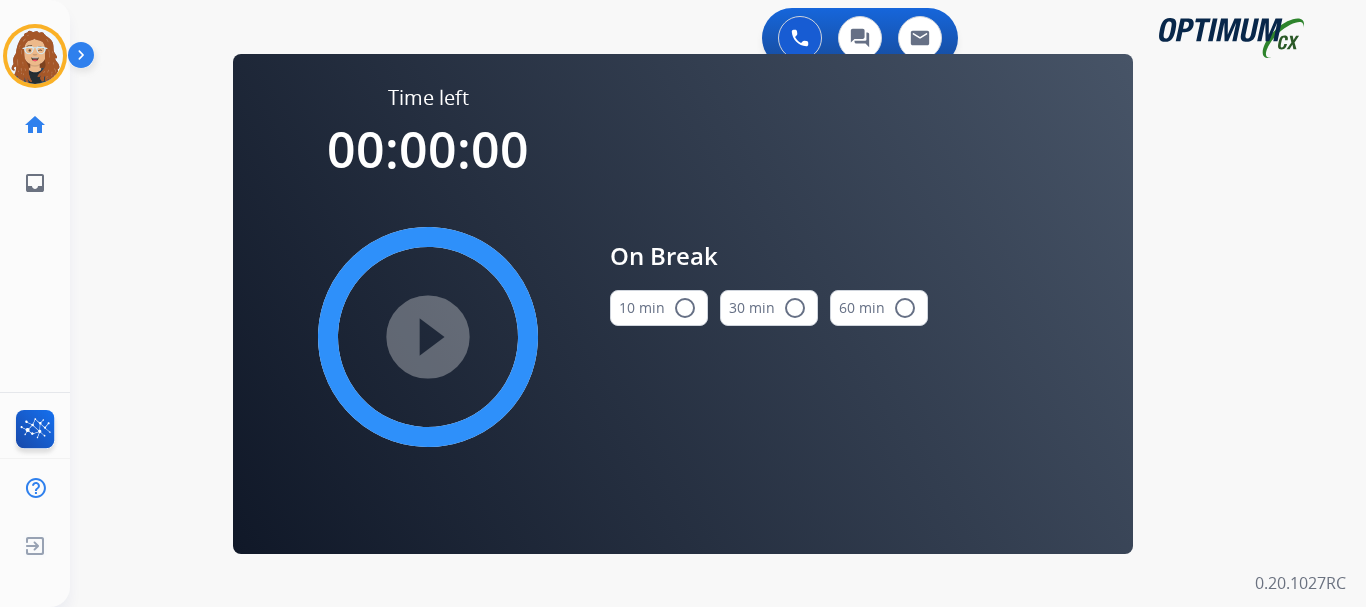 click on "radio_button_unchecked" at bounding box center [685, 308] 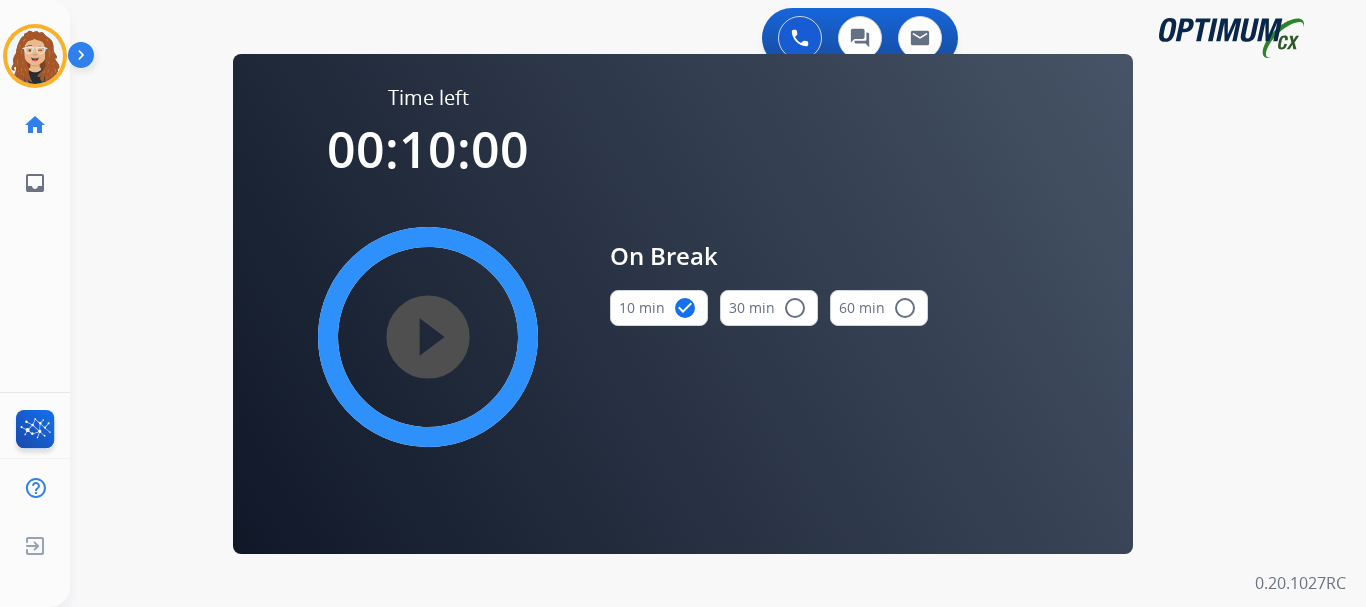 click on "play_circle_filled" at bounding box center [428, 337] 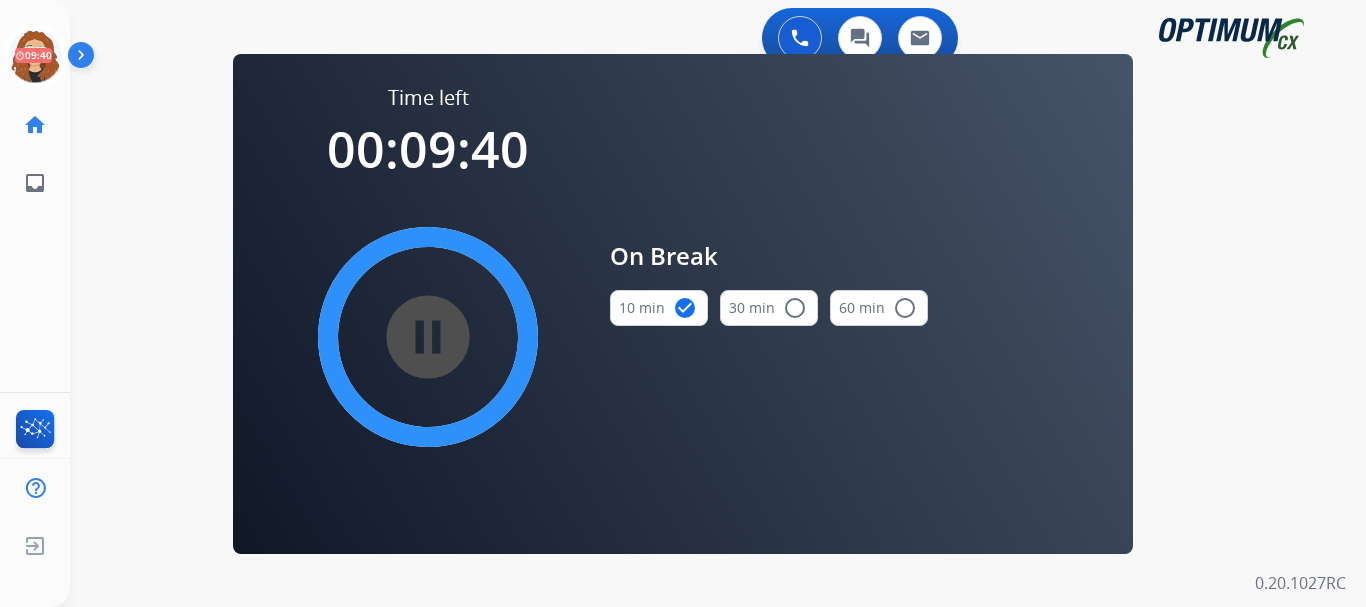 click on "0 Voice Interactions  0  Chat Interactions   0  Email Interactions swap_horiz Break voice bridge close_fullscreen Connect 3-Way Call merge_type Separate 3-Way Call Time left 00:09:40 pause_circle_filled On Break  10 min  check_circle  30 min  radio_button_unchecked  60 min  radio_button_unchecked  Interaction Guide   Interaction History  Interaction Guide arrow_drop_up  Welcome to EngageHQ   Internal Queue Transfer: How To  Secure Pad expand_more Clear pad Candidate/Account ID: Contact Notes:                  0.20.1027RC" at bounding box center (718, 303) 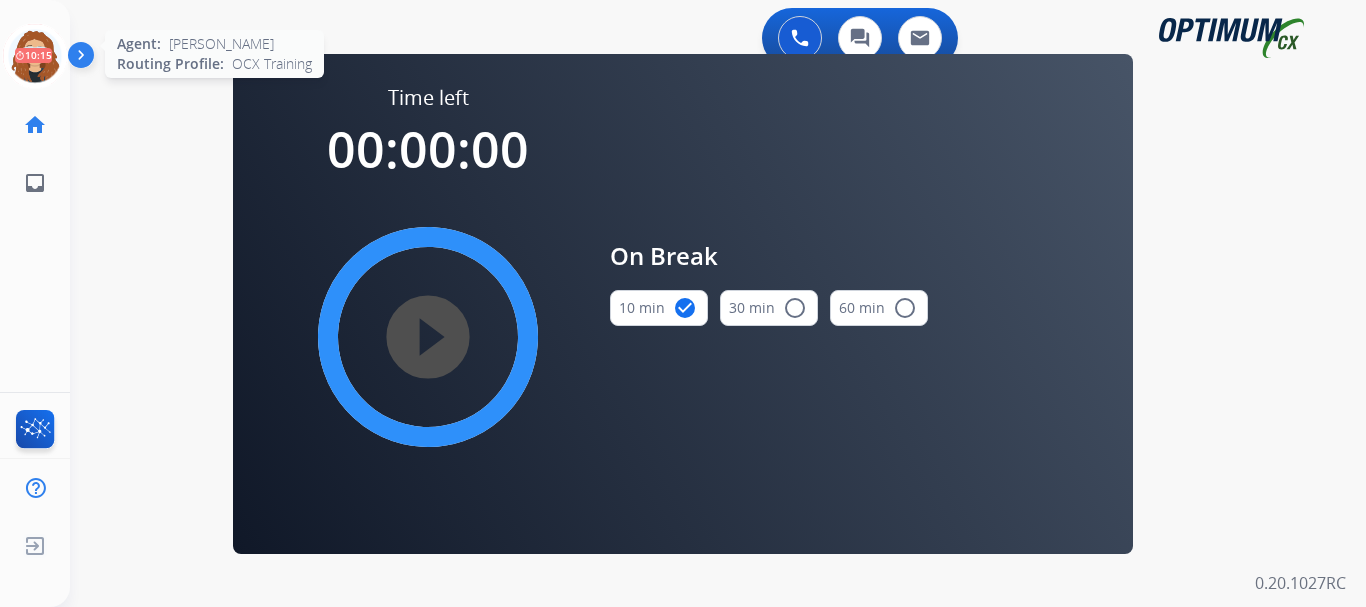 click 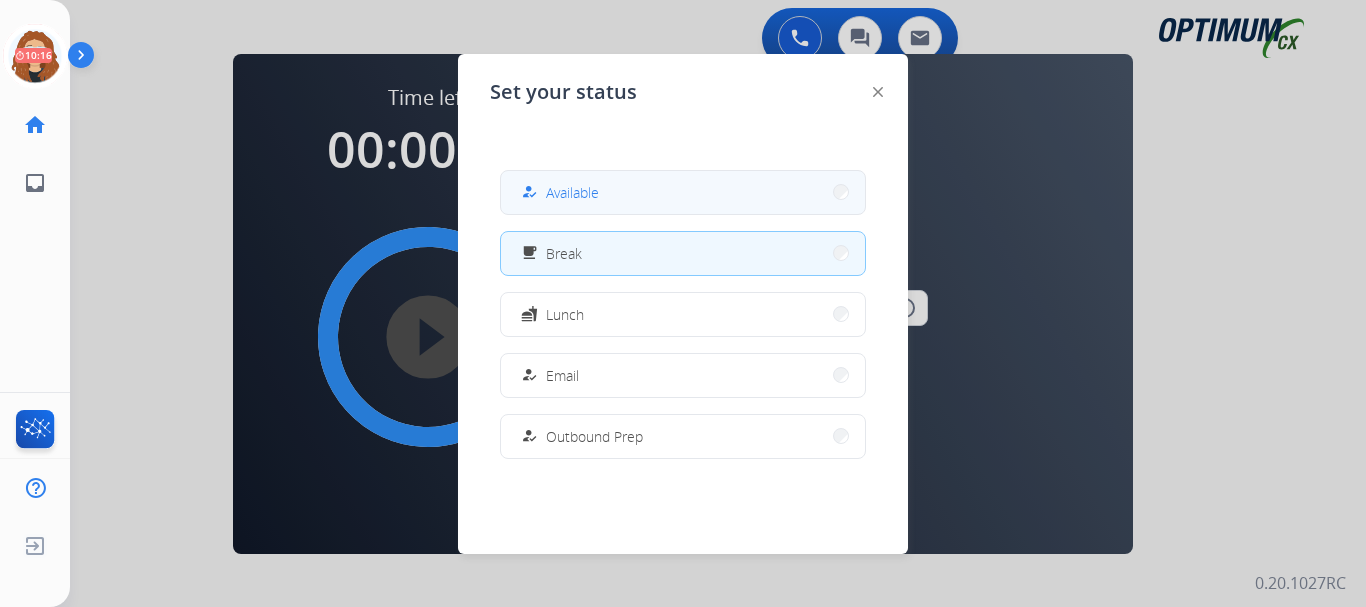 click on "Available" at bounding box center (572, 192) 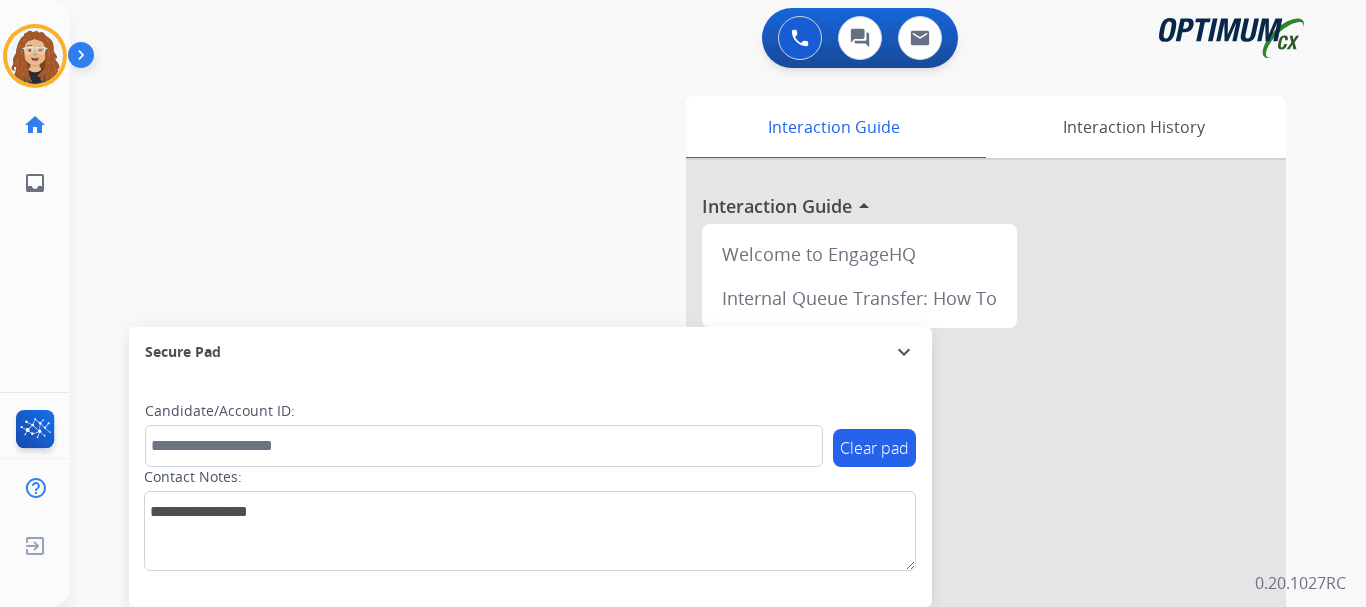 click on "swap_horiz Break voice bridge close_fullscreen Connect 3-Way Call merge_type Separate 3-Way Call  Interaction Guide   Interaction History  Interaction Guide arrow_drop_up  Welcome to EngageHQ   Internal Queue Transfer: How To  Secure Pad expand_more Clear pad Candidate/Account ID: Contact Notes:" at bounding box center [694, 489] 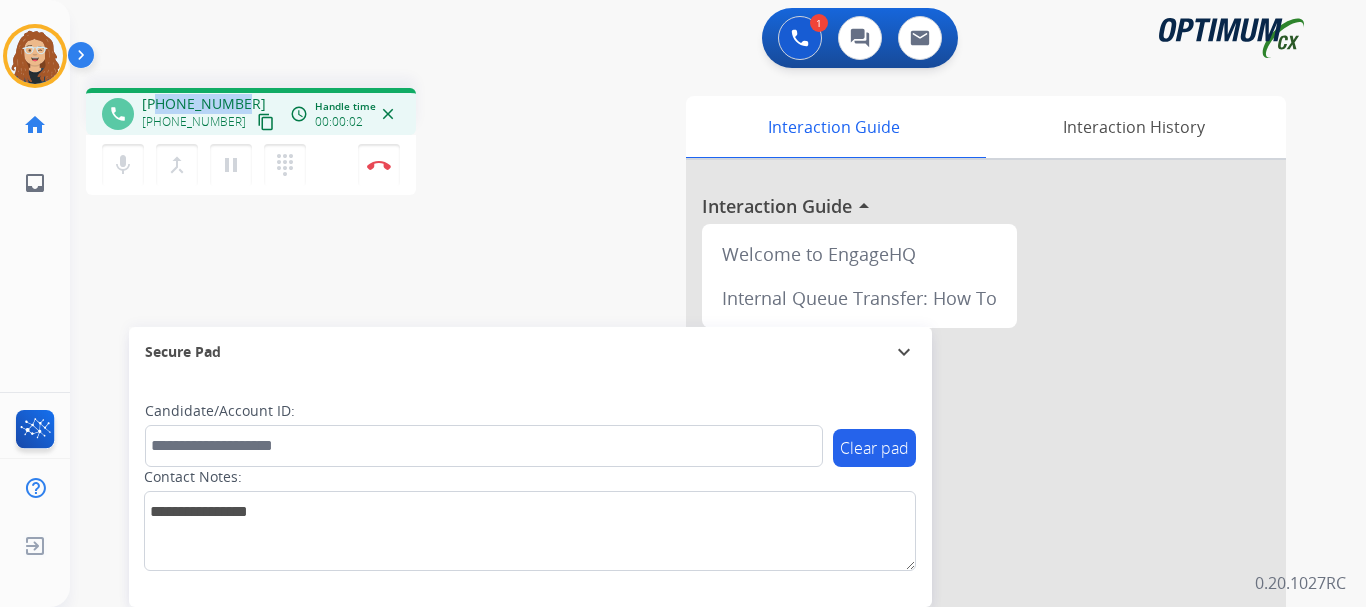 drag, startPoint x: 157, startPoint y: 104, endPoint x: 242, endPoint y: 97, distance: 85.28775 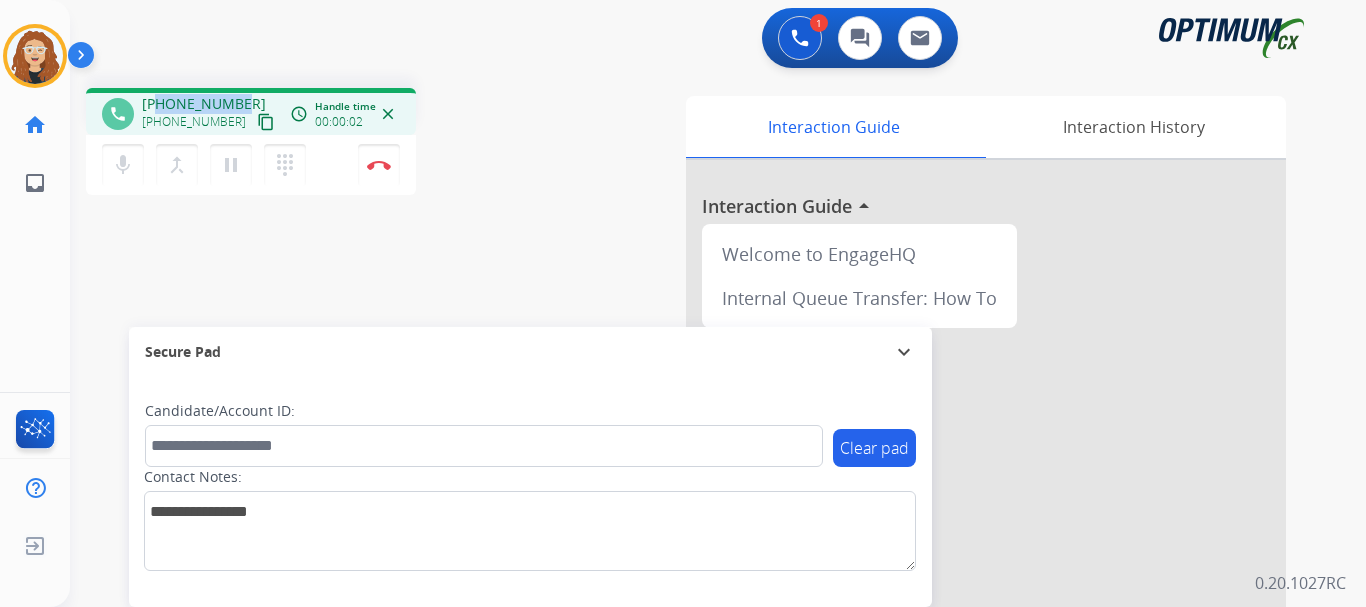 click on "[PHONE_NUMBER] [PHONE_NUMBER] content_copy" at bounding box center (210, 114) 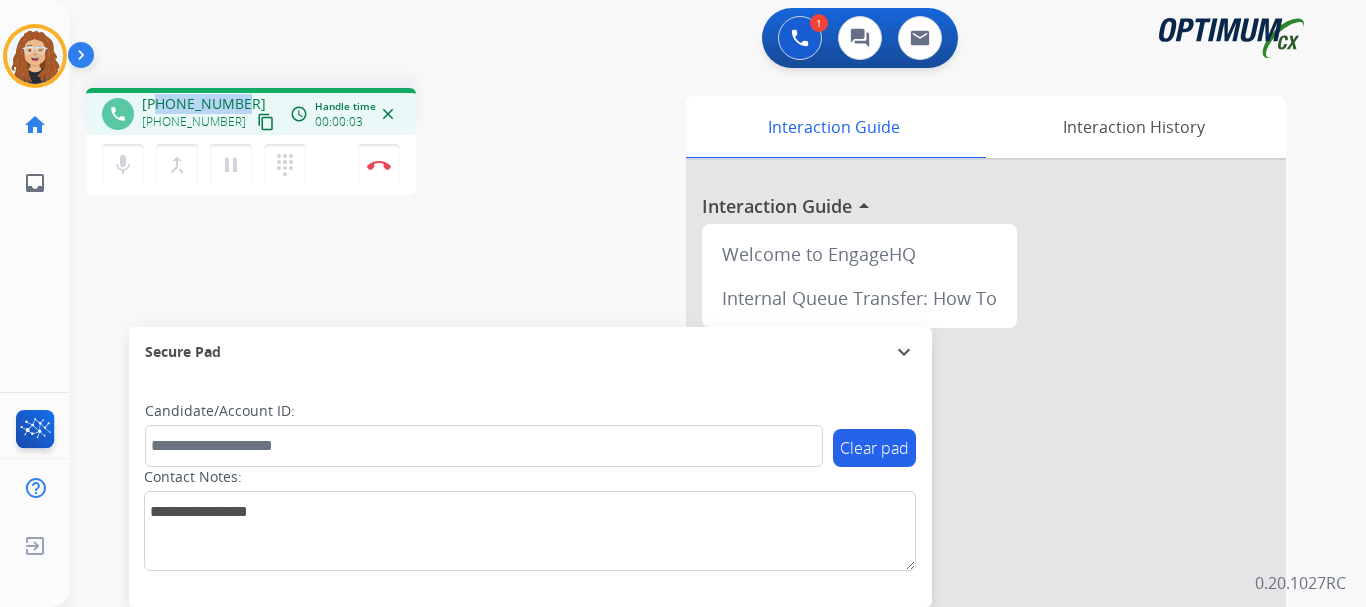 copy on "6784311360" 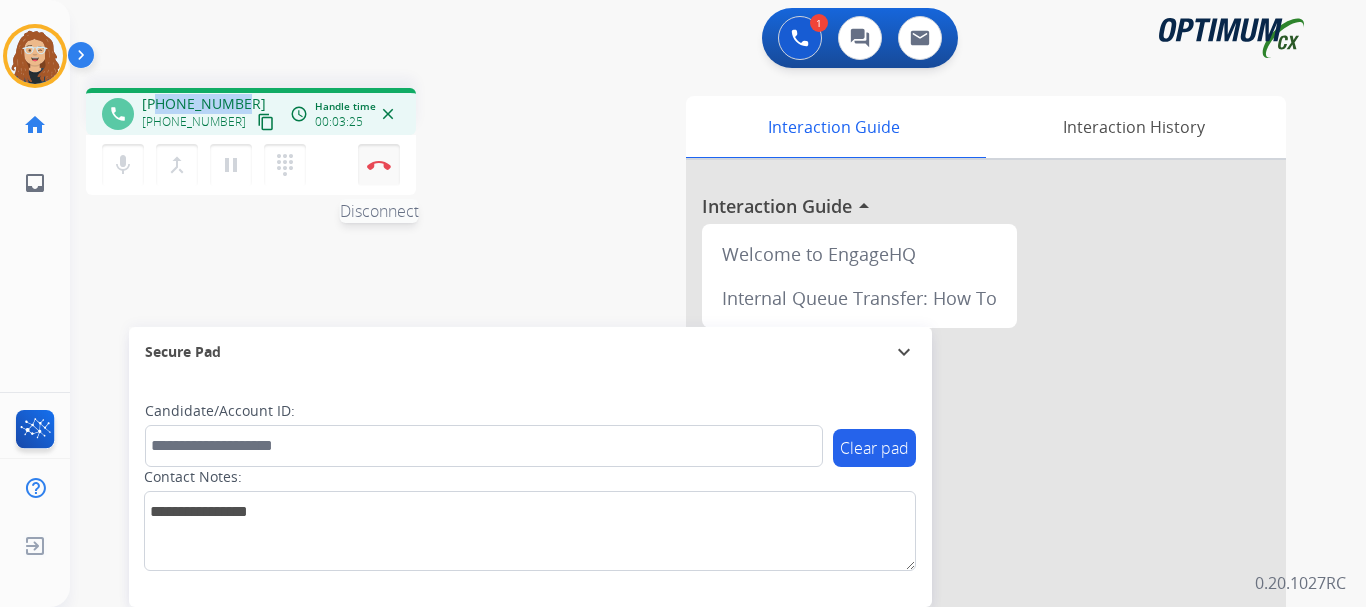 click at bounding box center (379, 165) 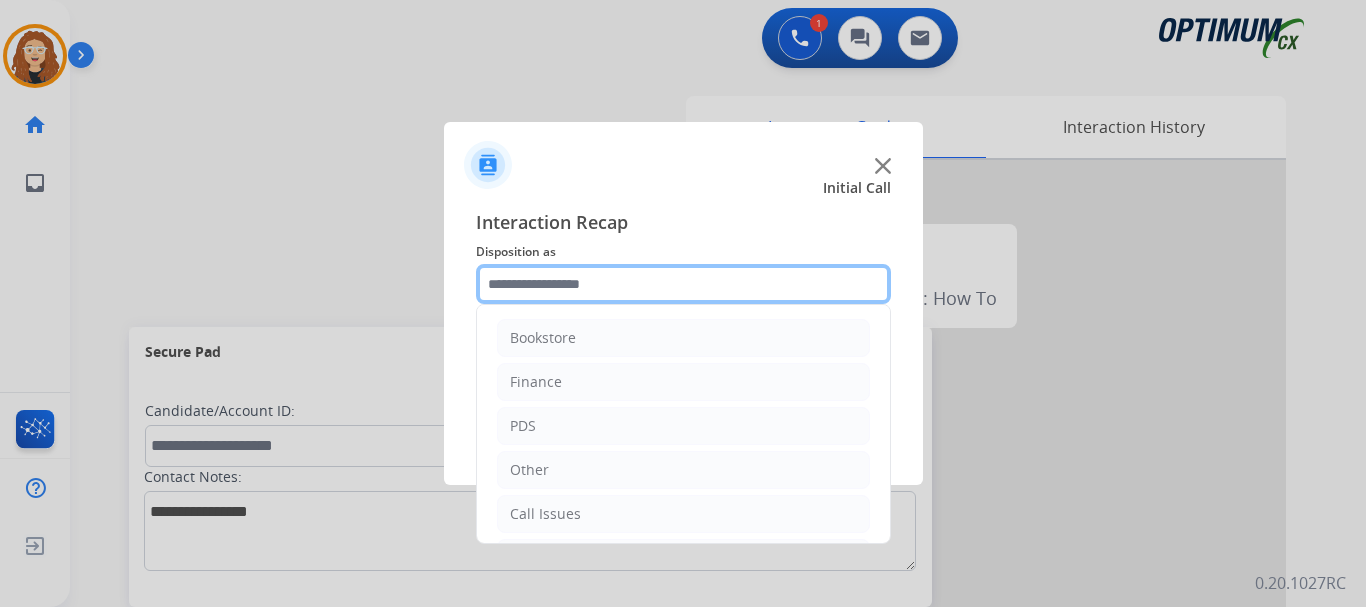 click 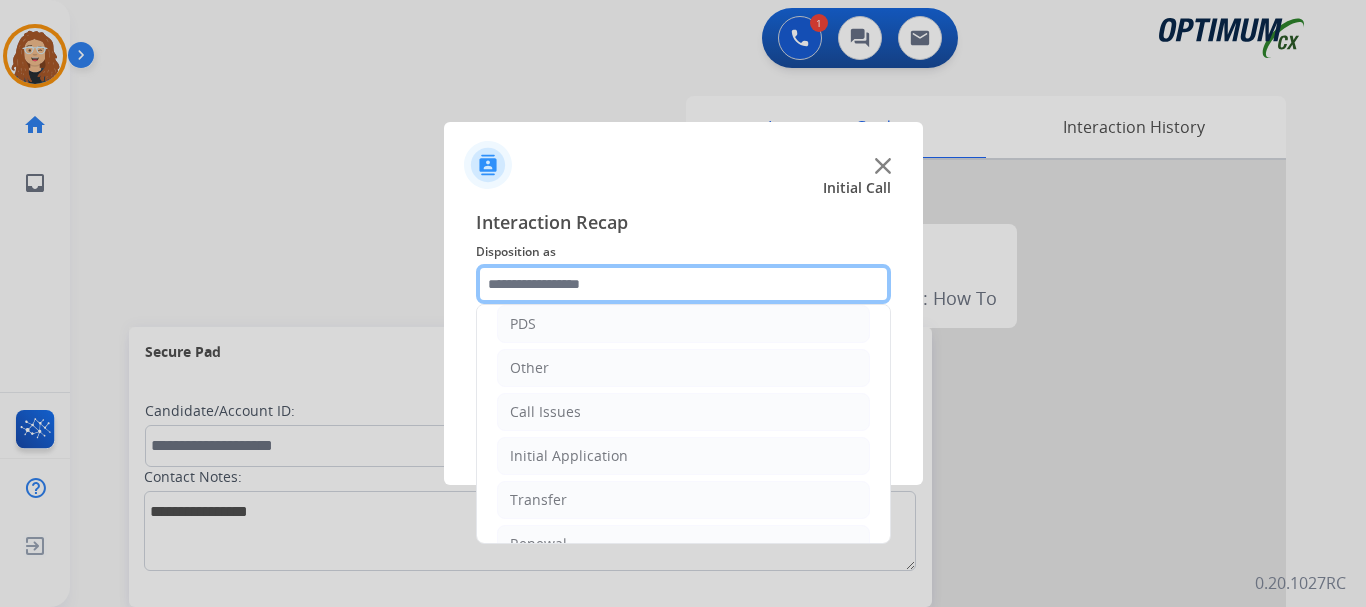 scroll, scrollTop: 136, scrollLeft: 0, axis: vertical 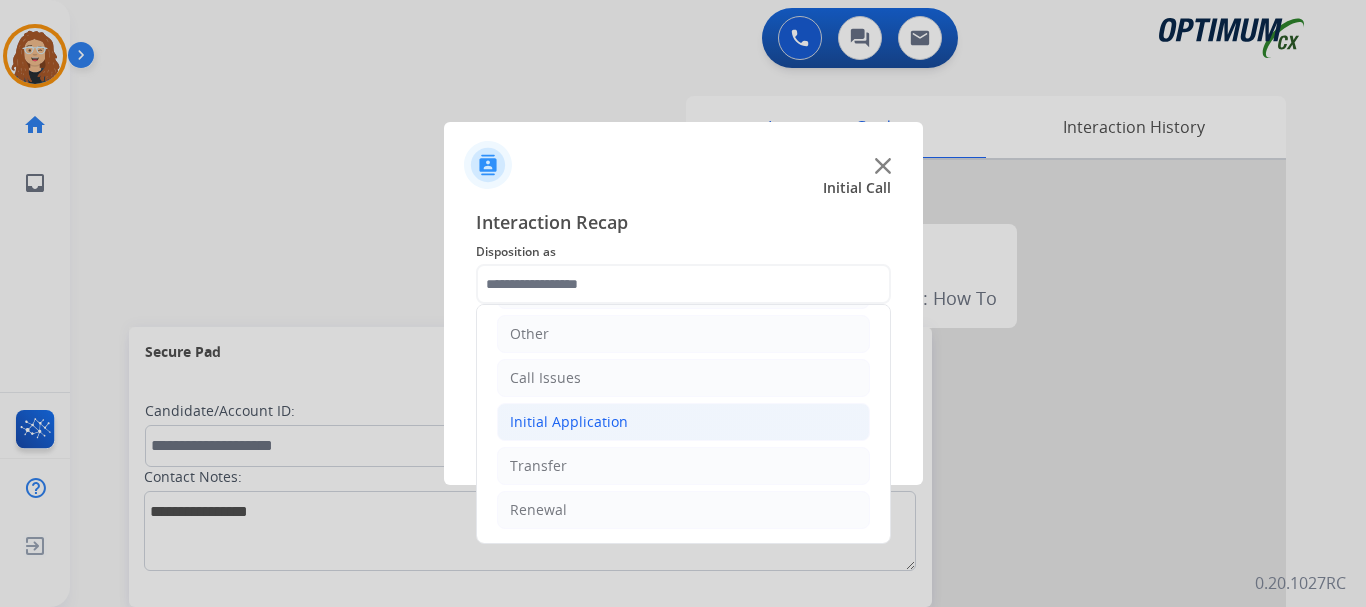 click on "Initial Application" 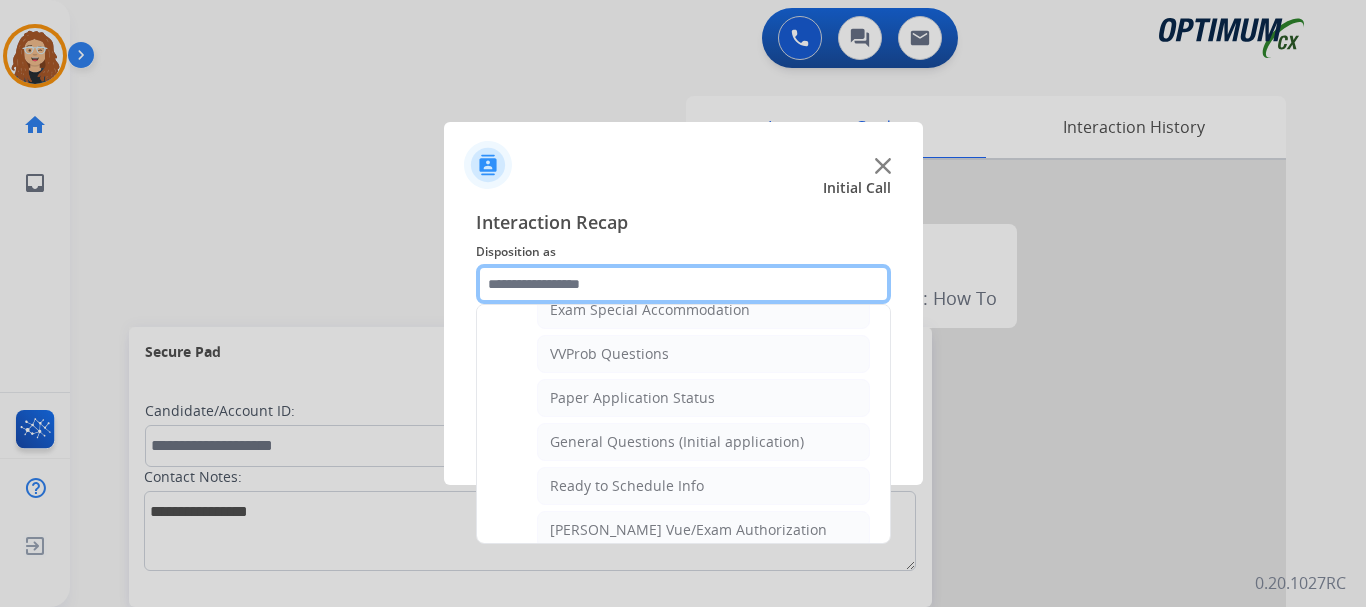 scroll, scrollTop: 1066, scrollLeft: 0, axis: vertical 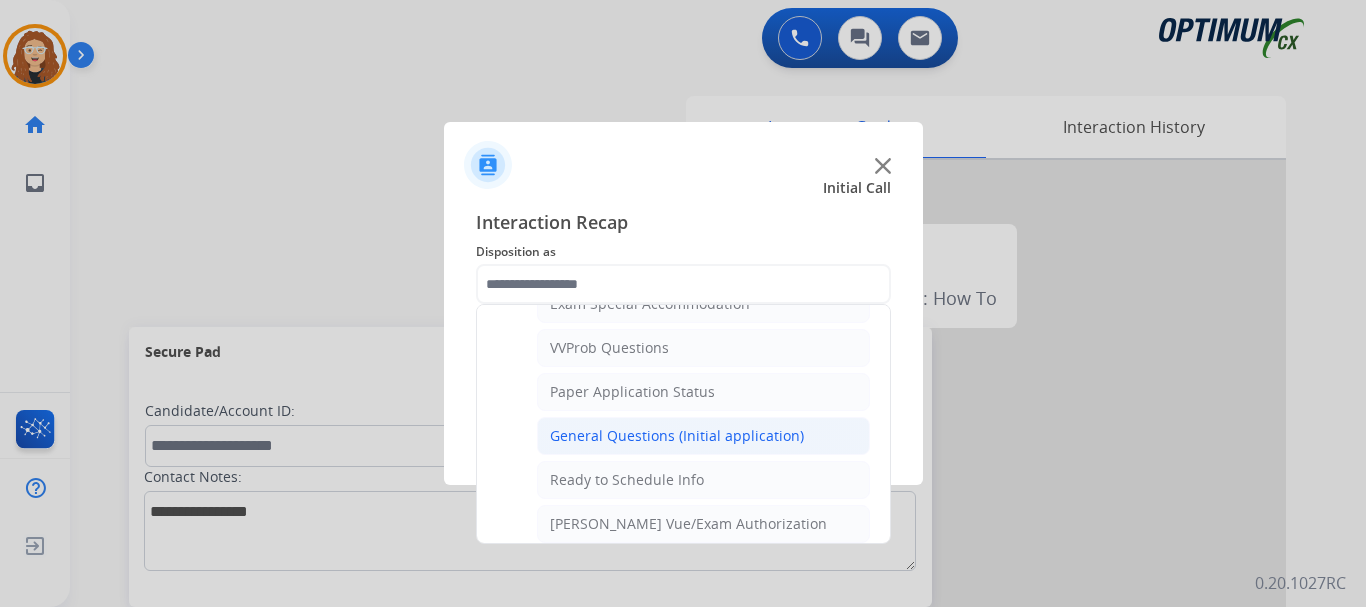 click on "General Questions (Initial application)" 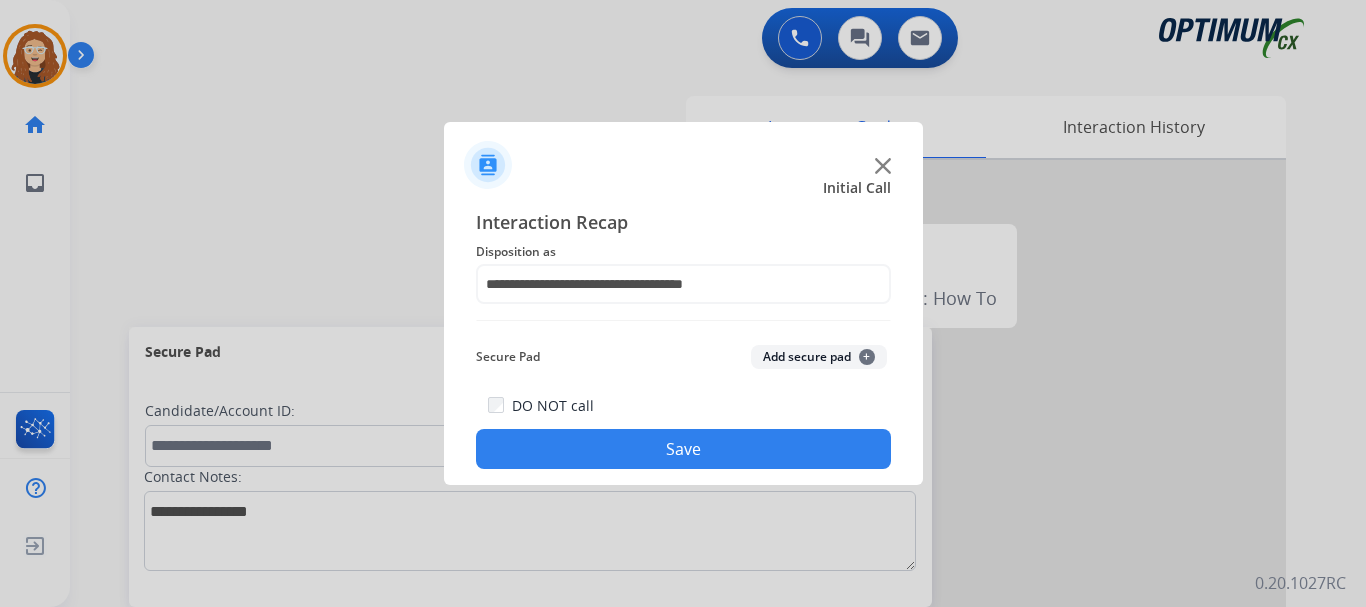 click on "Save" 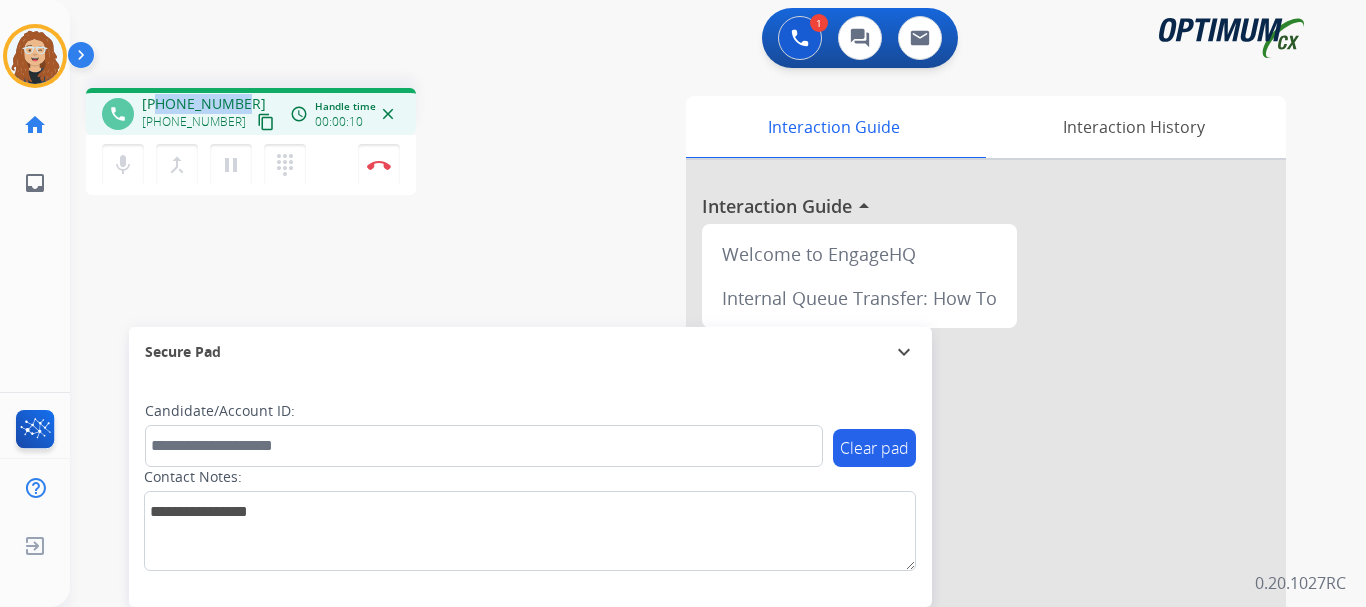 drag, startPoint x: 157, startPoint y: 101, endPoint x: 239, endPoint y: 97, distance: 82.0975 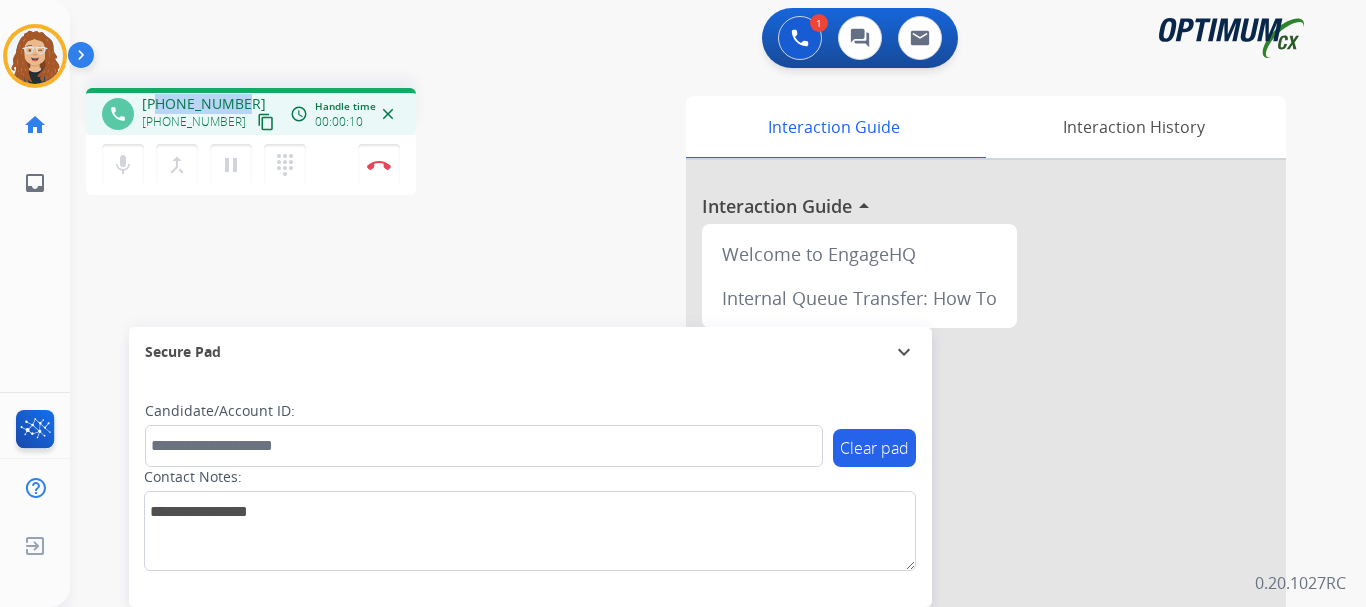 click on "[PHONE_NUMBER] [PHONE_NUMBER] content_copy" at bounding box center [210, 114] 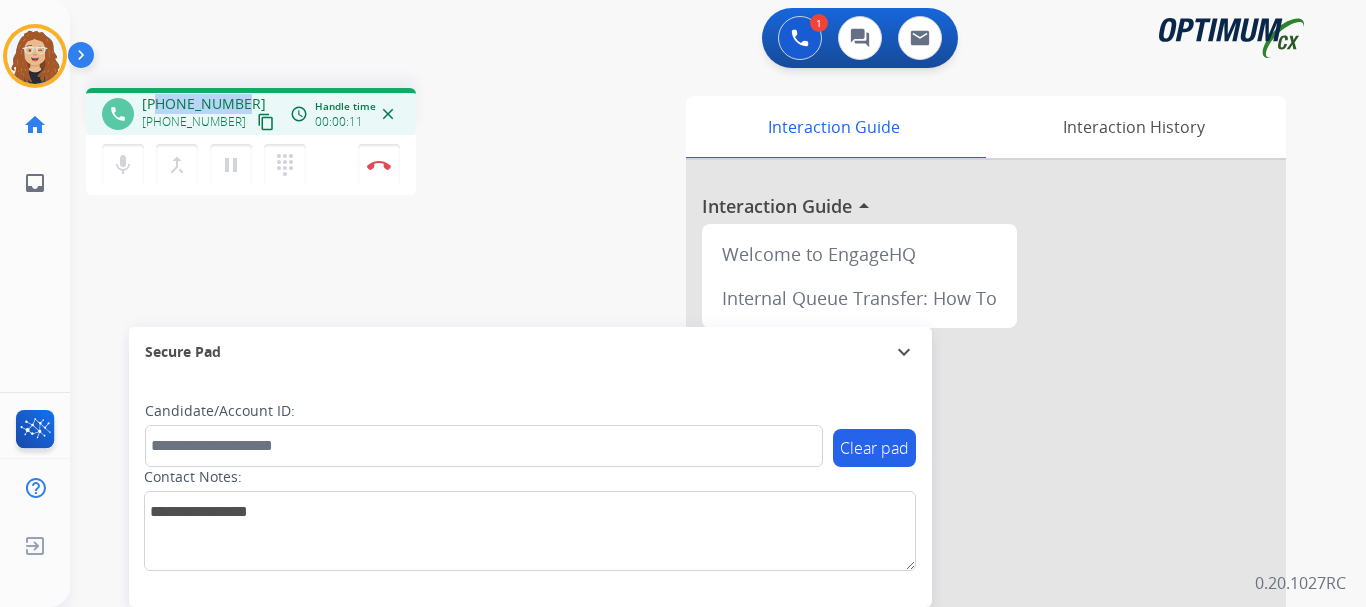 copy on "3523421001" 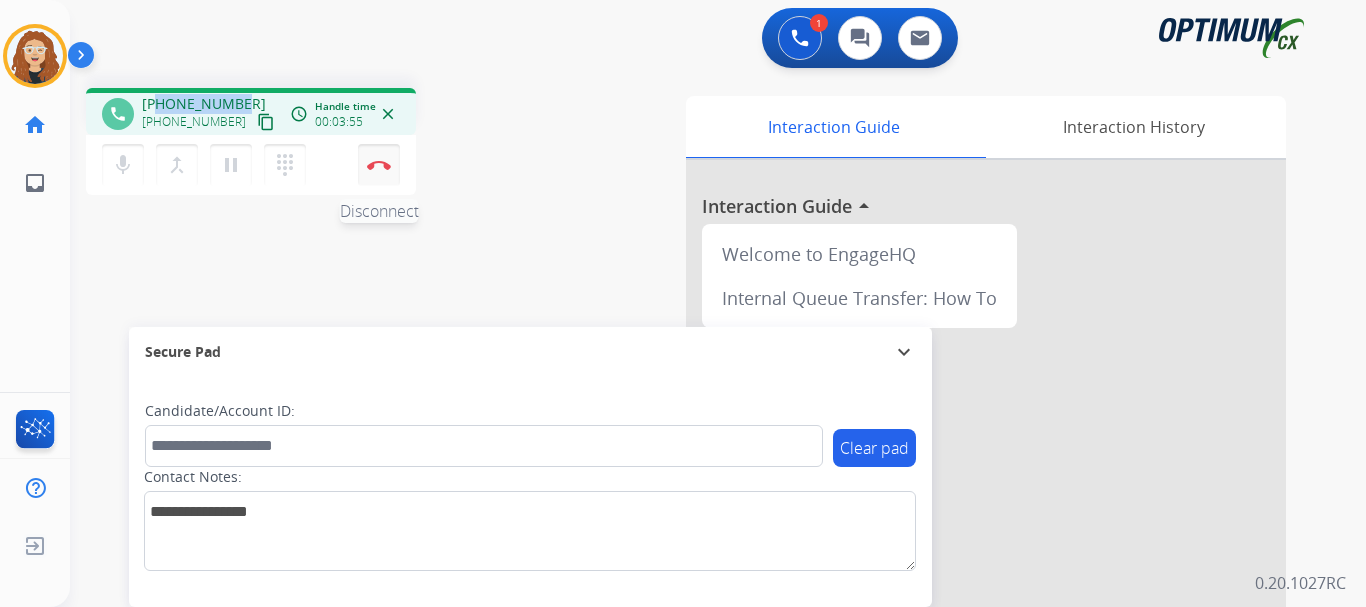 click at bounding box center [379, 165] 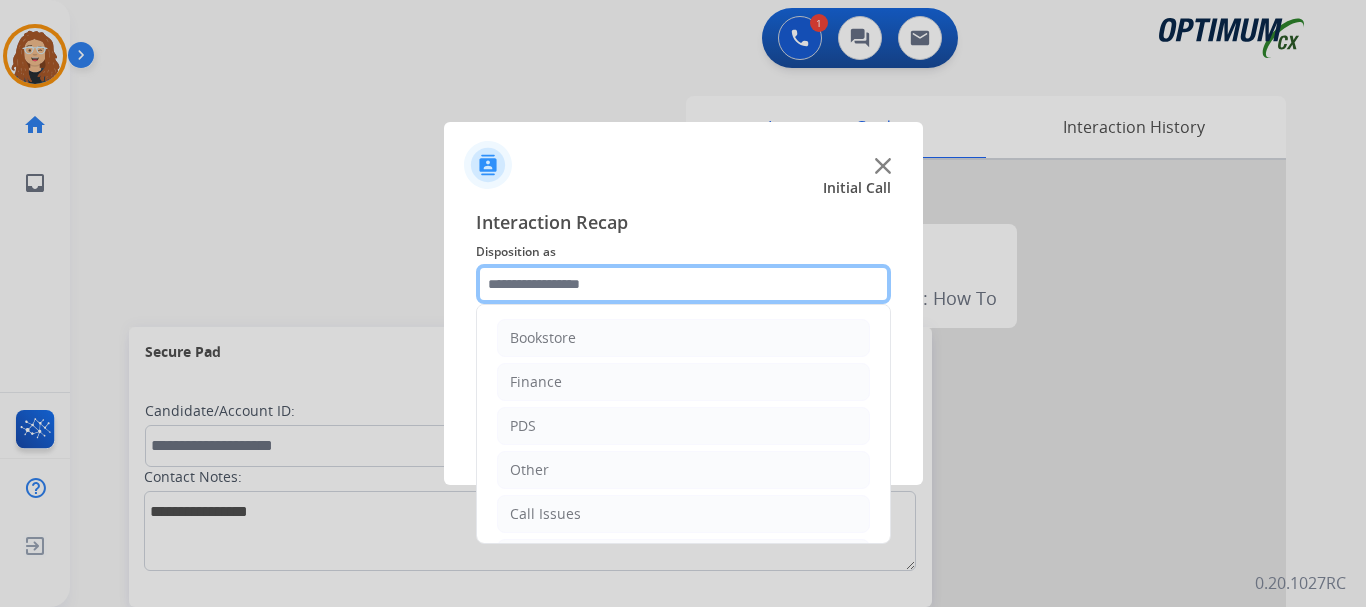 click 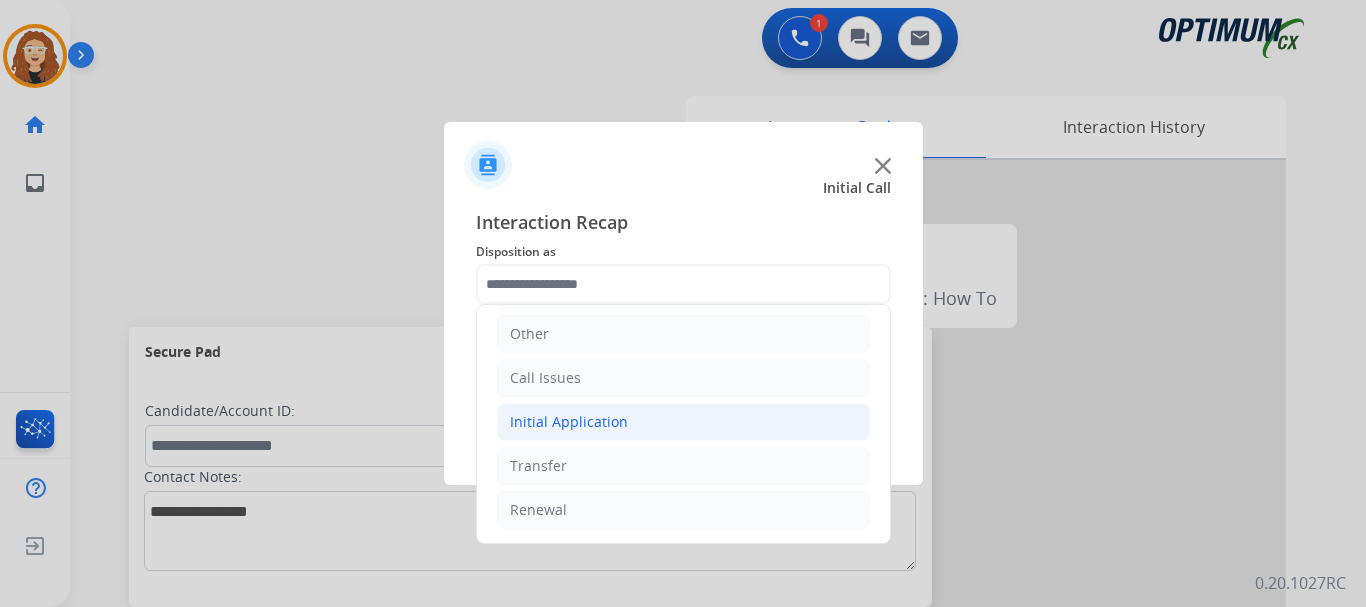 click on "Initial Application" 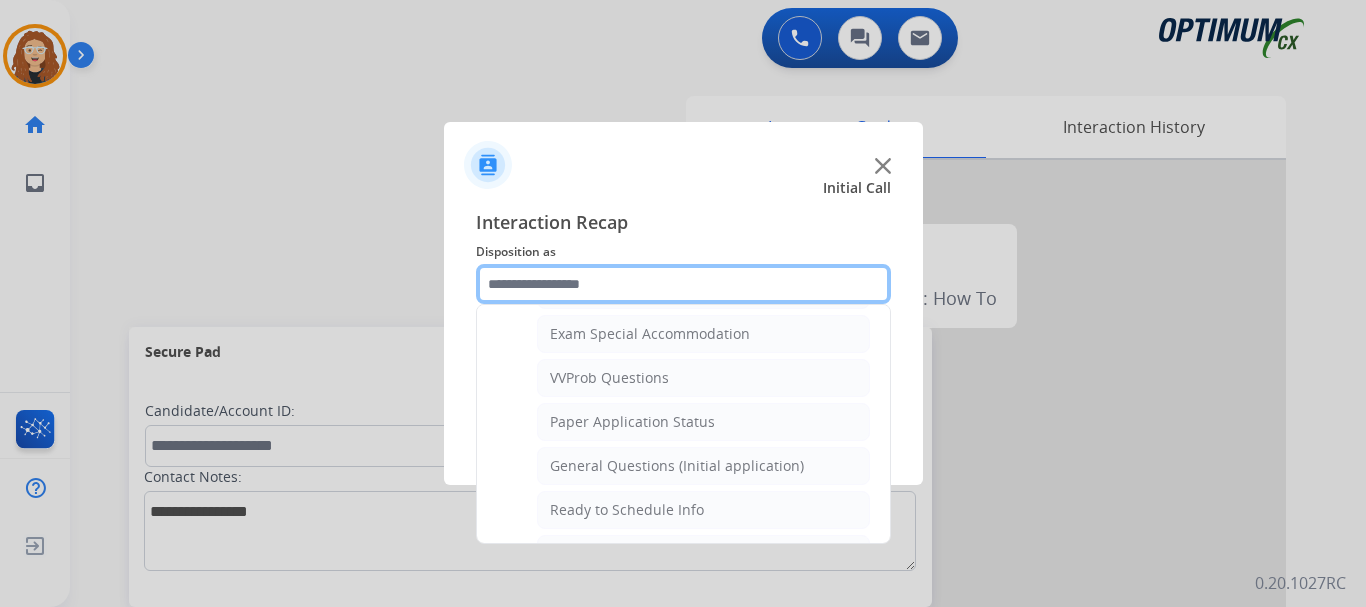 scroll, scrollTop: 1048, scrollLeft: 0, axis: vertical 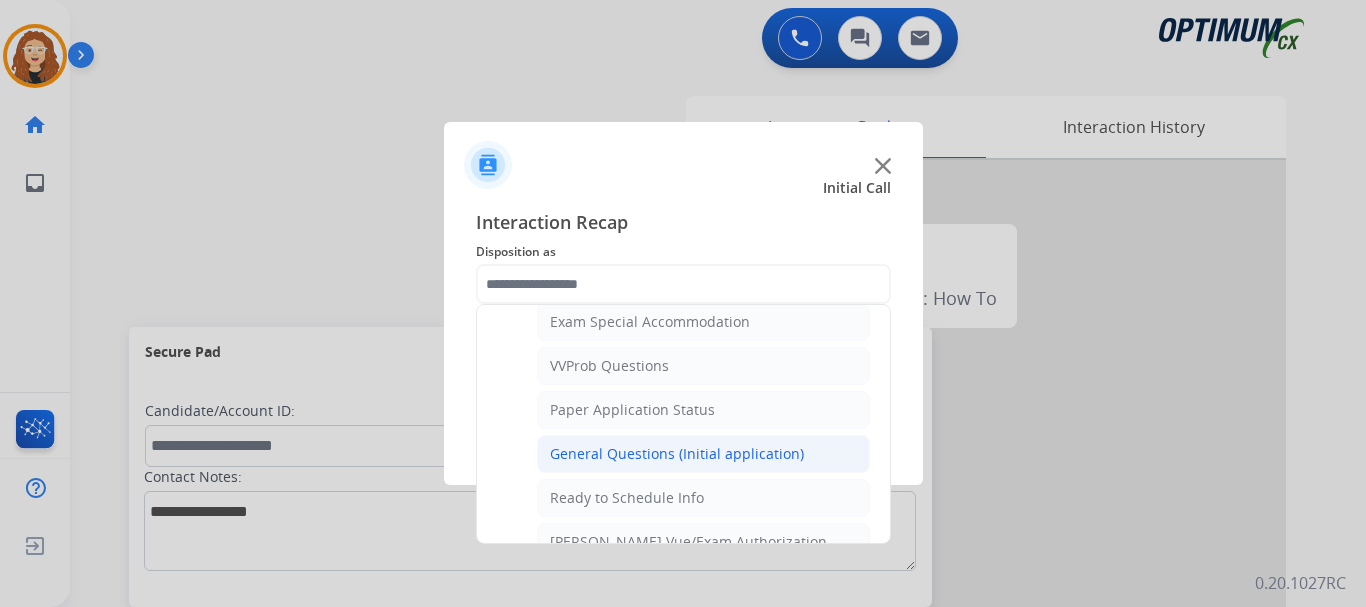 click on "General Questions (Initial application)" 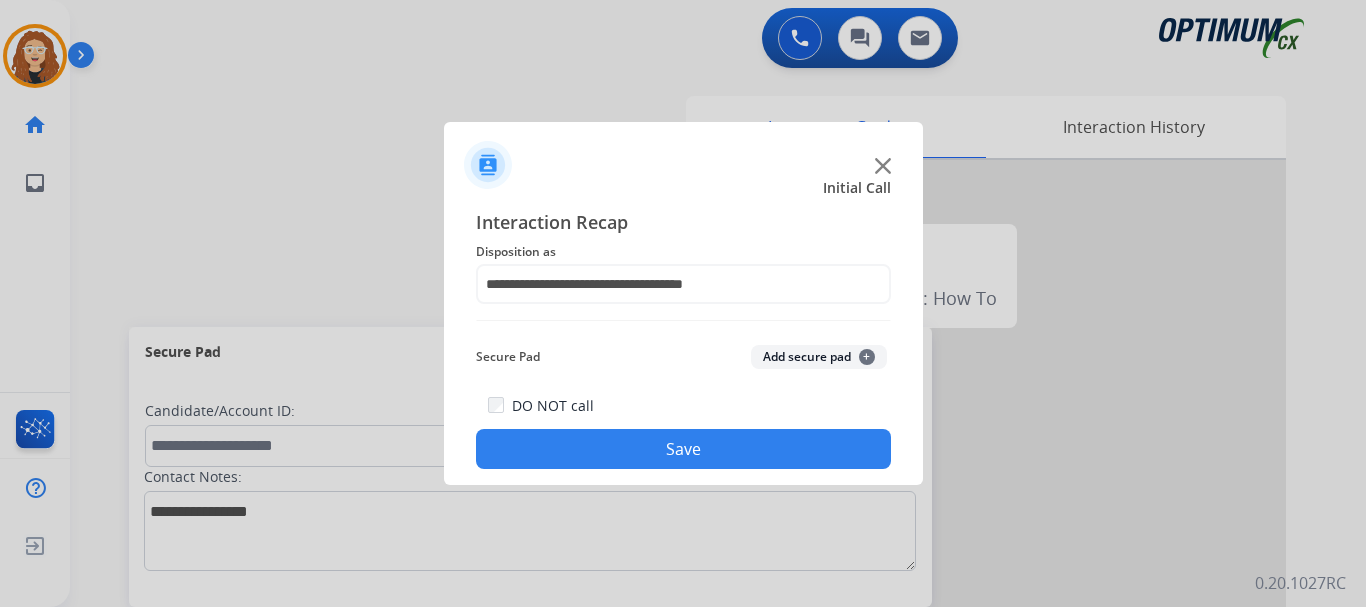 click on "Save" 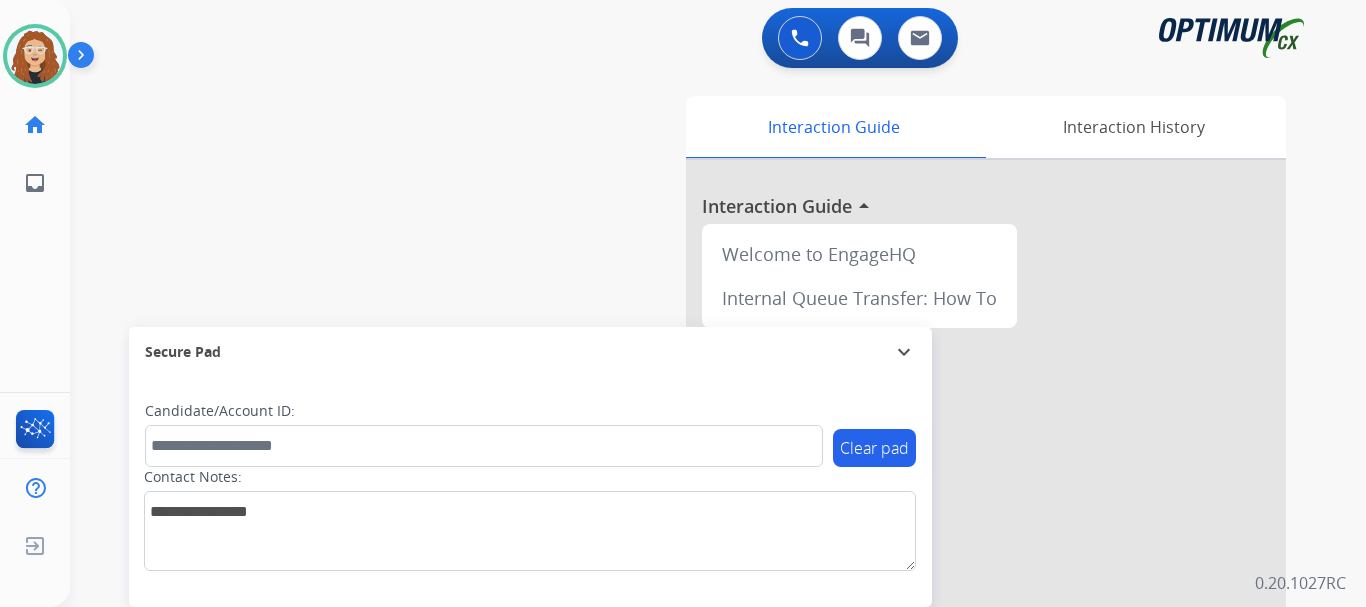 click on "swap_horiz Break voice bridge close_fullscreen Connect 3-Way Call merge_type Separate 3-Way Call  Interaction Guide   Interaction History  Interaction Guide arrow_drop_up  Welcome to EngageHQ   Internal Queue Transfer: How To  Secure Pad expand_more Clear pad Candidate/Account ID: Contact Notes:" at bounding box center [694, 489] 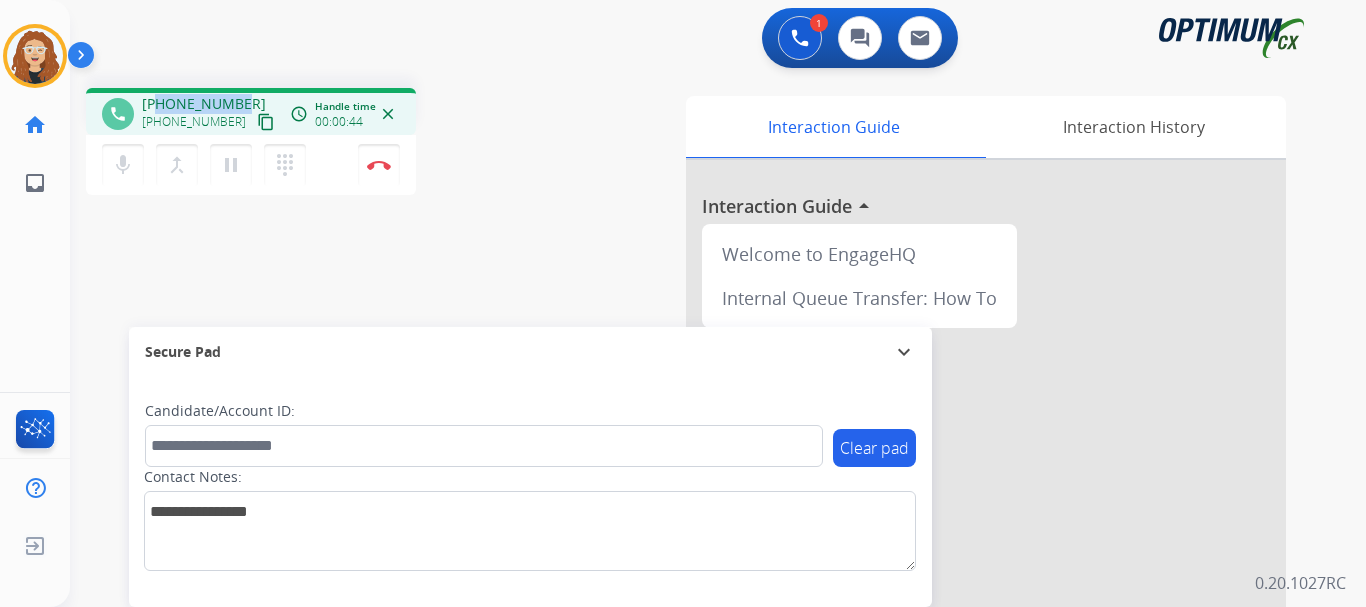 drag, startPoint x: 158, startPoint y: 103, endPoint x: 241, endPoint y: 97, distance: 83.21658 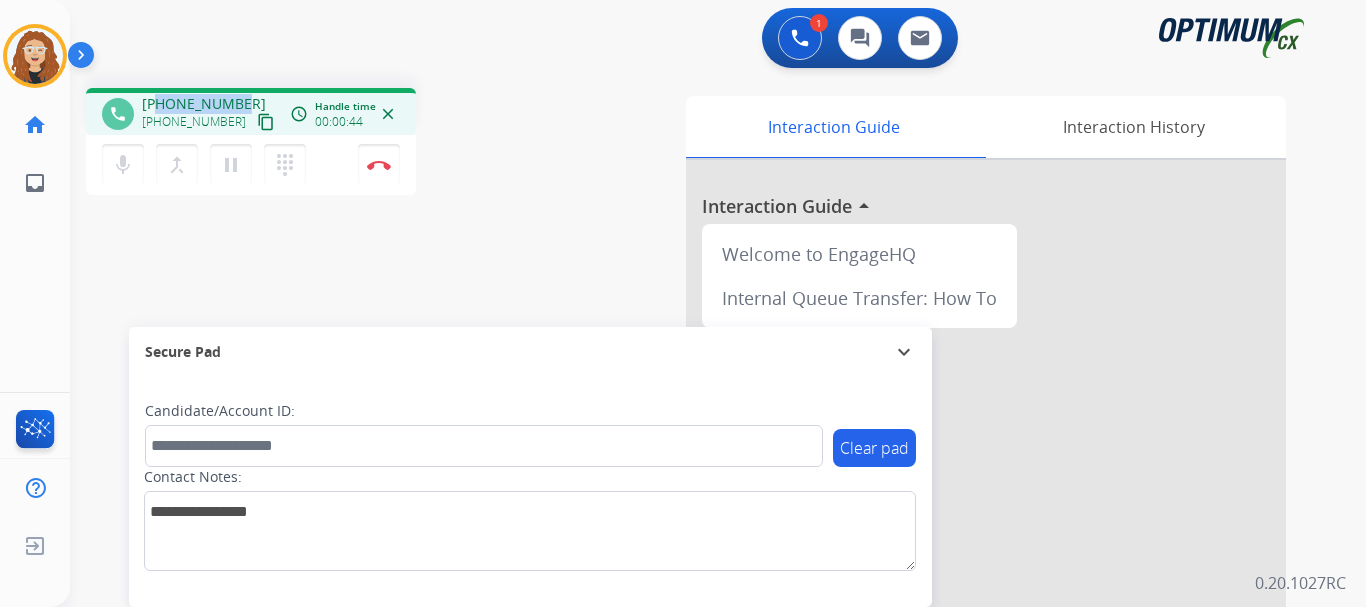 click on "[PHONE_NUMBER] [PHONE_NUMBER] content_copy" at bounding box center [210, 114] 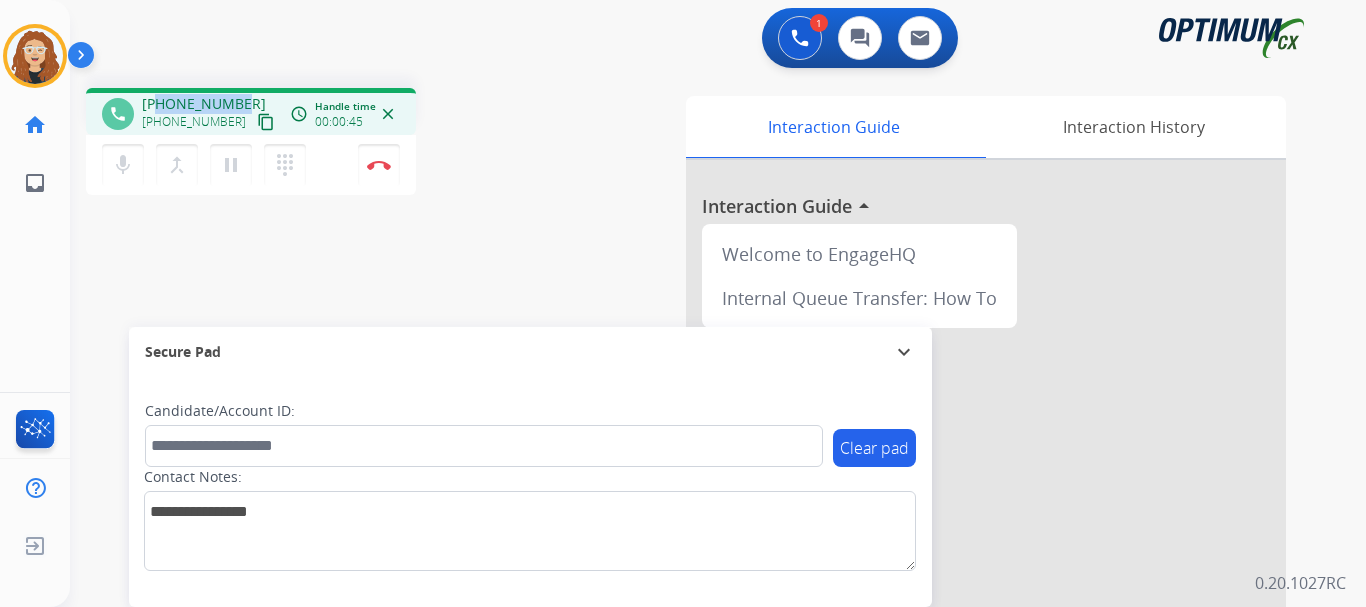 copy on "2027062346" 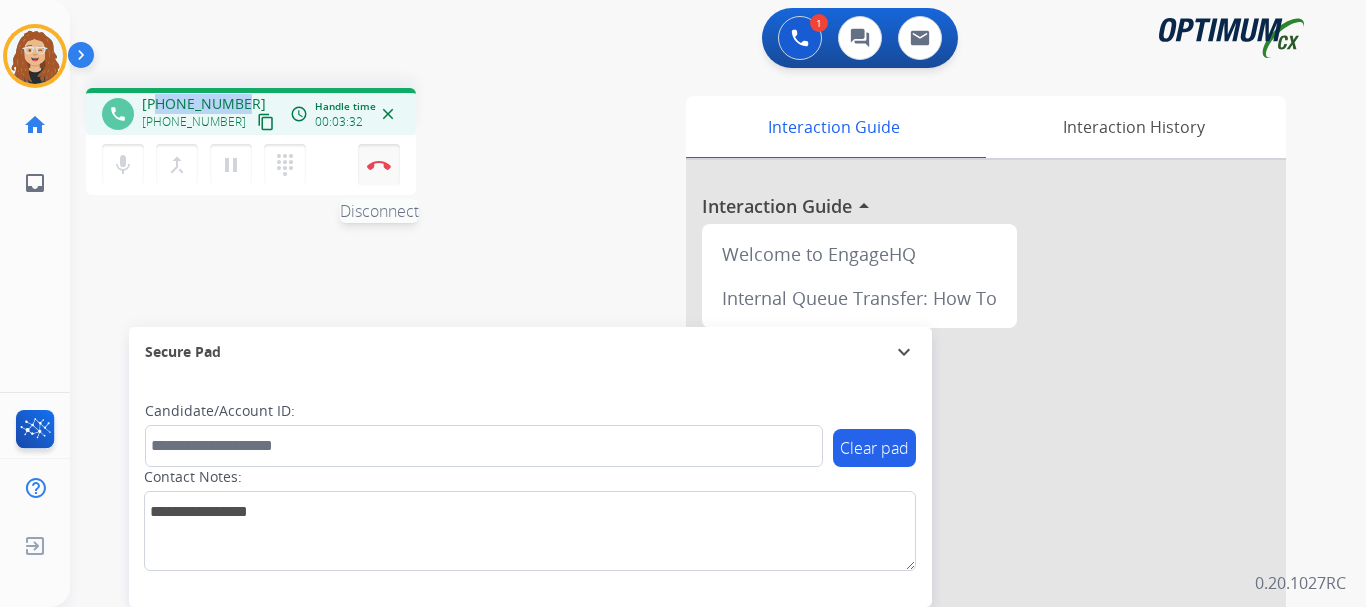 click on "Disconnect" at bounding box center (379, 165) 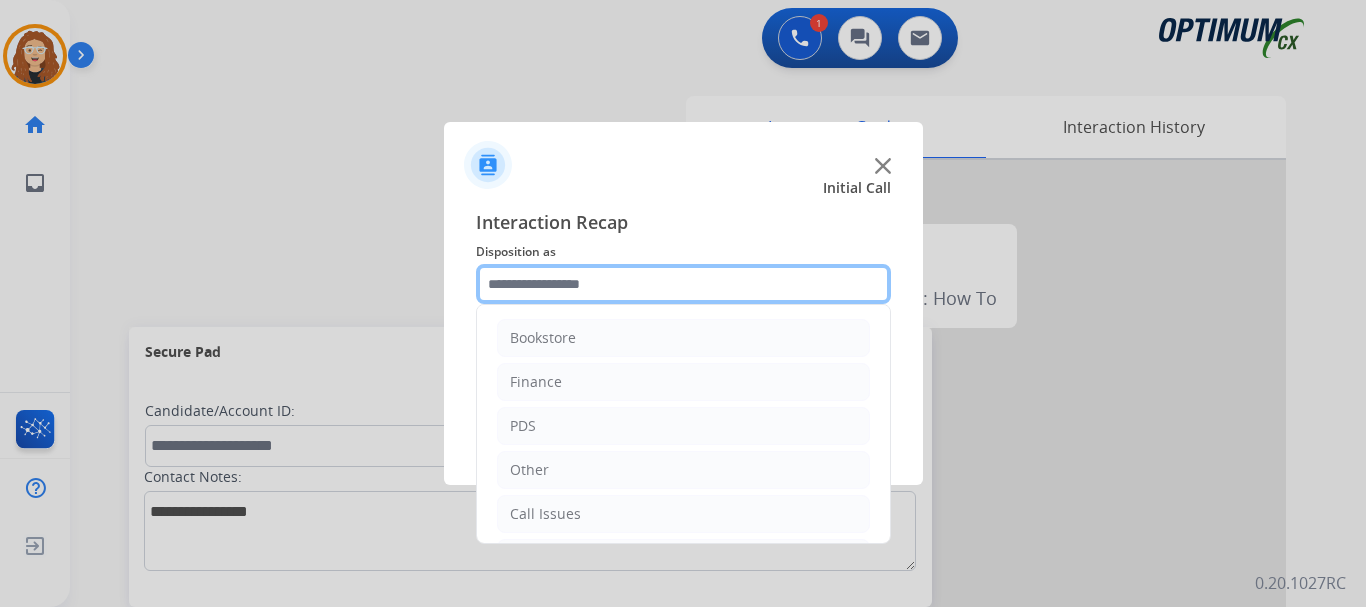 click 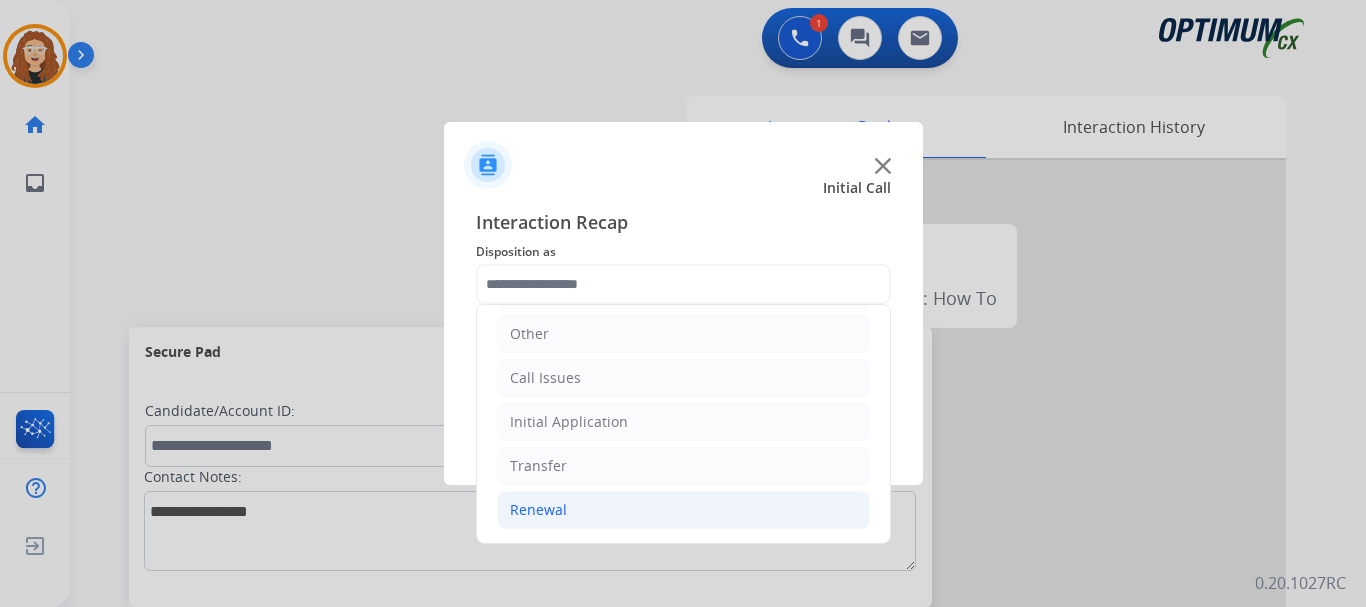 drag, startPoint x: 543, startPoint y: 515, endPoint x: 699, endPoint y: 496, distance: 157.15279 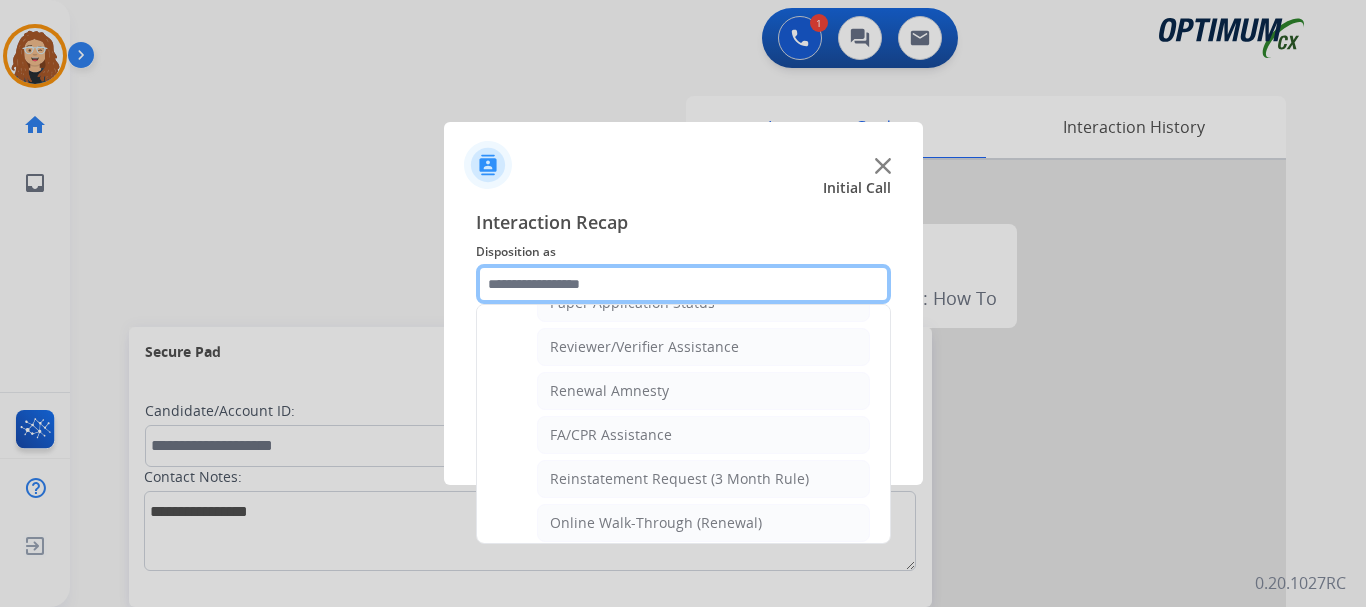 scroll, scrollTop: 772, scrollLeft: 0, axis: vertical 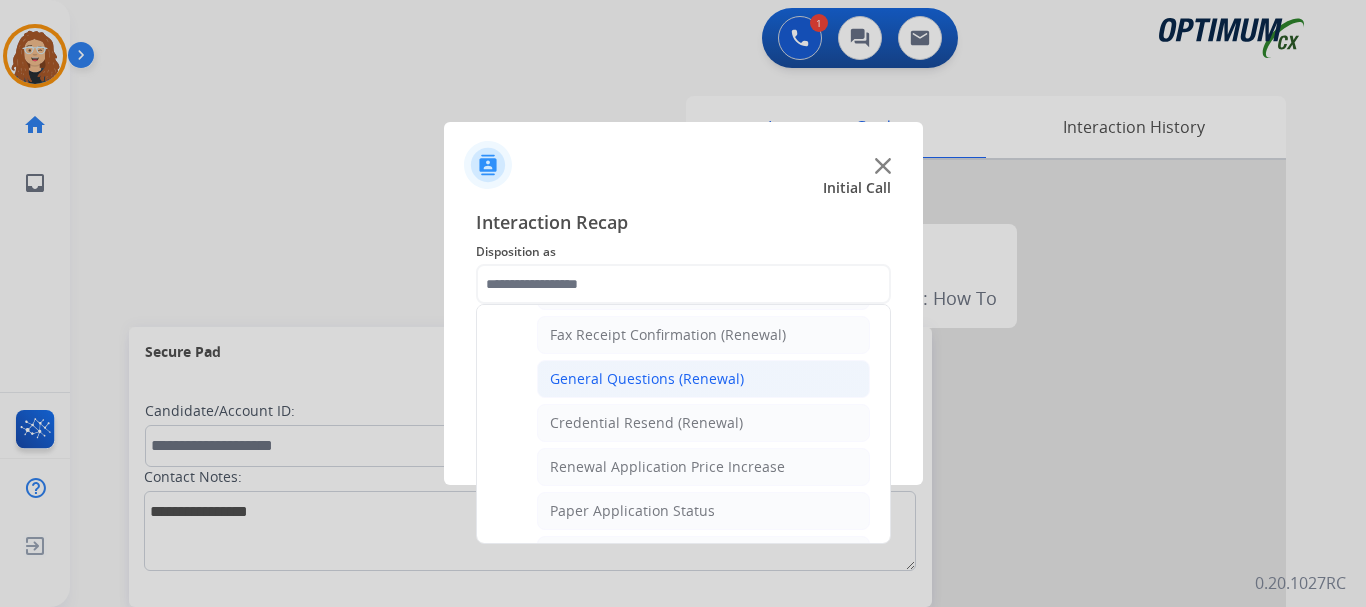 click on "General Questions (Renewal)" 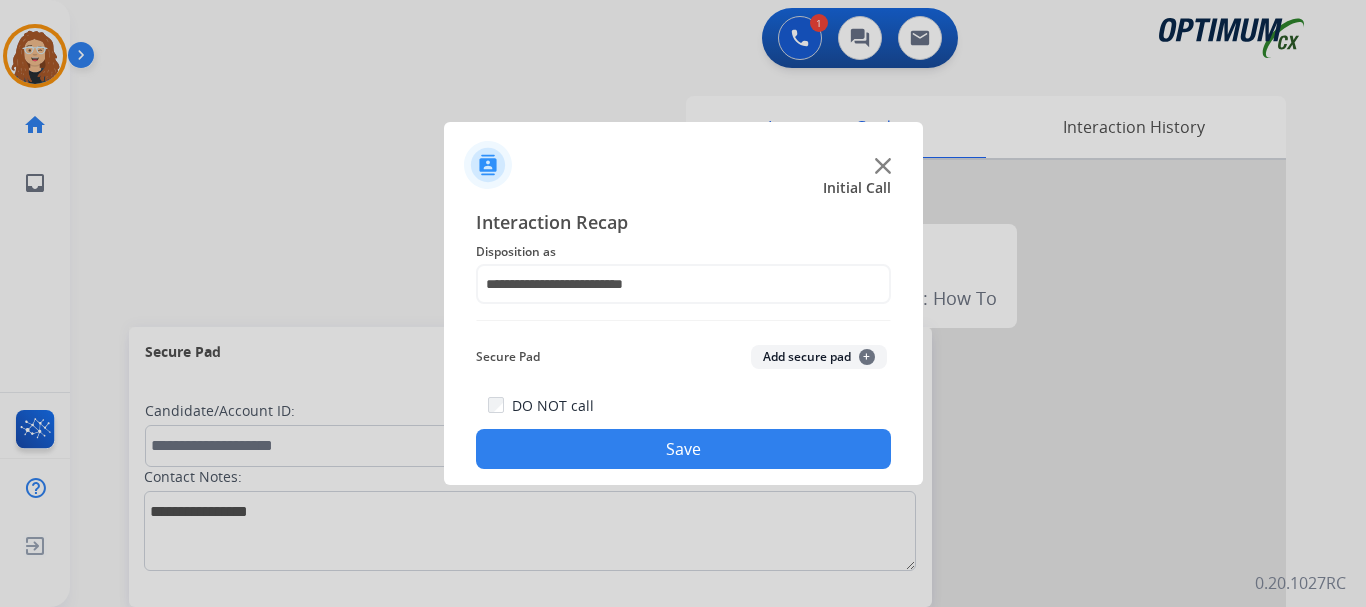 drag, startPoint x: 625, startPoint y: 452, endPoint x: 577, endPoint y: 193, distance: 263.41034 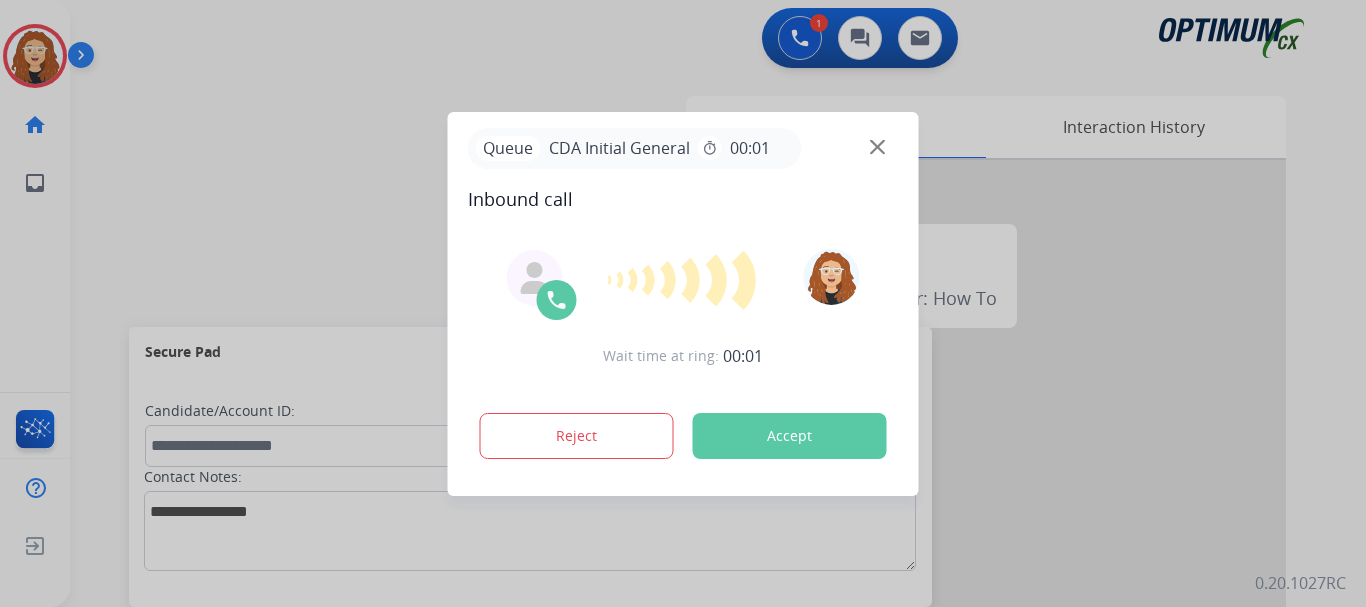 click at bounding box center [683, 303] 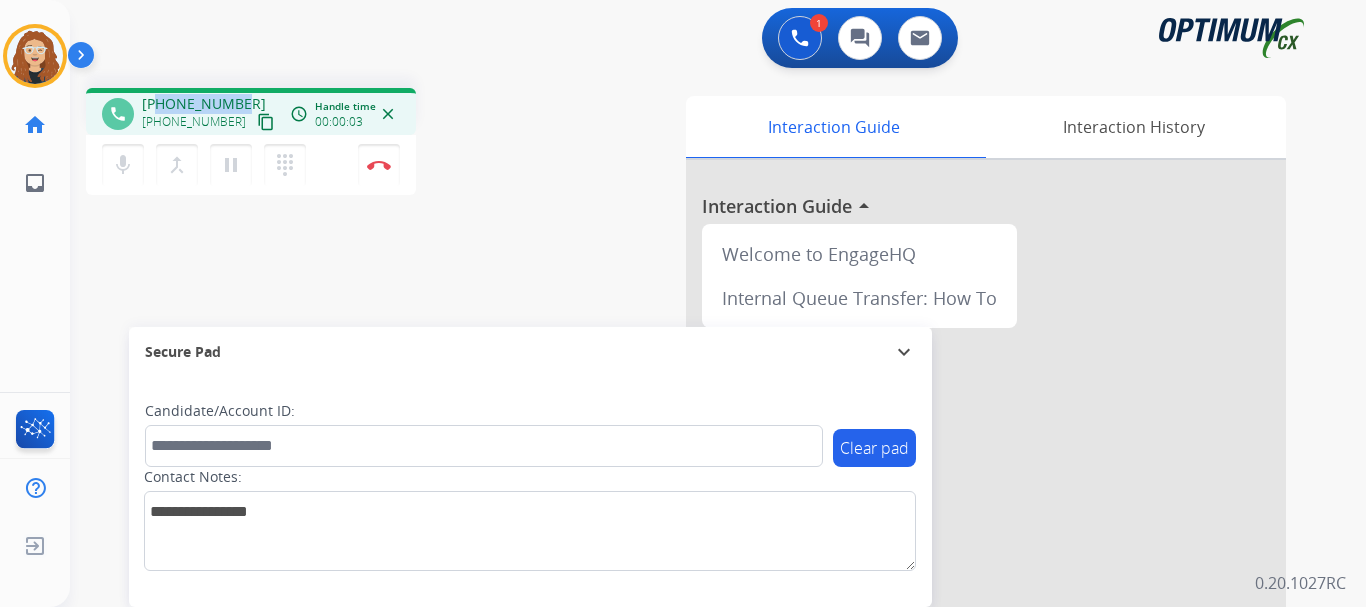 drag, startPoint x: 159, startPoint y: 103, endPoint x: 243, endPoint y: 95, distance: 84.38009 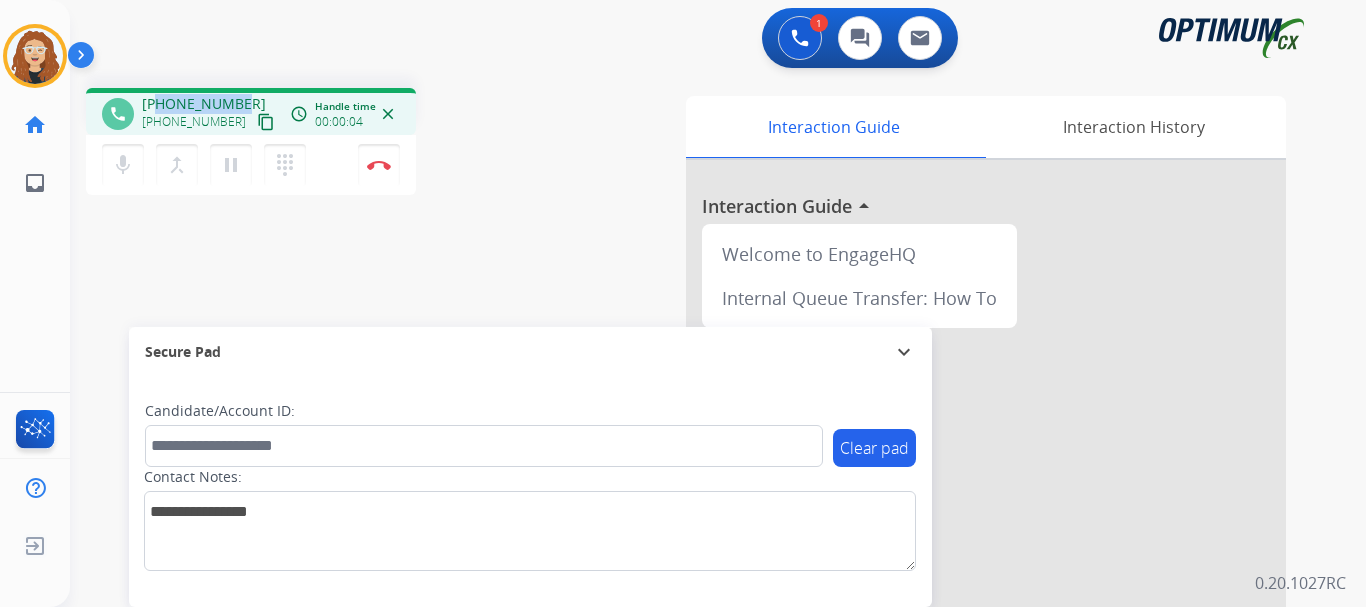 copy on "7023344214" 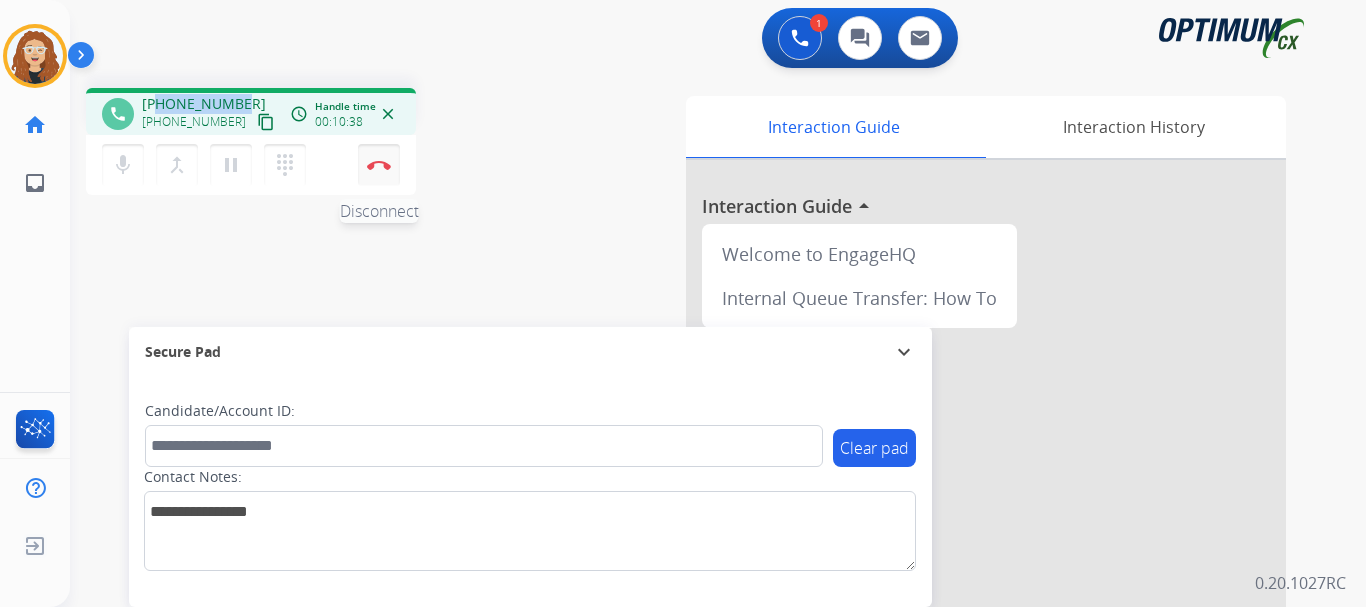 click at bounding box center (379, 165) 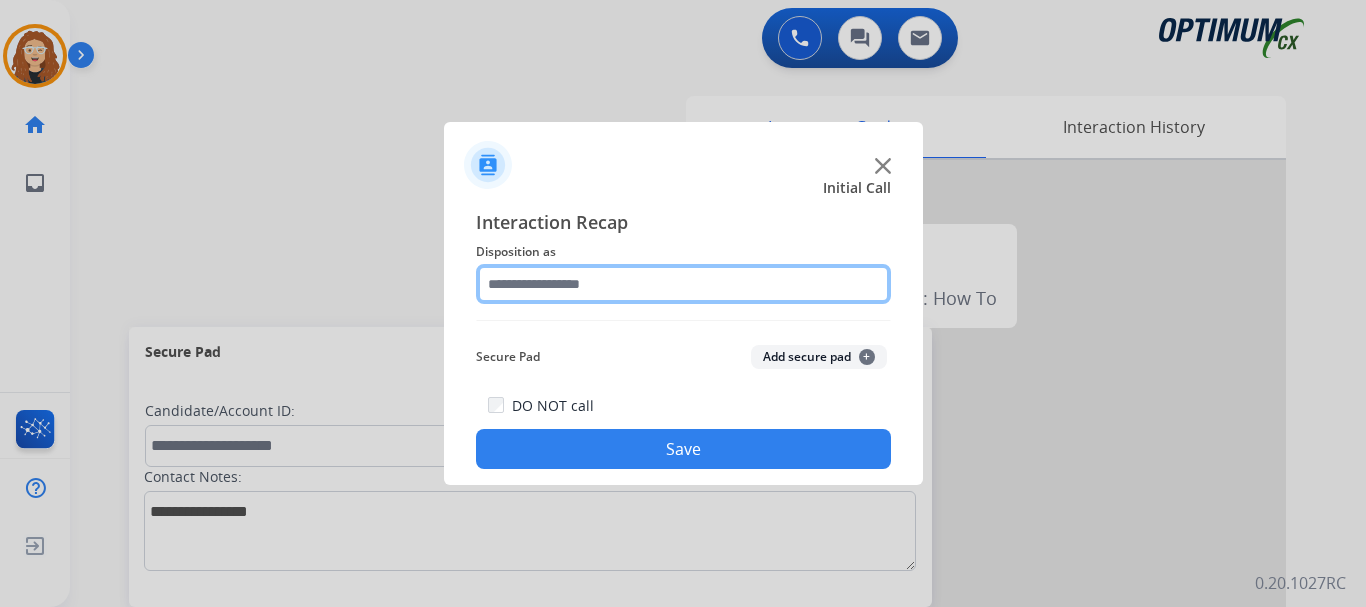 click 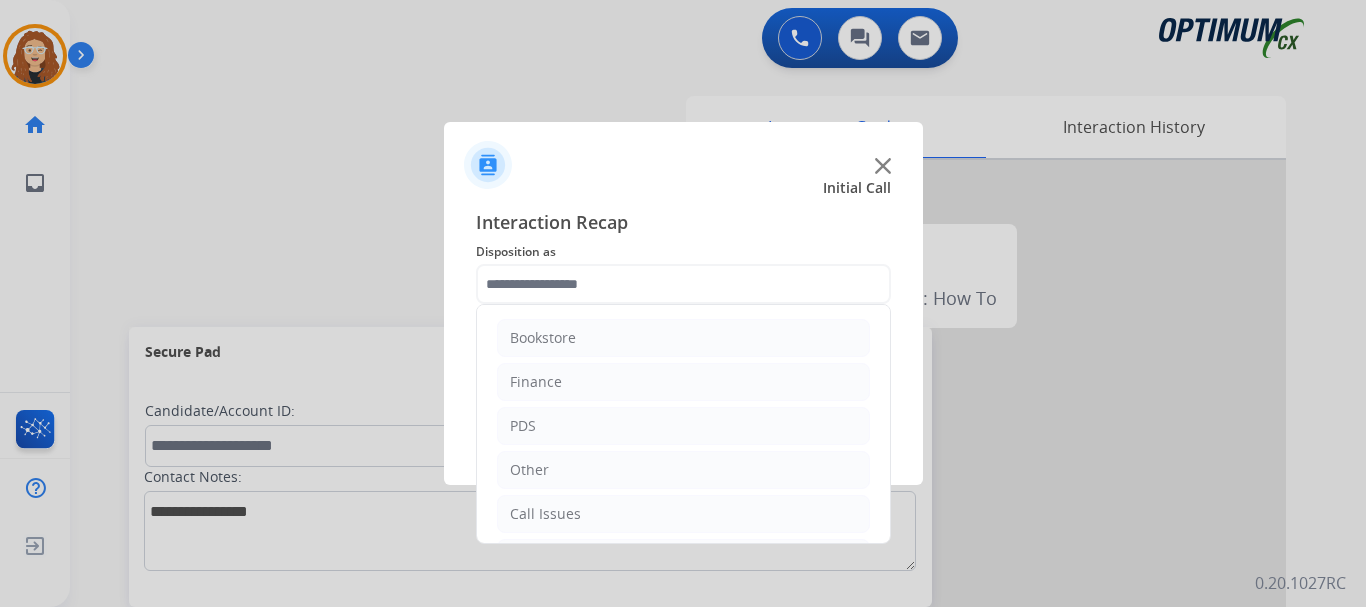 click on "Interaction Recap Disposition as     Bookstore   Finance   PDS   Other   Call Issues   Initial Application   Transfer   Renewal  Secure Pad  Add secure pad  +  DO NOT call  Save" 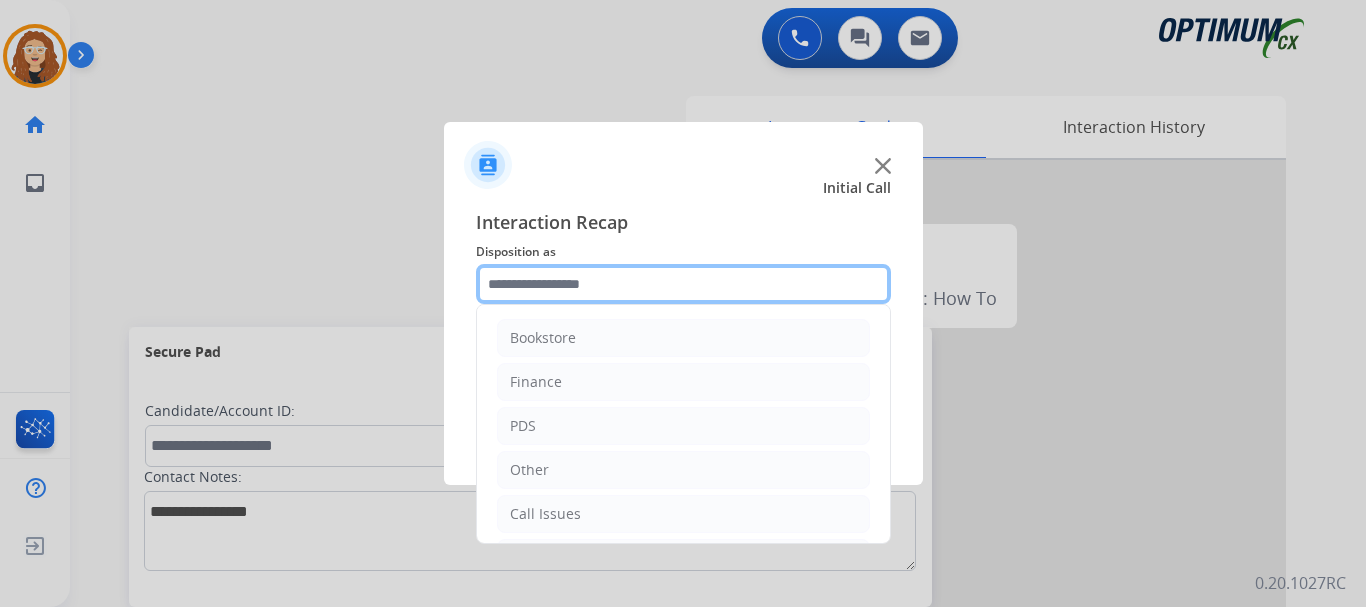 click 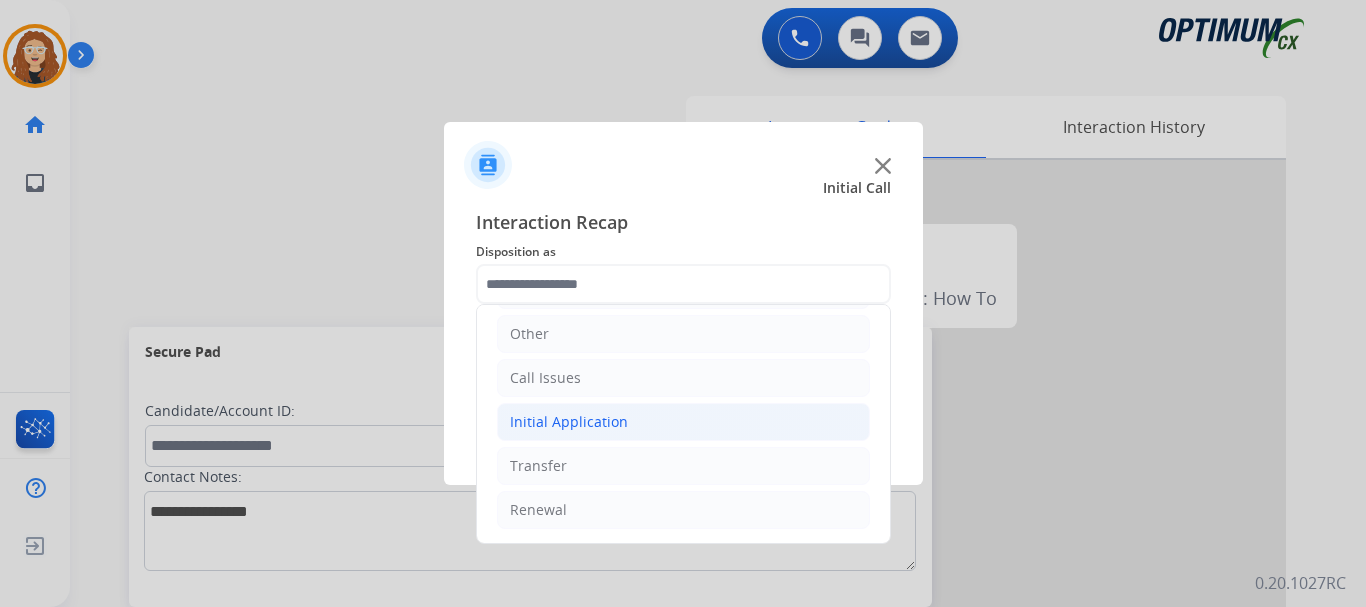 click on "Initial Application" 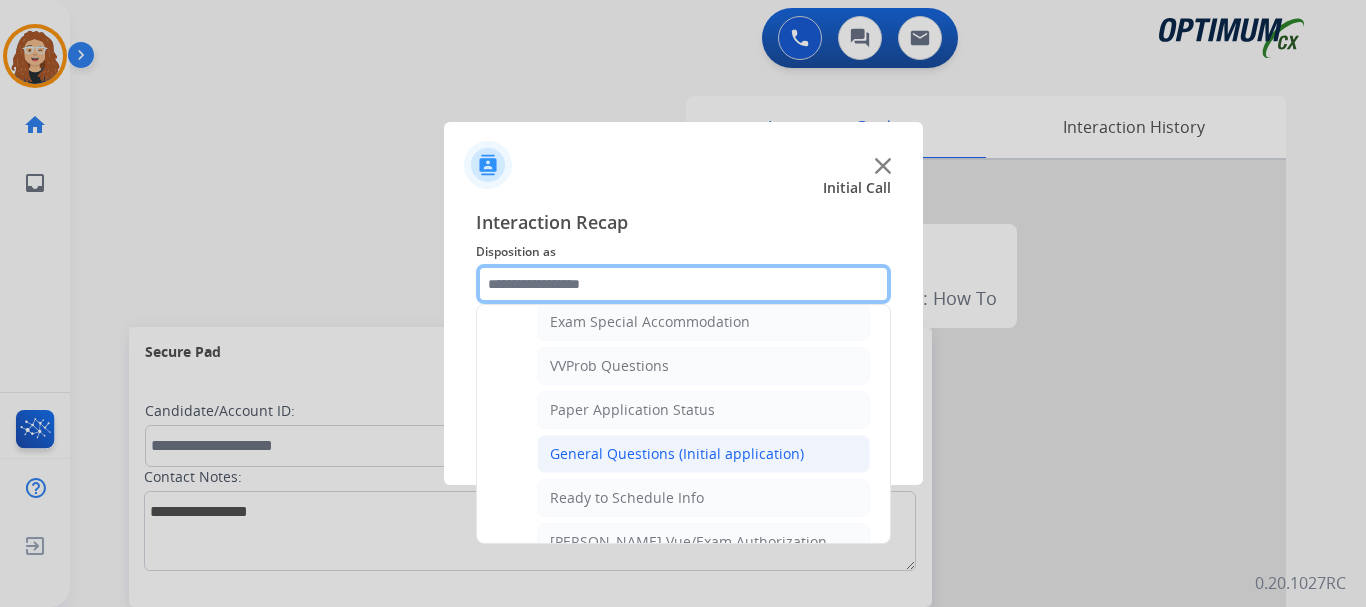 scroll, scrollTop: 1041, scrollLeft: 0, axis: vertical 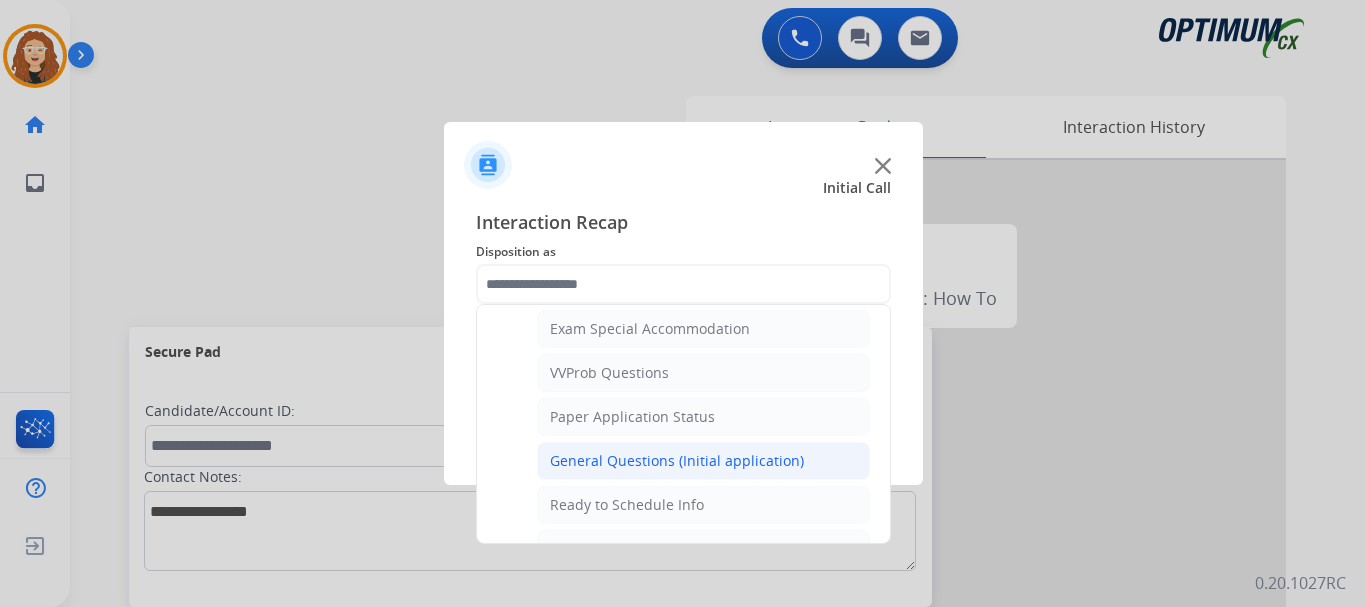 click on "General Questions (Initial application)" 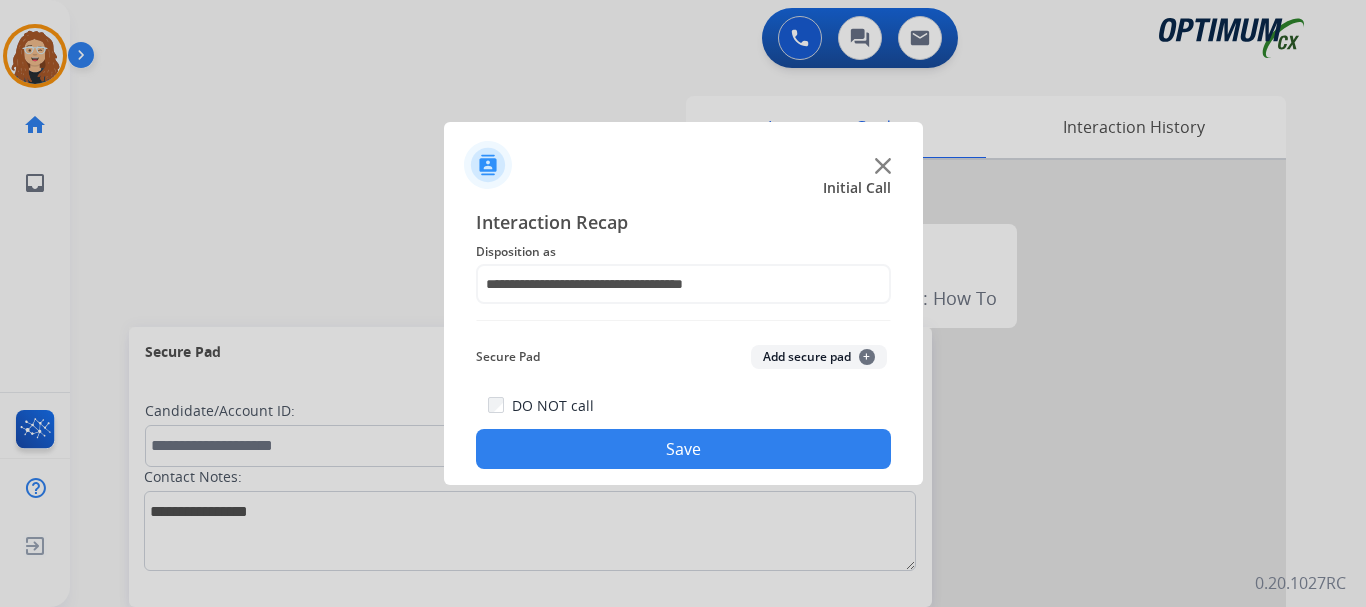click on "Save" 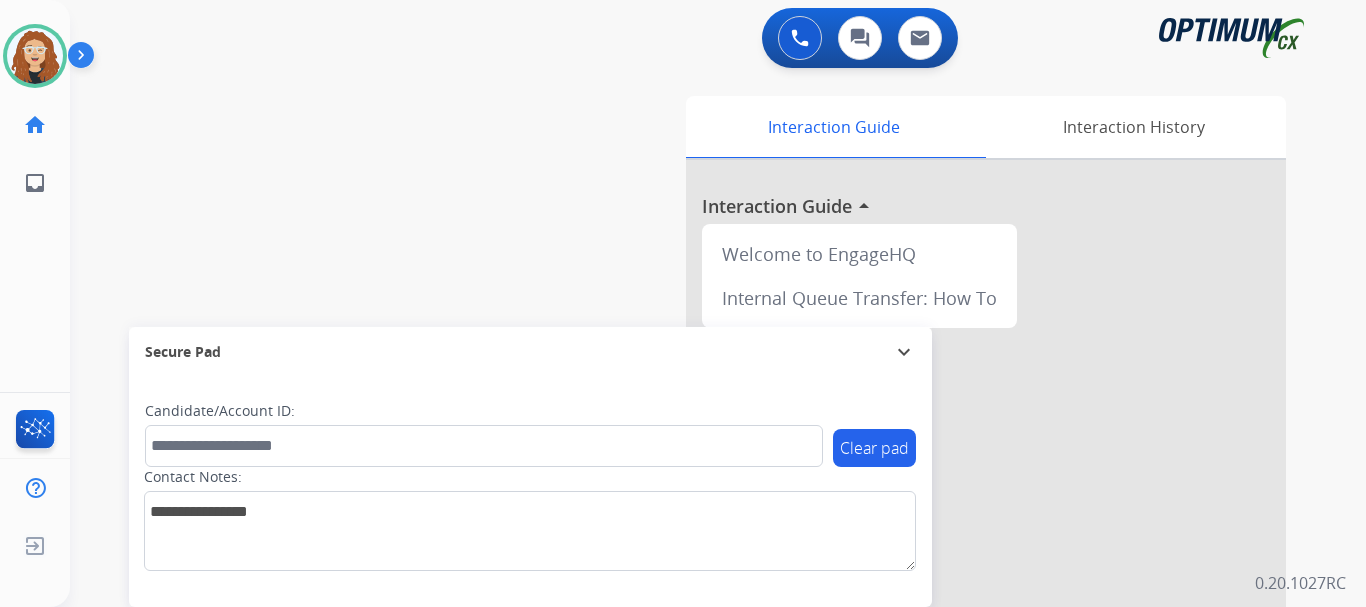 click on "swap_horiz Break voice bridge close_fullscreen Connect 3-Way Call merge_type Separate 3-Way Call  Interaction Guide   Interaction History  Interaction Guide arrow_drop_up  Welcome to EngageHQ   Internal Queue Transfer: How To  Secure Pad expand_more Clear pad Candidate/Account ID: Contact Notes:" at bounding box center [694, 489] 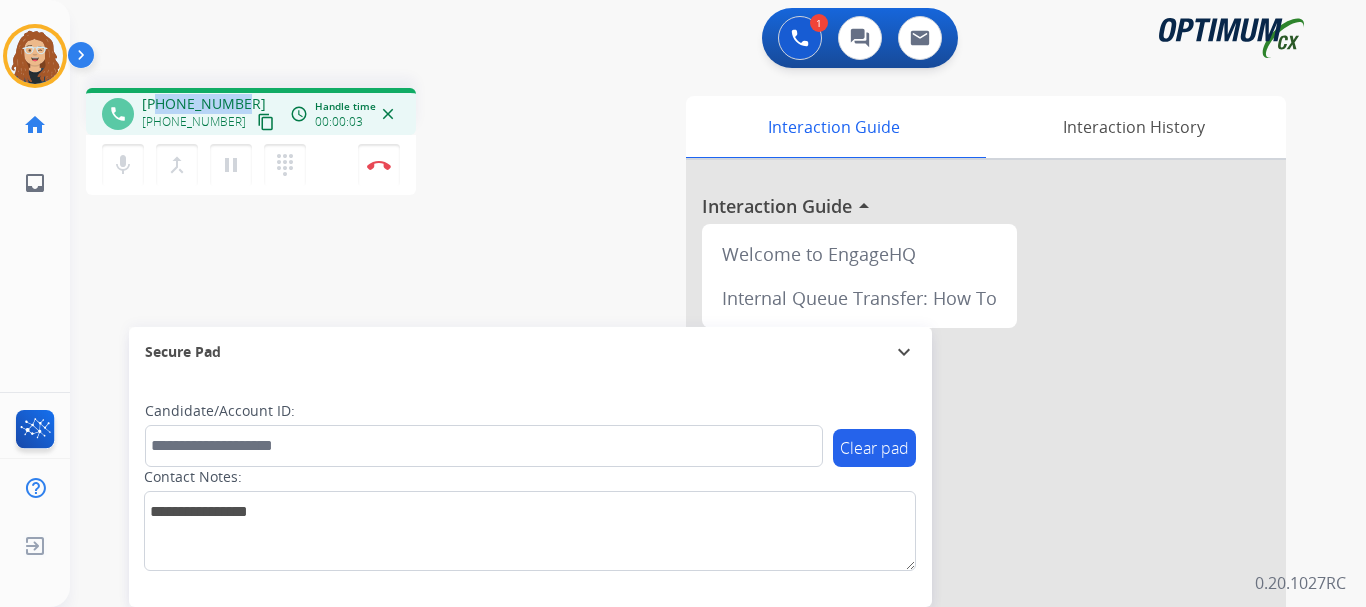 drag, startPoint x: 158, startPoint y: 104, endPoint x: 243, endPoint y: 92, distance: 85.84288 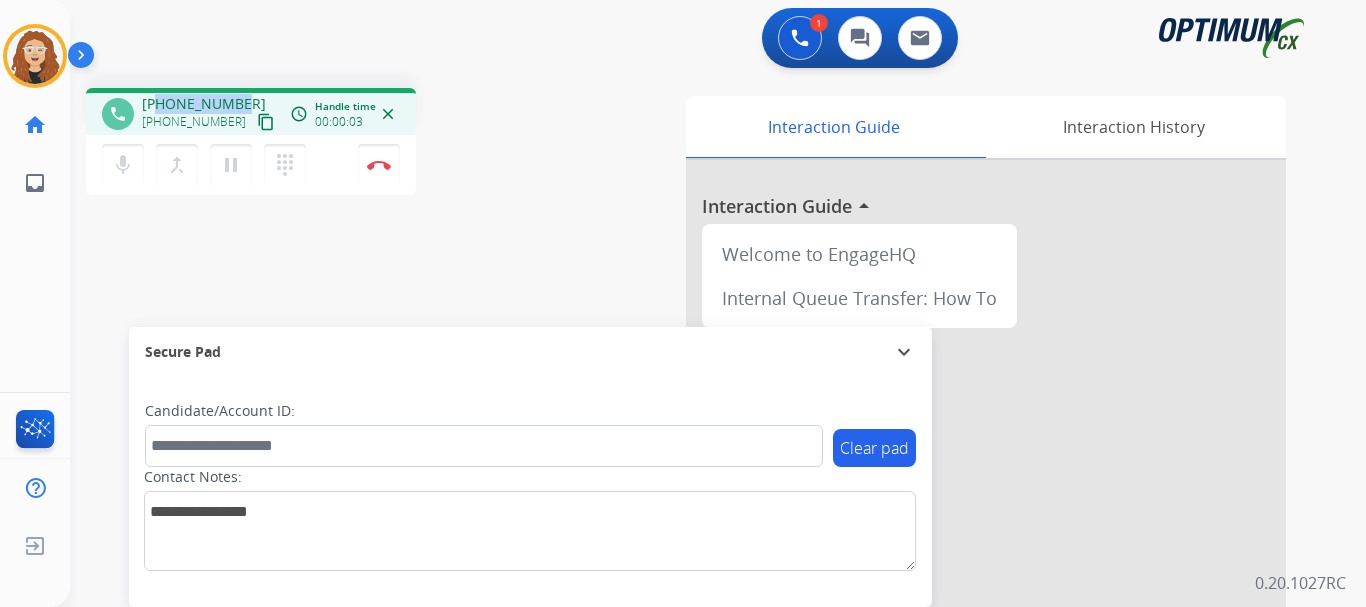 click on "phone [PHONE_NUMBER] [PHONE_NUMBER] content_copy access_time Call metrics Queue   00:08 Hold   00:00 Talk   00:04 Total   00:11 Handle time 00:00:03 close" at bounding box center (251, 111) 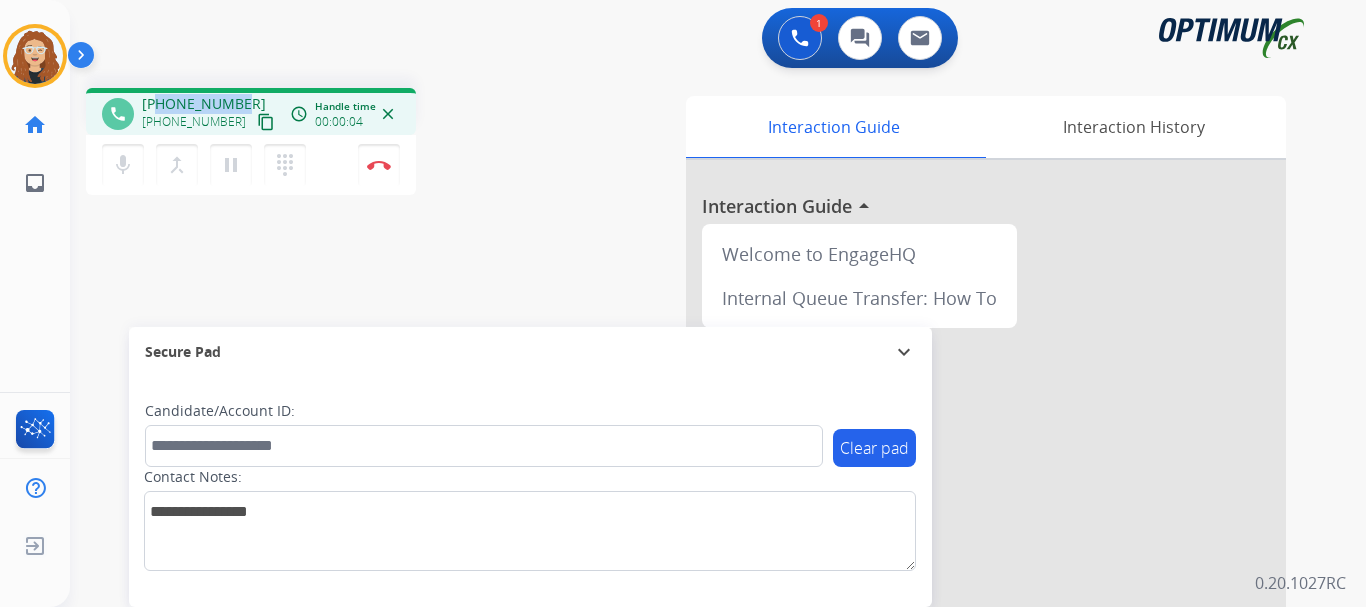 copy on "6128075918" 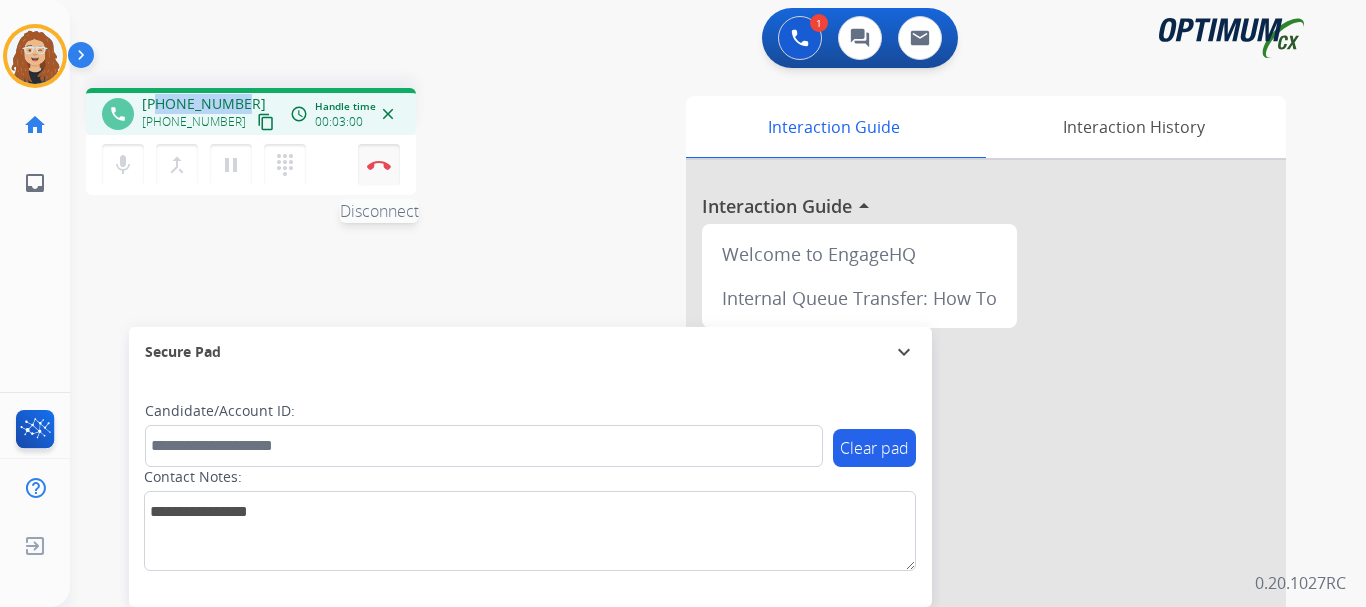 click at bounding box center [379, 165] 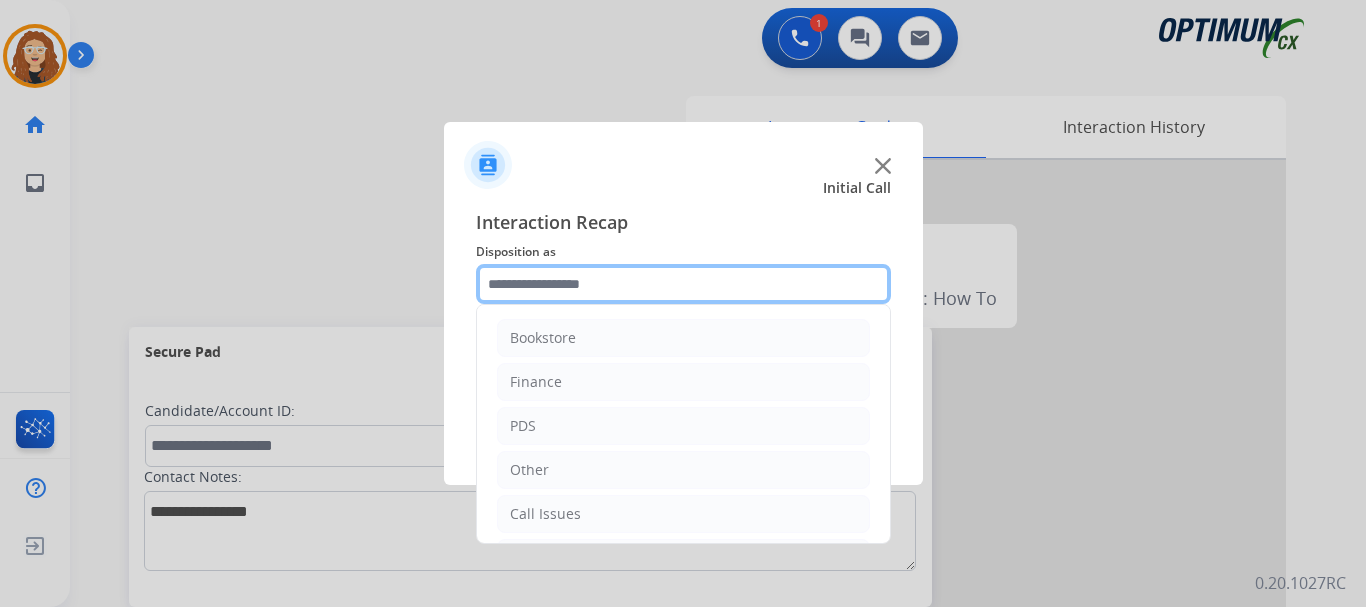 click 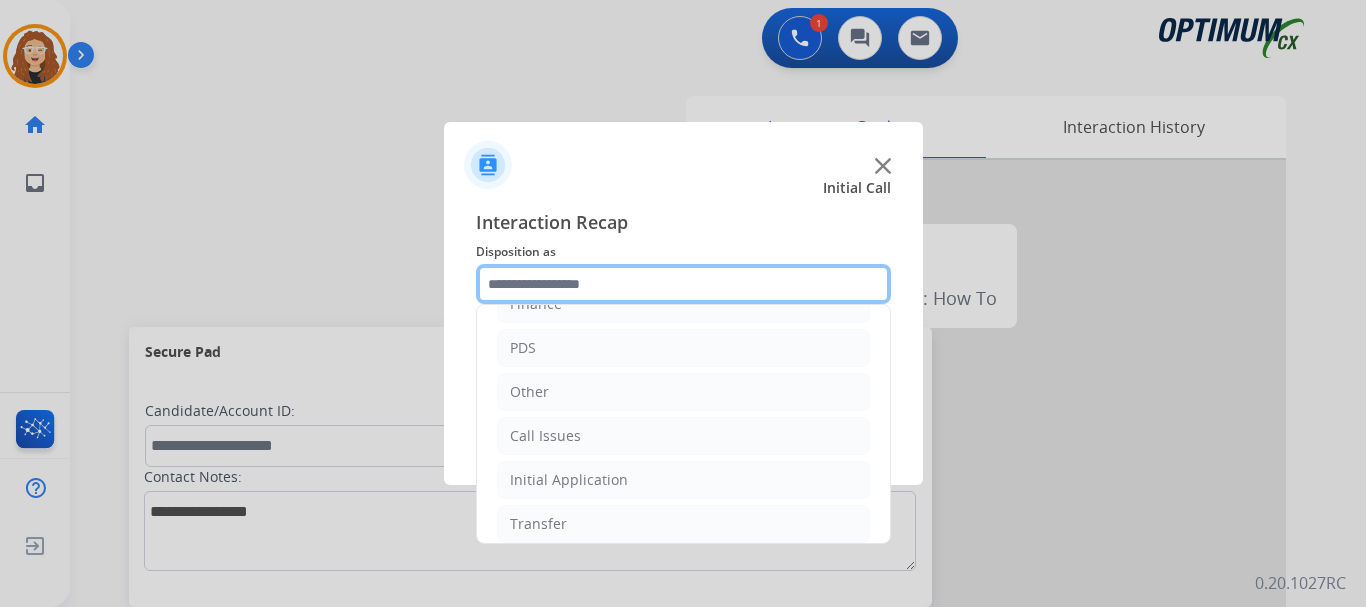 scroll, scrollTop: 136, scrollLeft: 0, axis: vertical 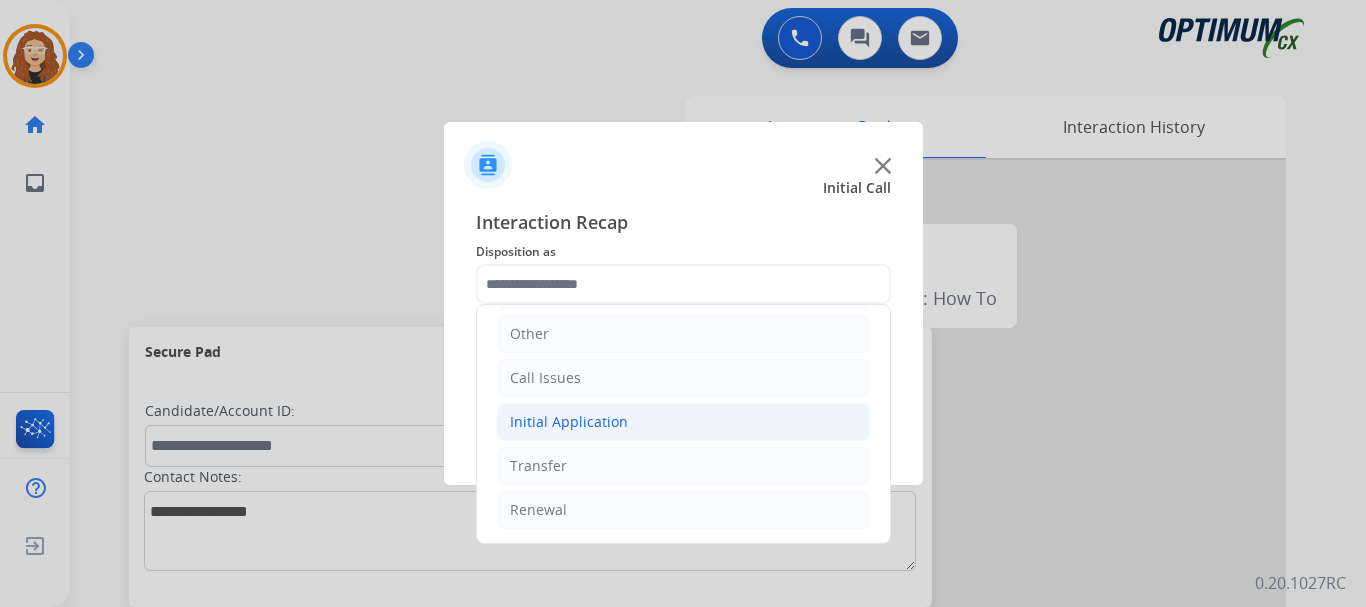 click on "Initial Application" 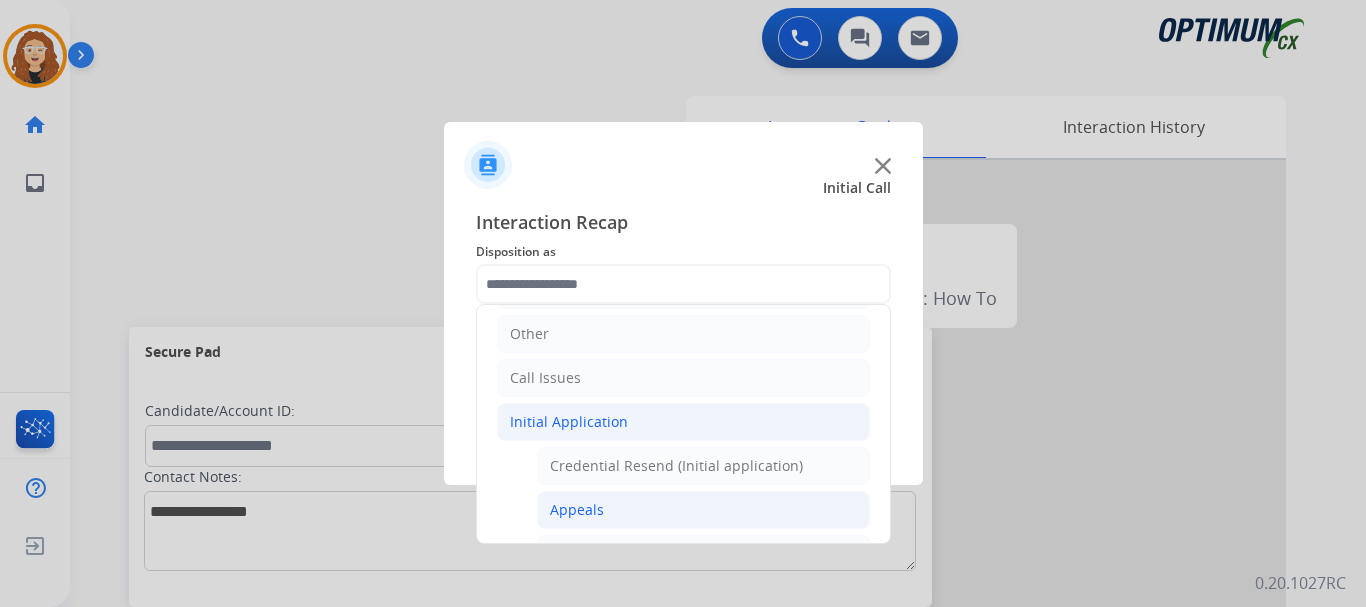 click on "Appeals" 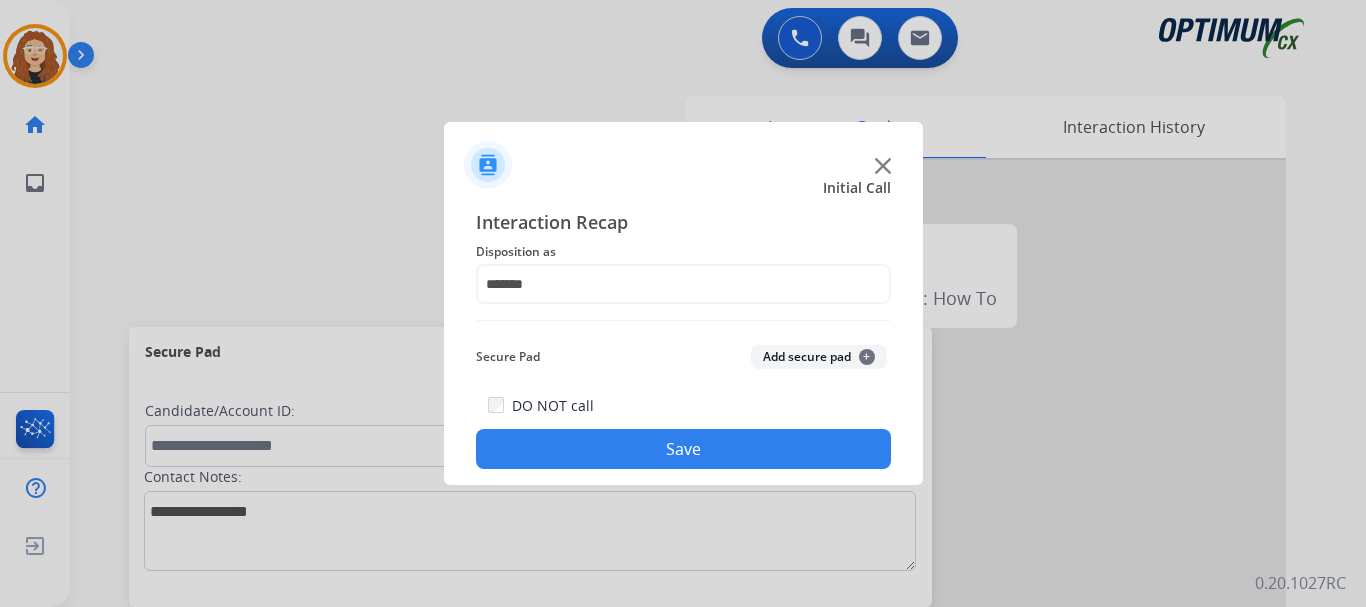 click on "Save" 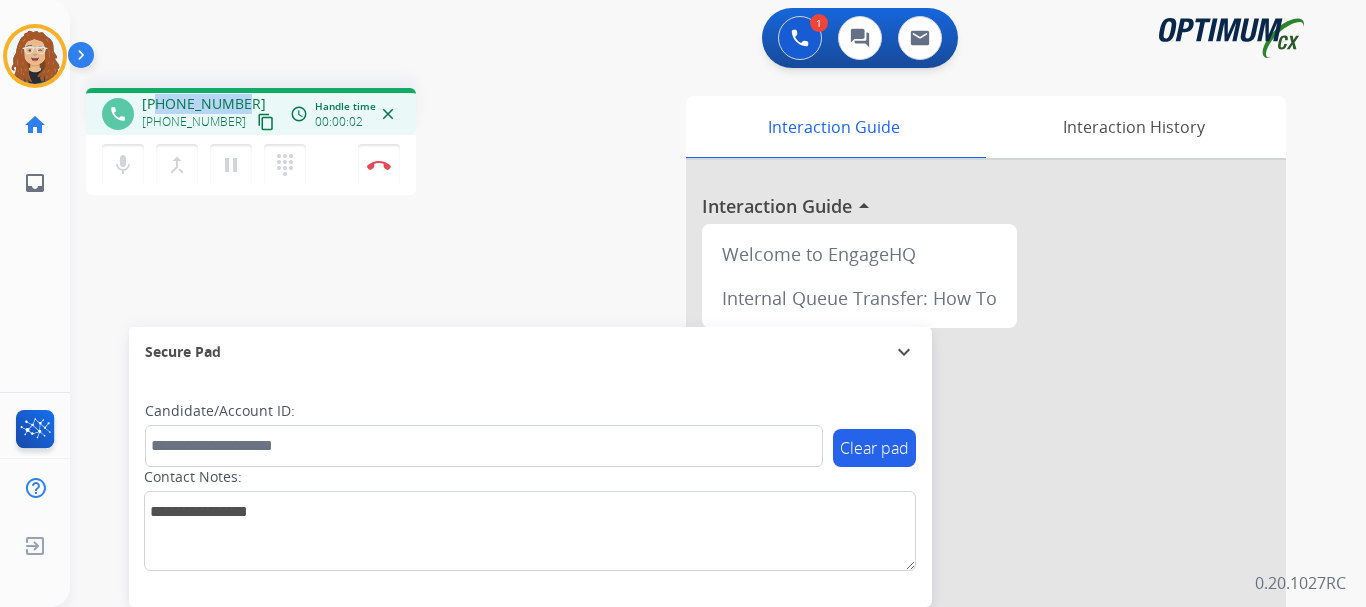 drag, startPoint x: 164, startPoint y: 102, endPoint x: 237, endPoint y: 101, distance: 73.00685 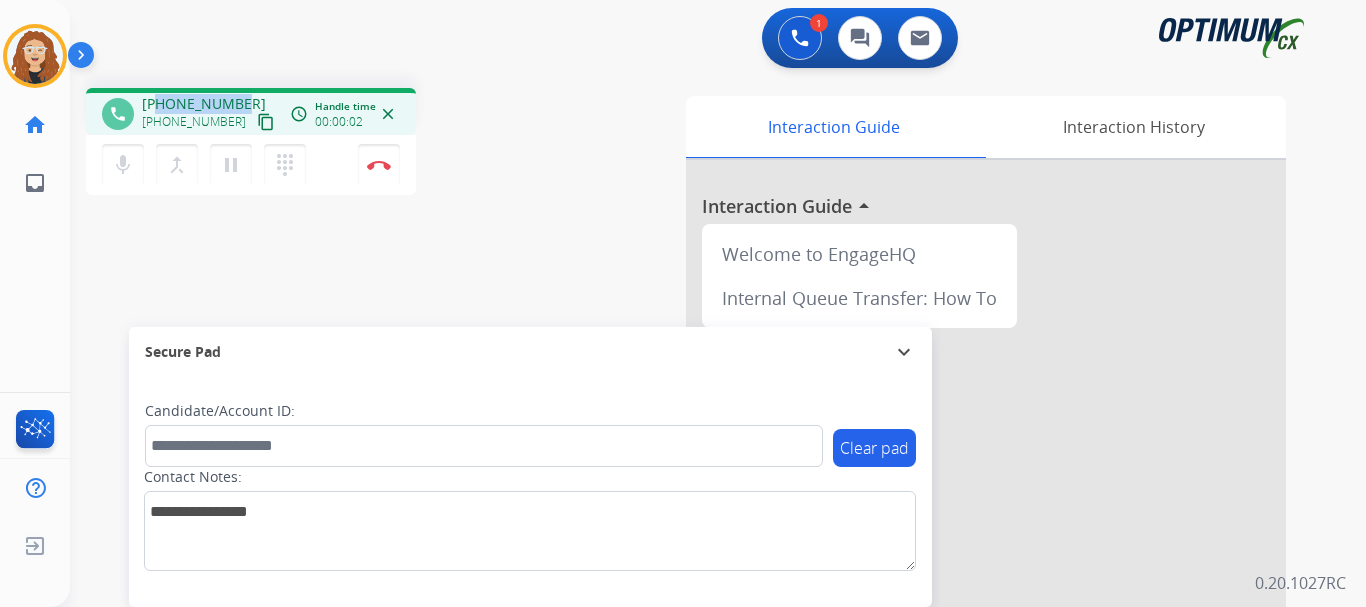 click on "[PHONE_NUMBER]" at bounding box center (204, 104) 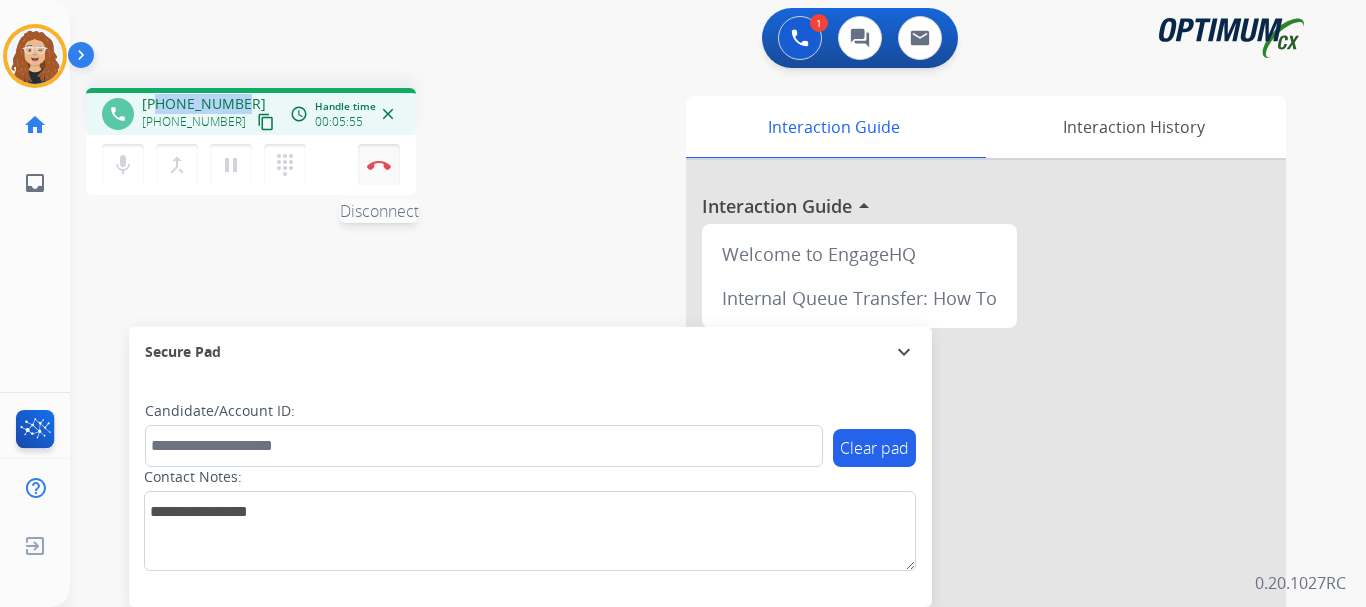 click on "Disconnect" at bounding box center (379, 165) 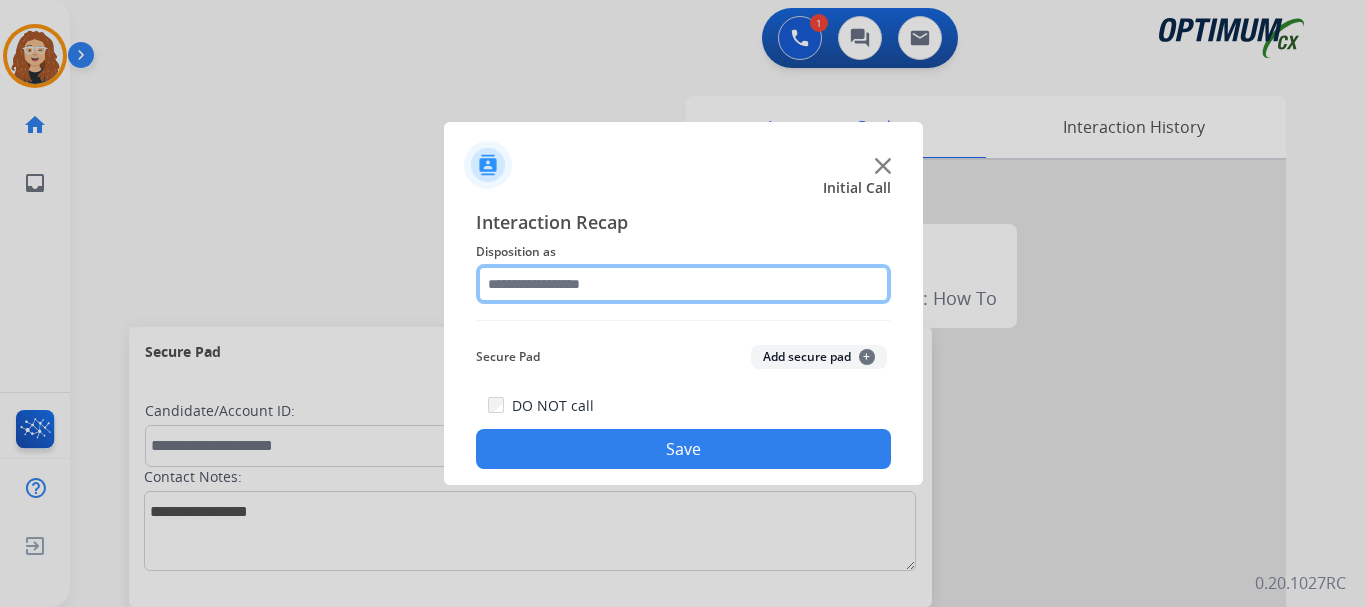 click 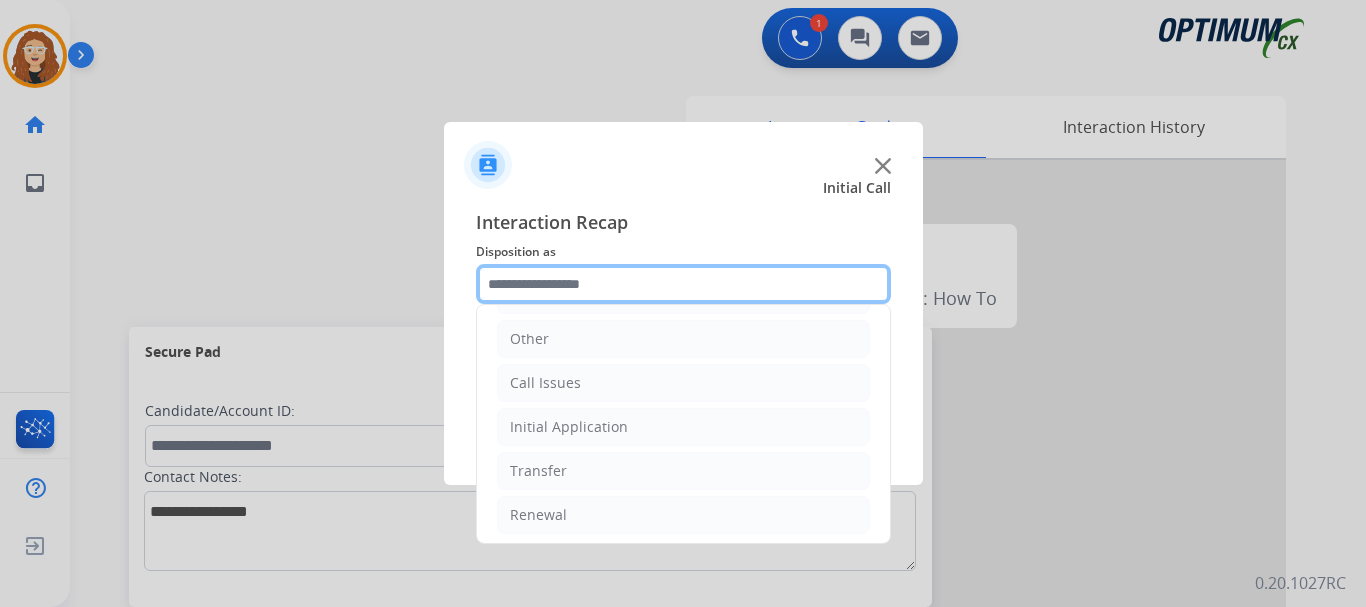 scroll, scrollTop: 136, scrollLeft: 0, axis: vertical 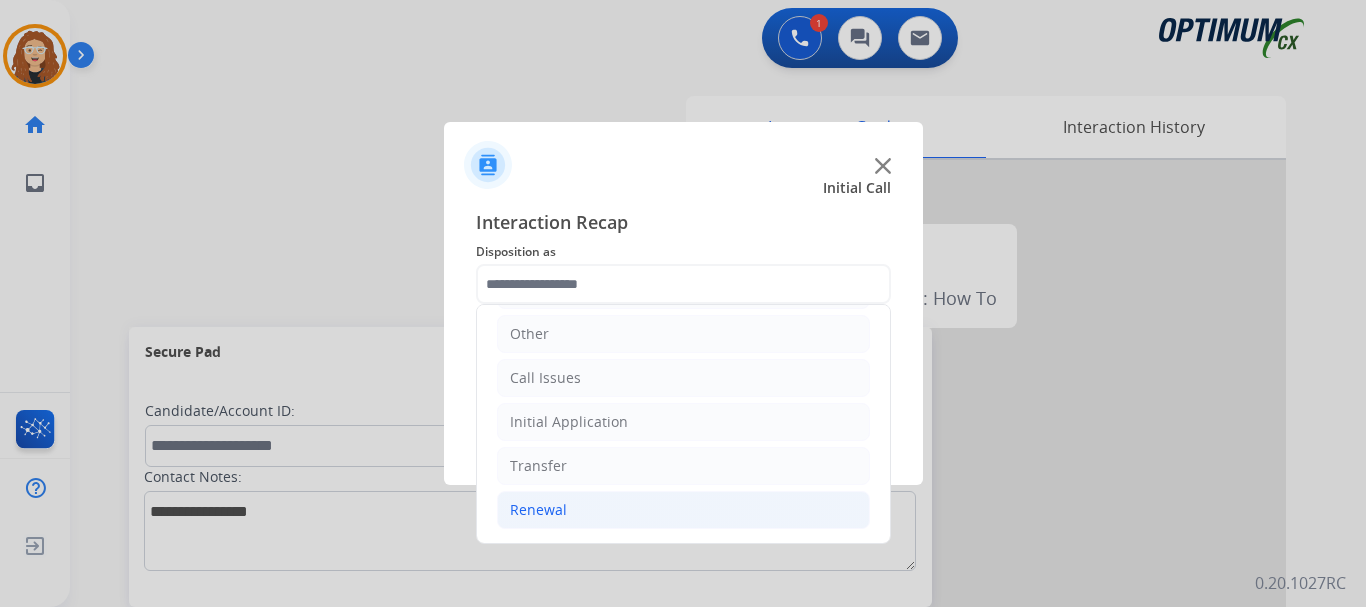 click on "Renewal" 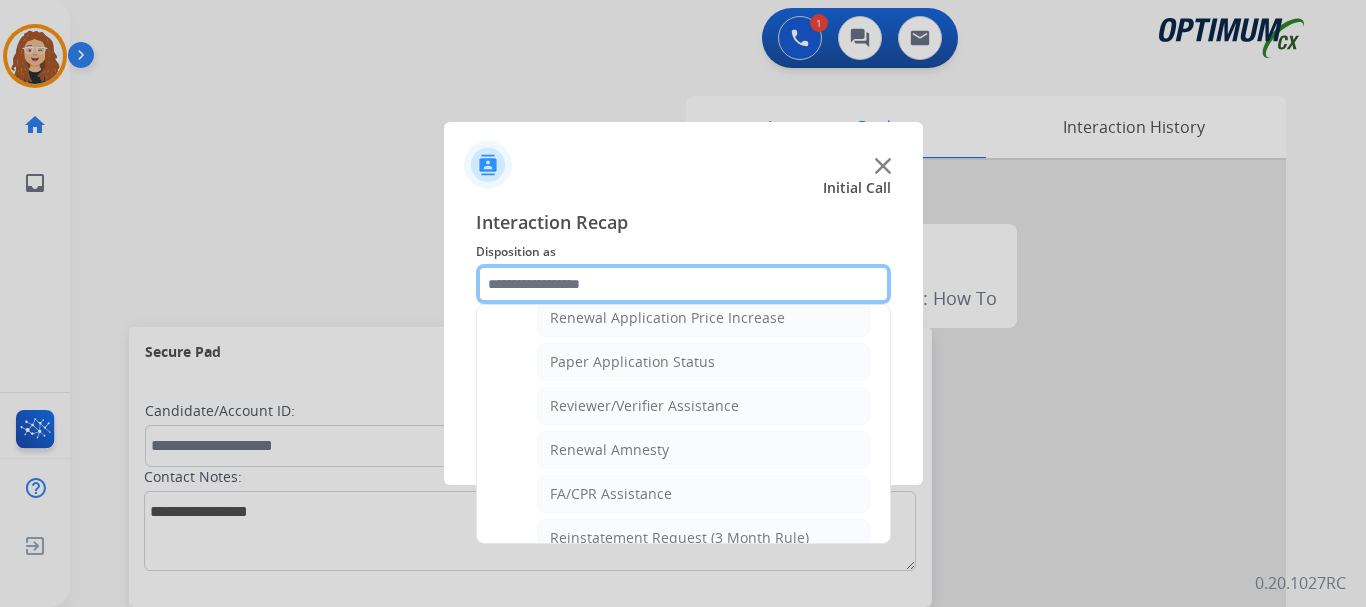 scroll, scrollTop: 717, scrollLeft: 0, axis: vertical 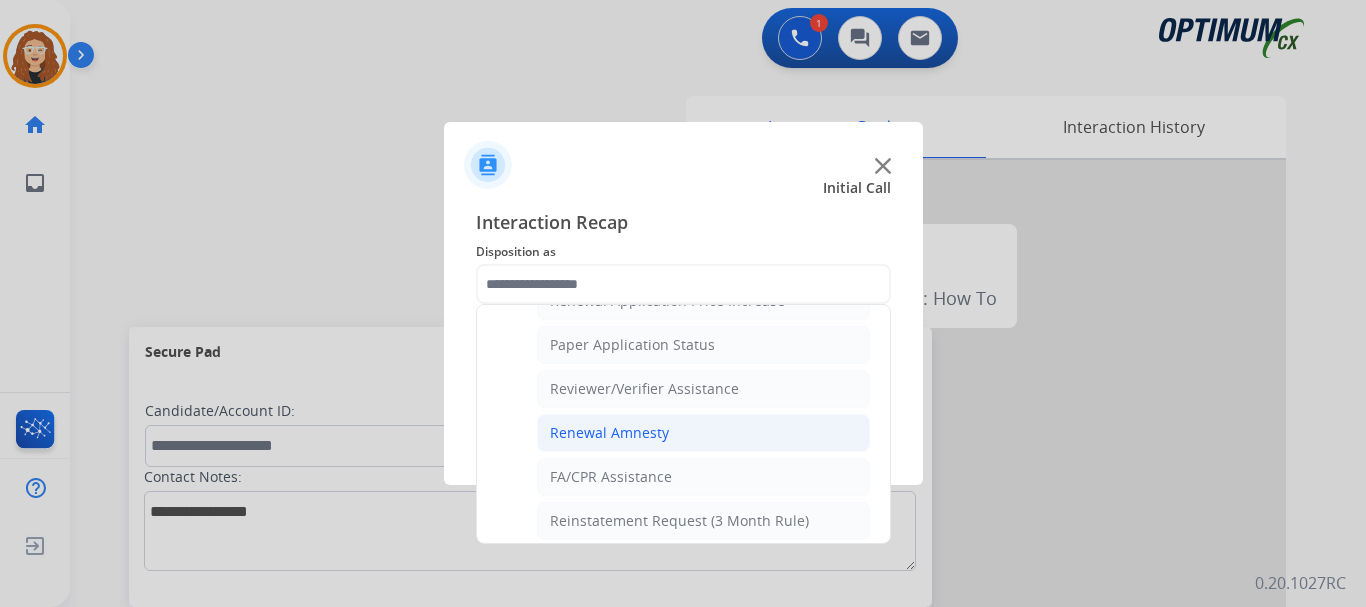 click on "Renewal Amnesty" 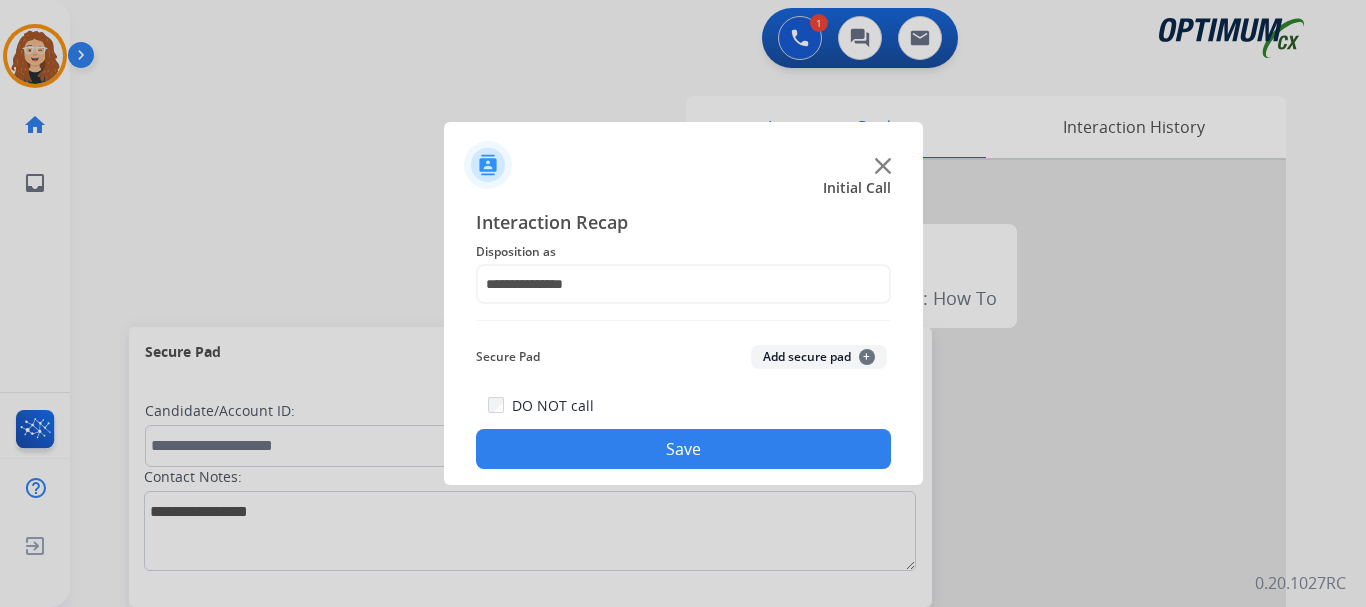 click on "Save" 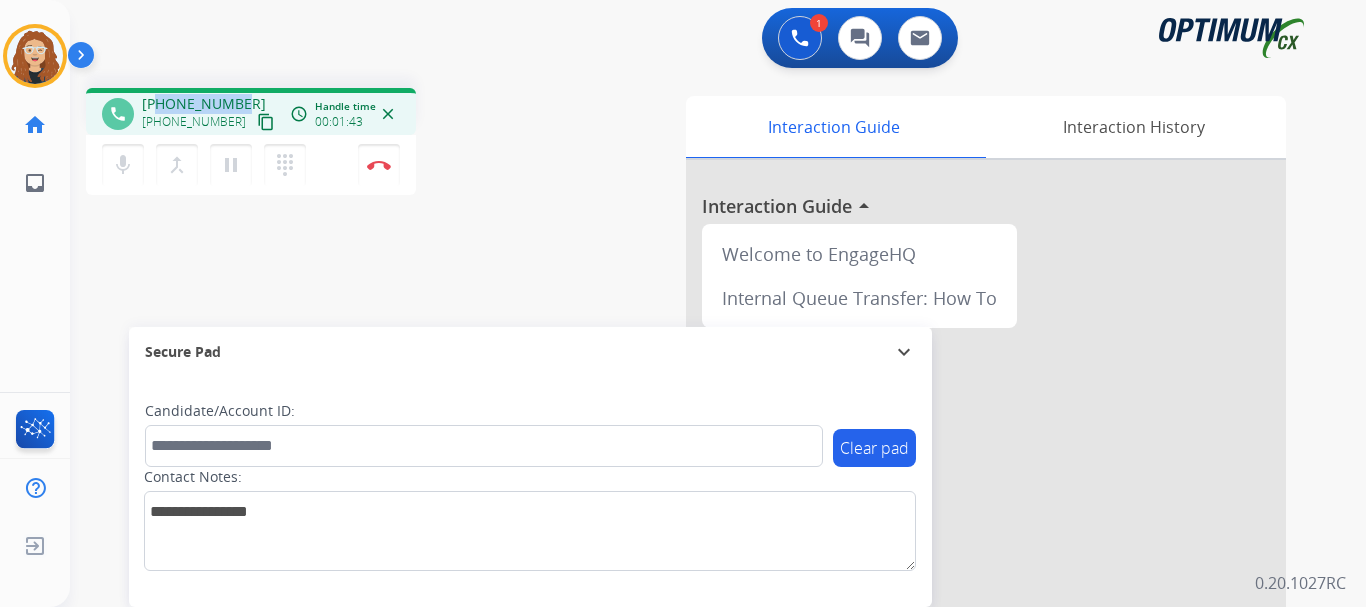 drag, startPoint x: 155, startPoint y: 103, endPoint x: 241, endPoint y: 102, distance: 86.00581 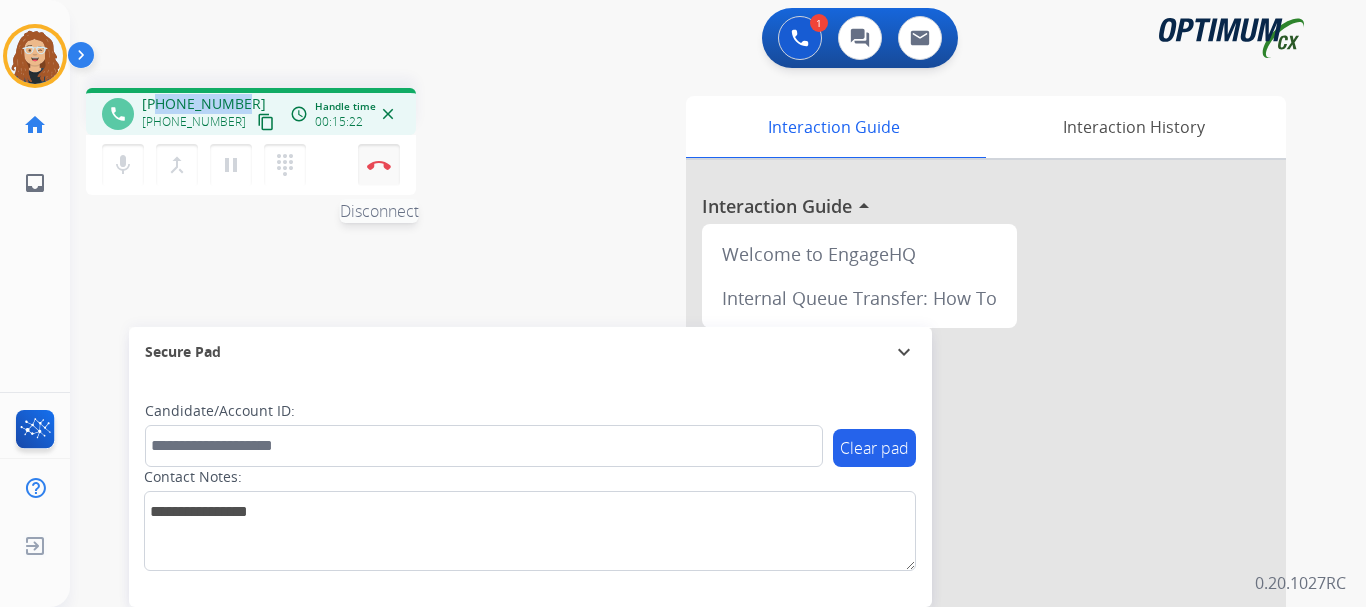 click at bounding box center [379, 165] 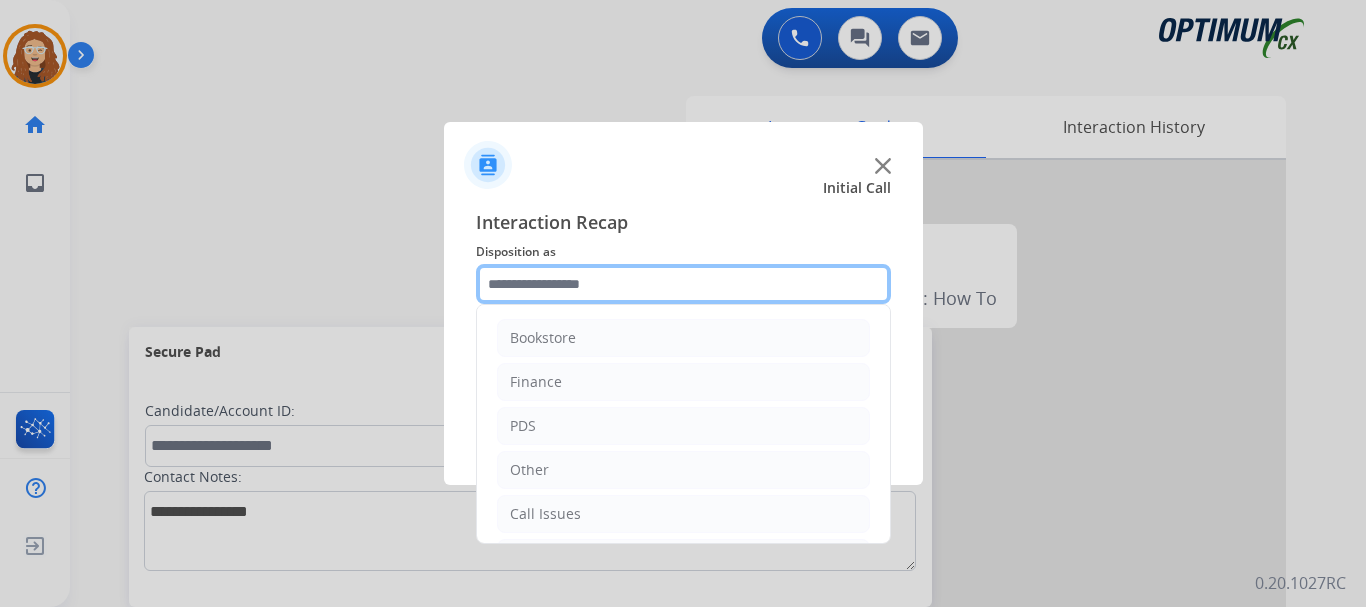 click 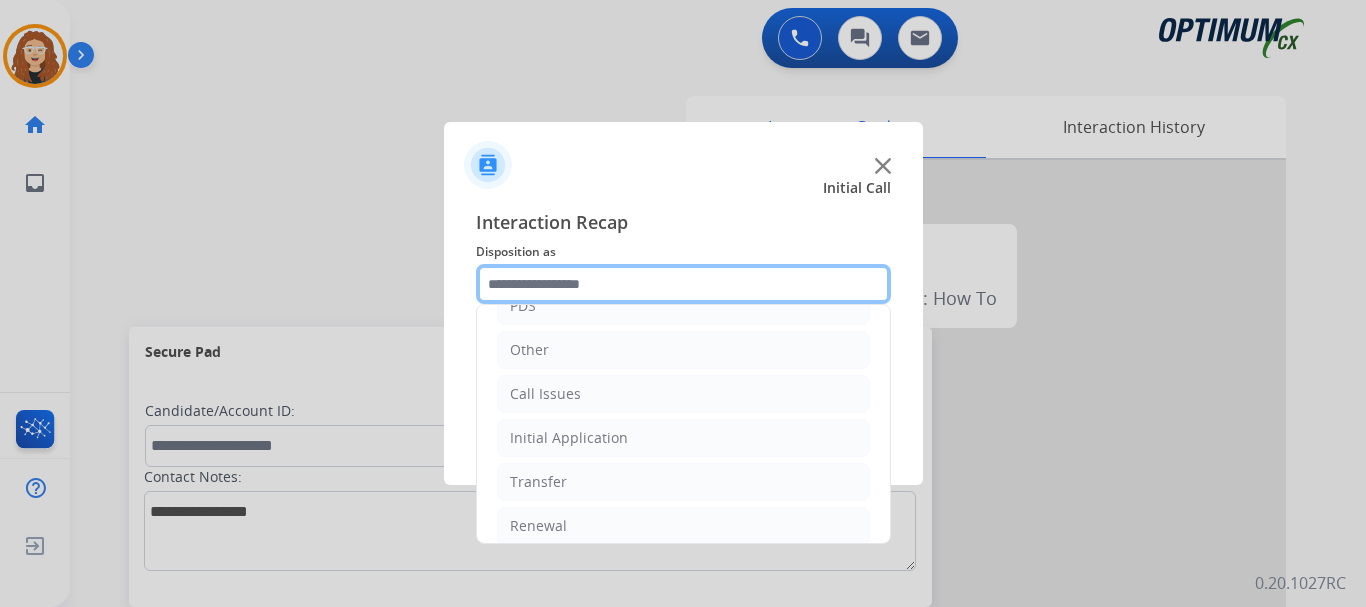 scroll, scrollTop: 136, scrollLeft: 0, axis: vertical 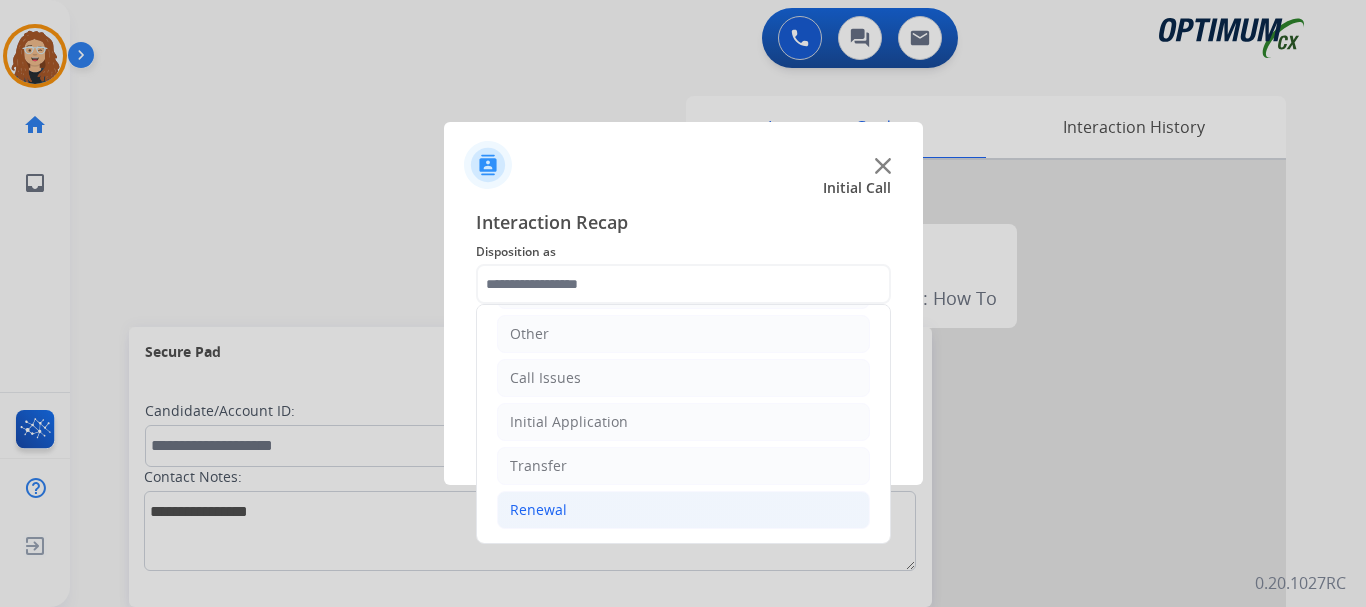 click on "Renewal" 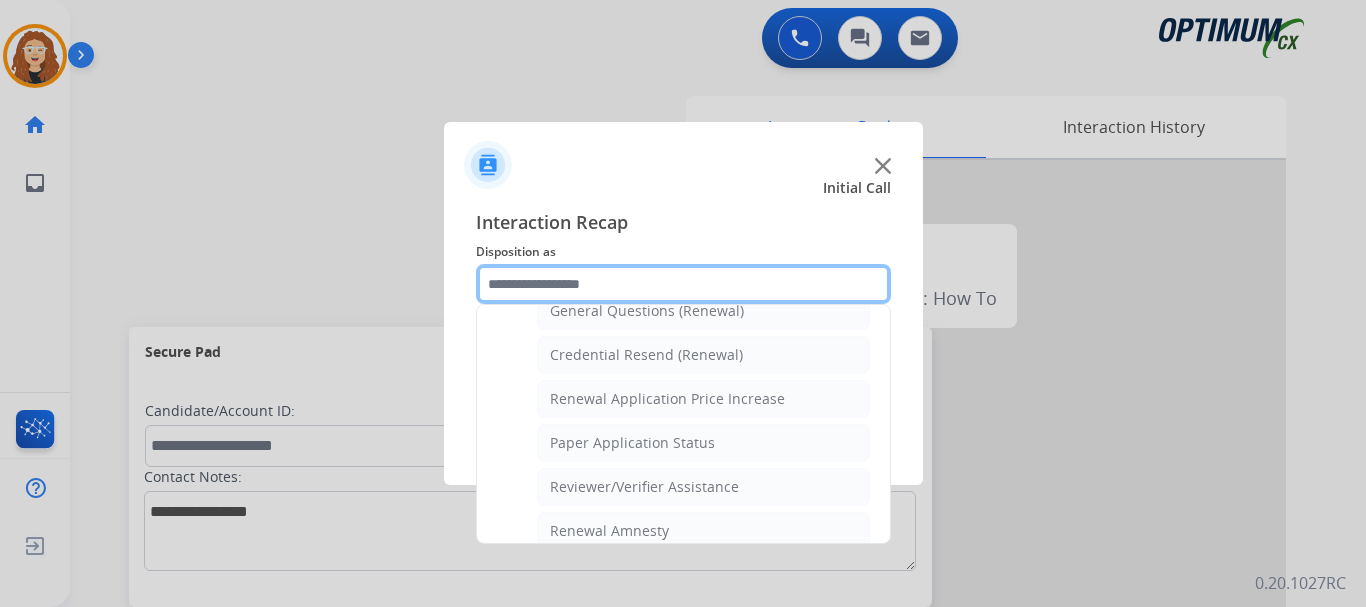 scroll, scrollTop: 581, scrollLeft: 0, axis: vertical 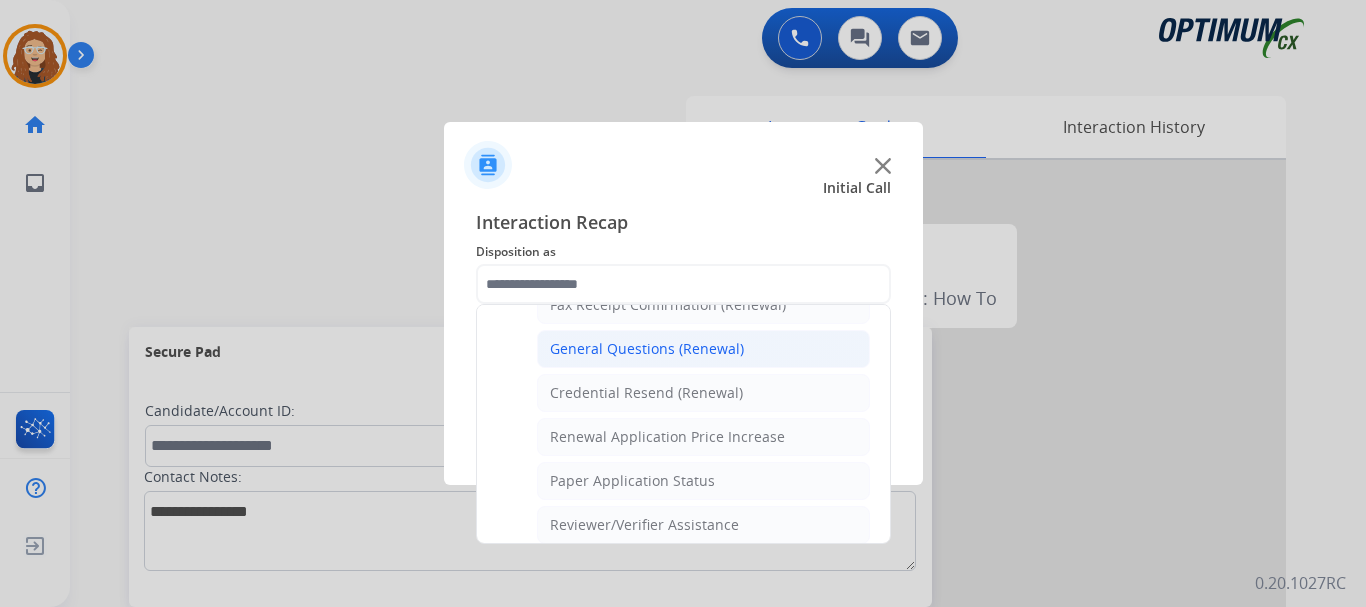click on "General Questions (Renewal)" 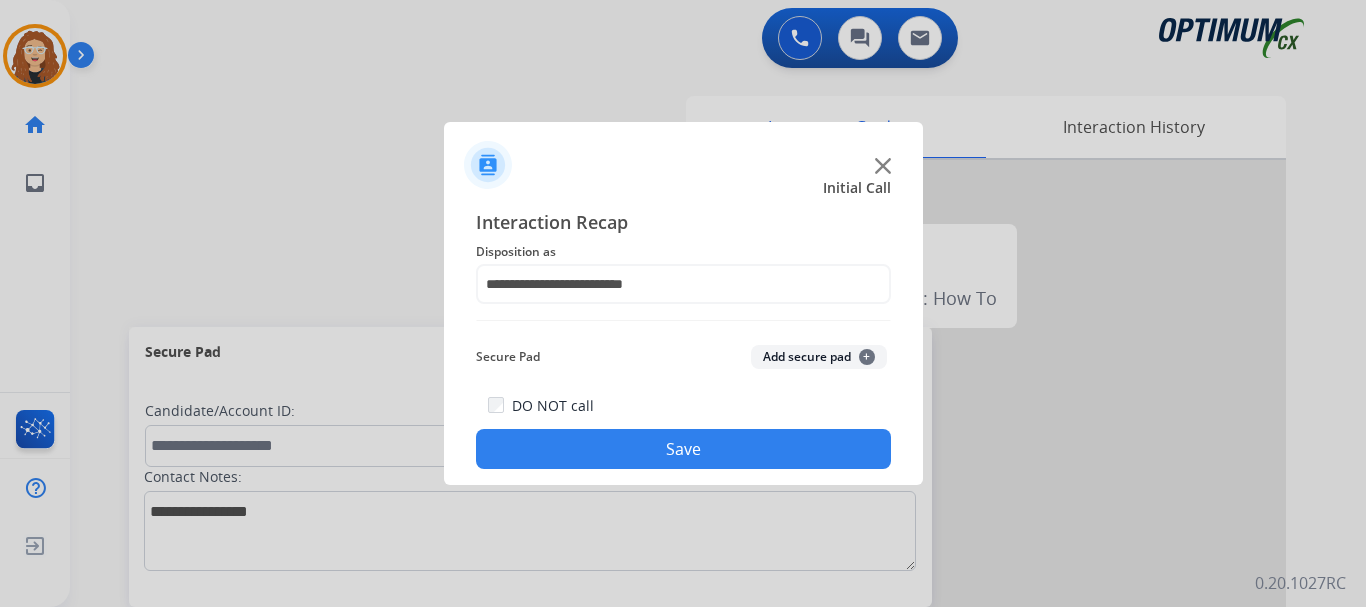 click on "Save" 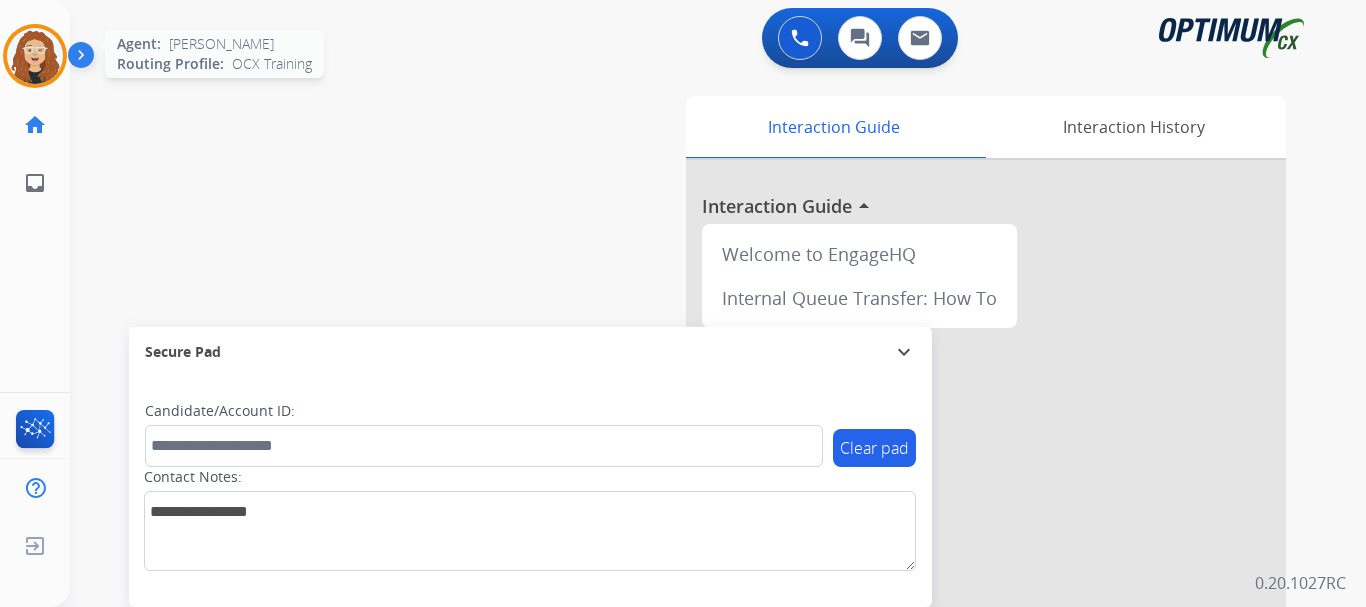 click at bounding box center (35, 56) 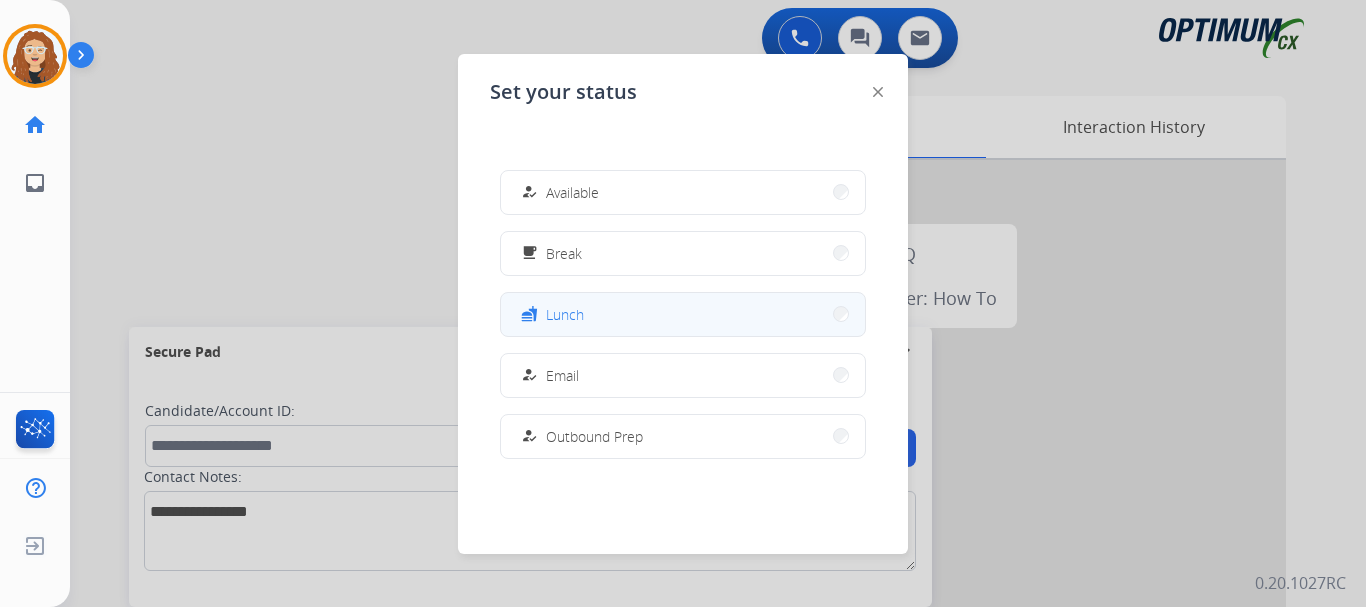 click on "fastfood Lunch" at bounding box center (683, 314) 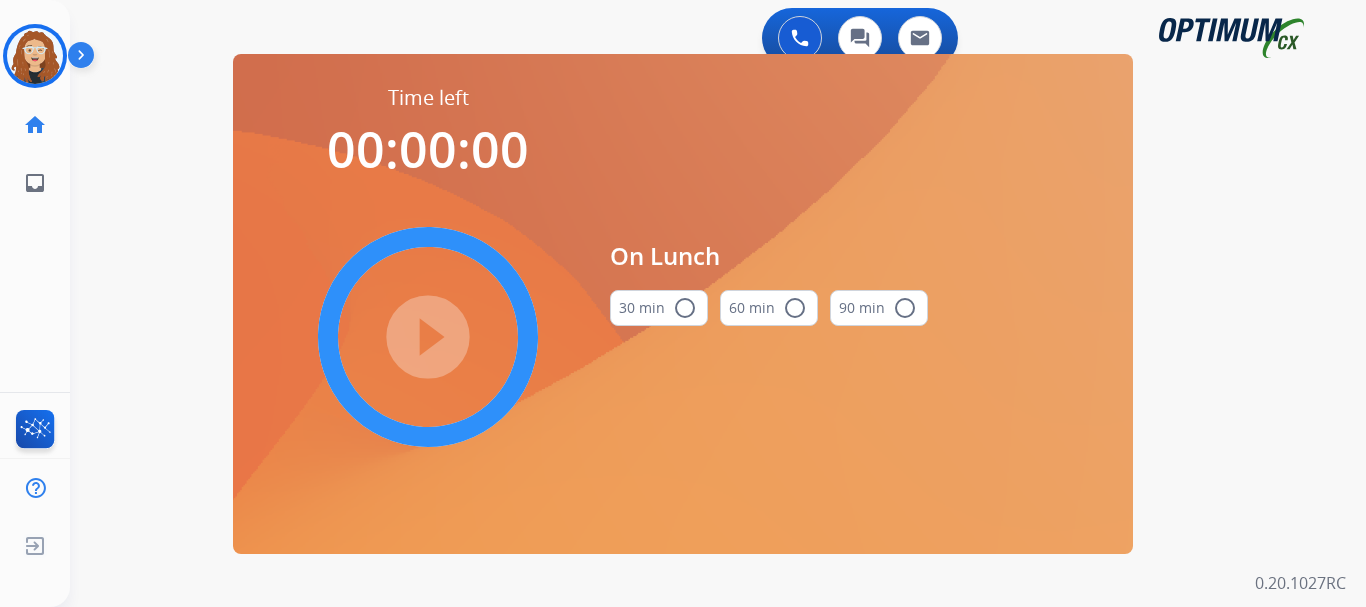 click on "radio_button_unchecked" at bounding box center (685, 308) 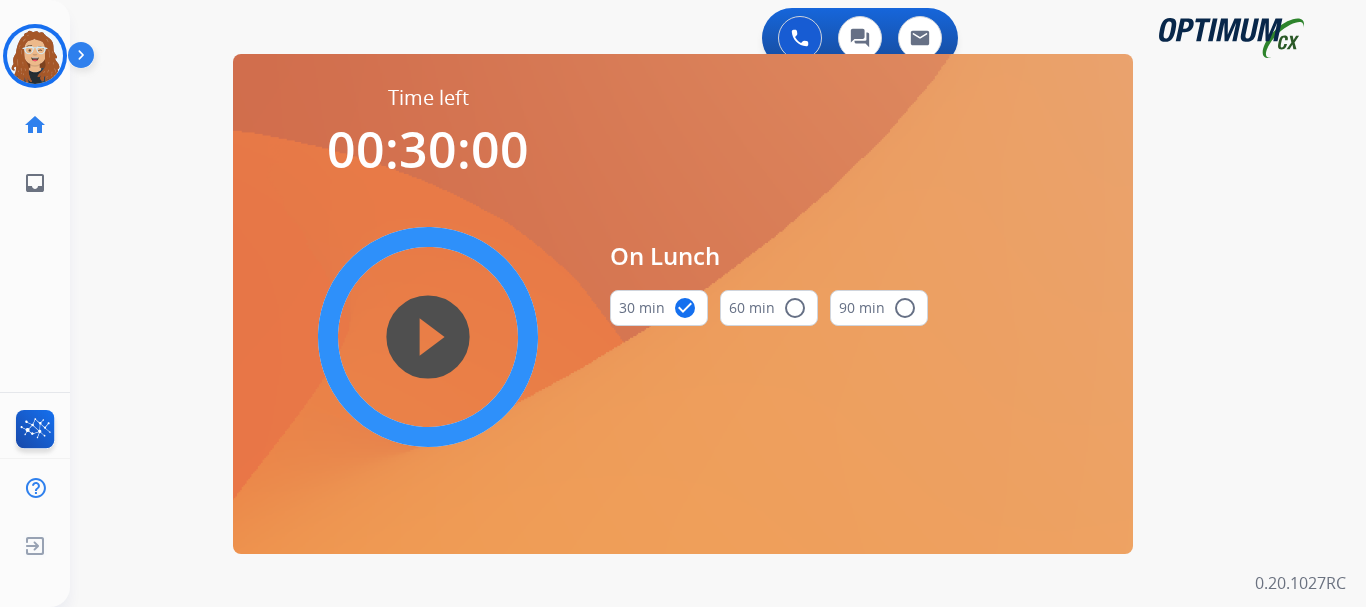 click on "play_circle_filled" at bounding box center [428, 337] 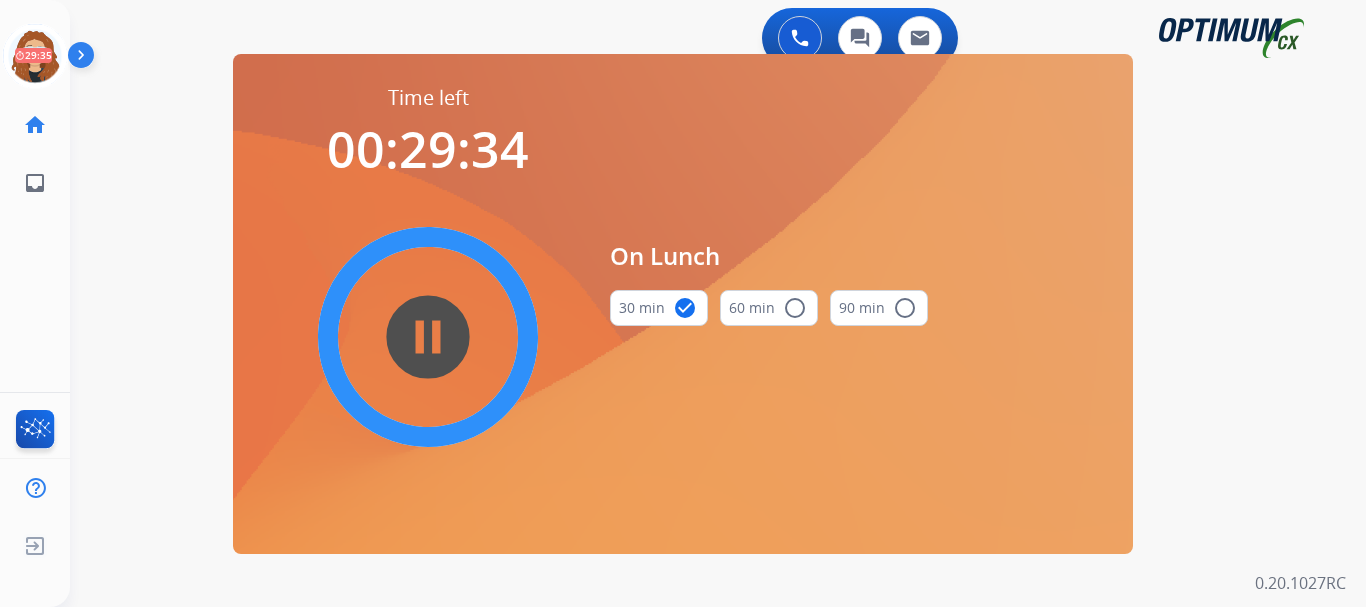 click on "0 Voice Interactions  0  Chat Interactions   0  Email Interactions swap_horiz Break voice bridge close_fullscreen Connect 3-Way Call merge_type Separate 3-Way Call Time left 00:29:34 pause_circle_filled On Lunch  30 min  check_circle  60 min  radio_button_unchecked  90 min  radio_button_unchecked  Interaction Guide   Interaction History  Interaction Guide arrow_drop_up  Welcome to EngageHQ   Internal Queue Transfer: How To  Secure Pad expand_more Clear pad Candidate/Account ID: Contact Notes:                  0.20.1027RC" at bounding box center [718, 303] 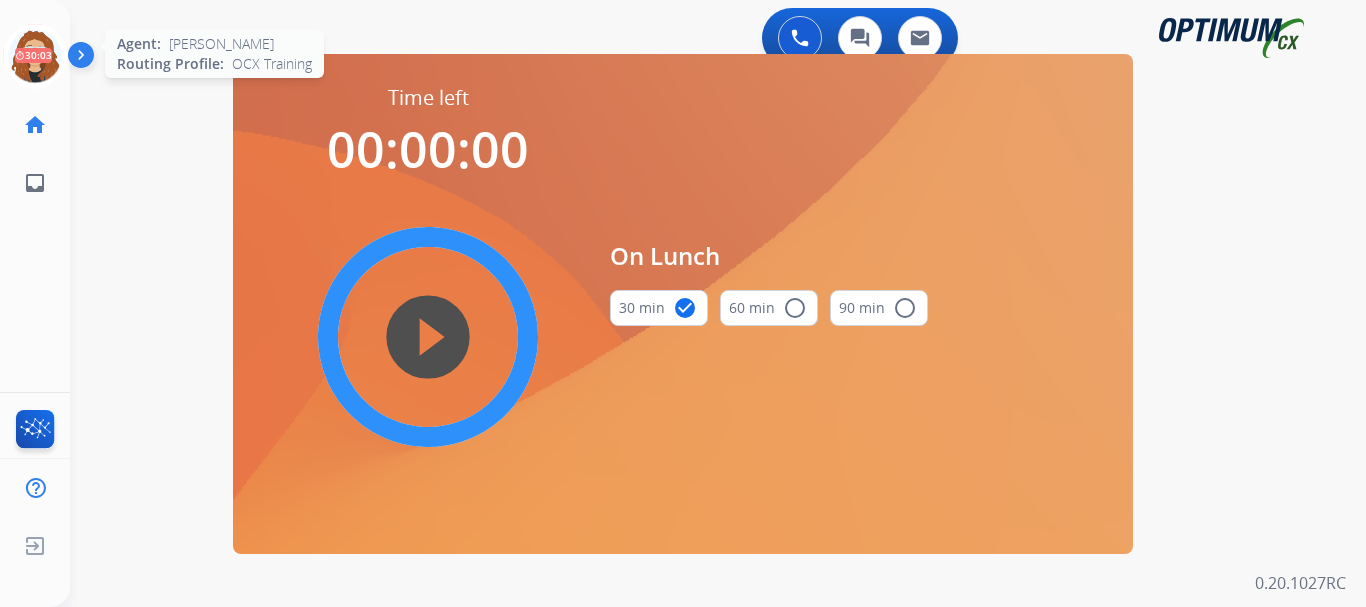 click 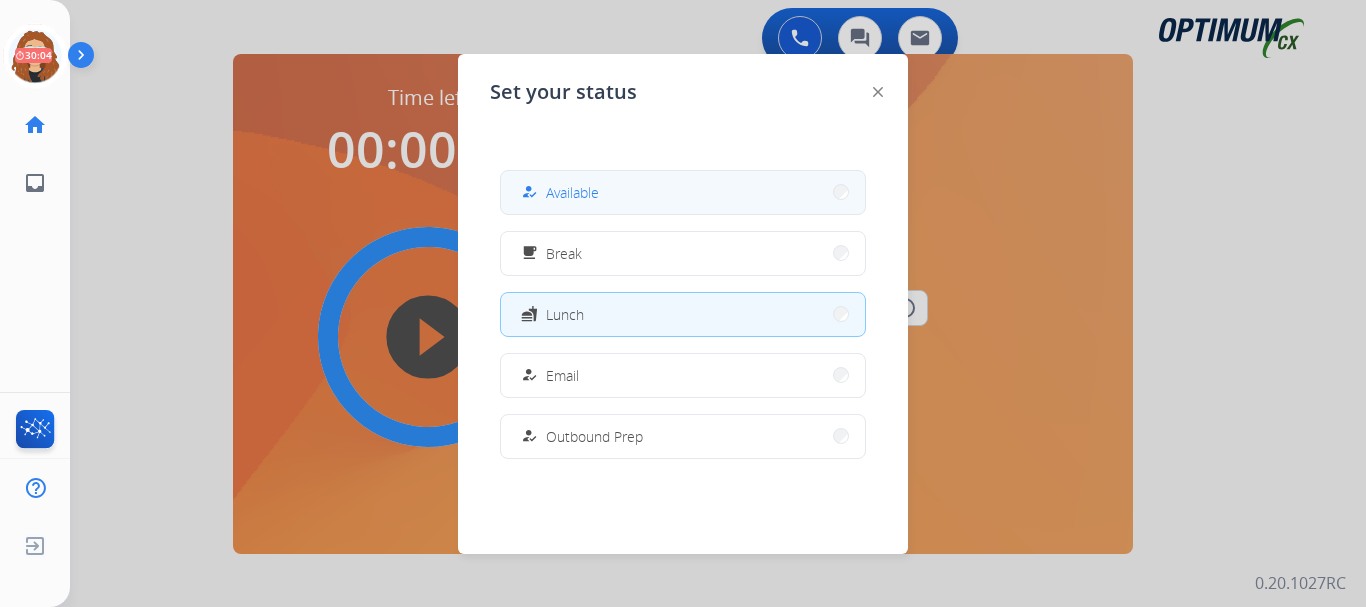 click on "Available" at bounding box center (572, 192) 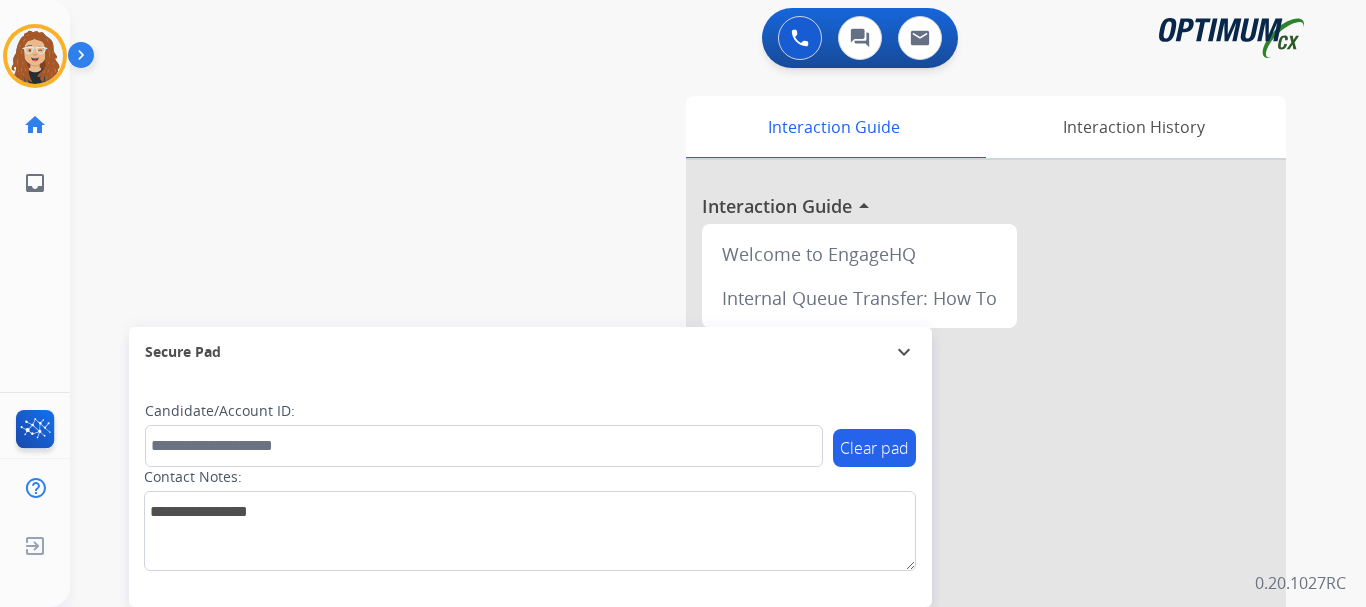 click on "swap_horiz Break voice bridge close_fullscreen Connect 3-Way Call merge_type Separate 3-Way Call  Interaction Guide   Interaction History  Interaction Guide arrow_drop_up  Welcome to EngageHQ   Internal Queue Transfer: How To  Secure Pad expand_more Clear pad Candidate/Account ID: Contact Notes:" at bounding box center [694, 489] 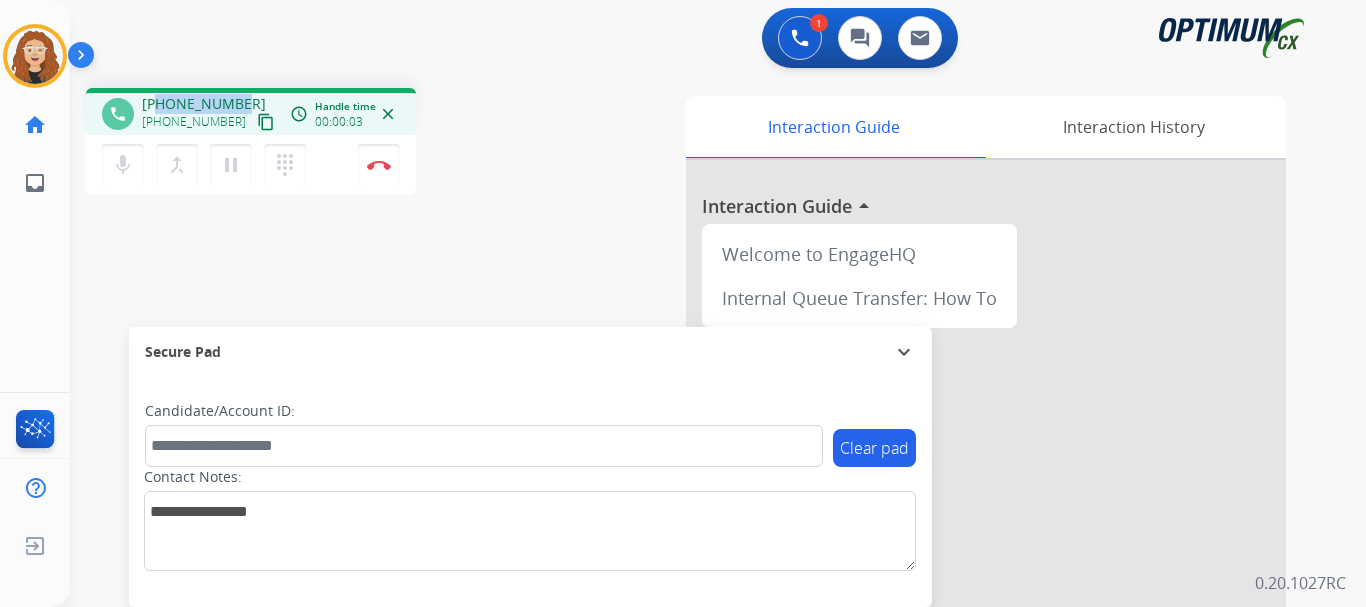 drag, startPoint x: 159, startPoint y: 105, endPoint x: 238, endPoint y: 98, distance: 79.30952 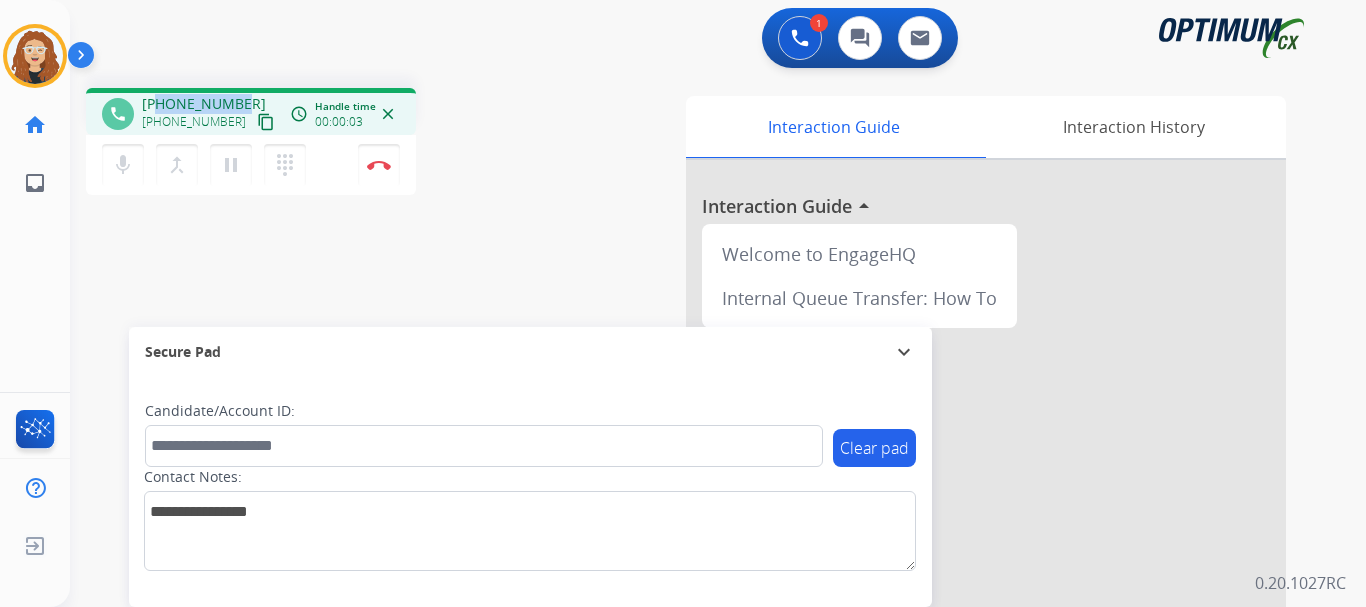 click on "[PHONE_NUMBER]" at bounding box center (204, 104) 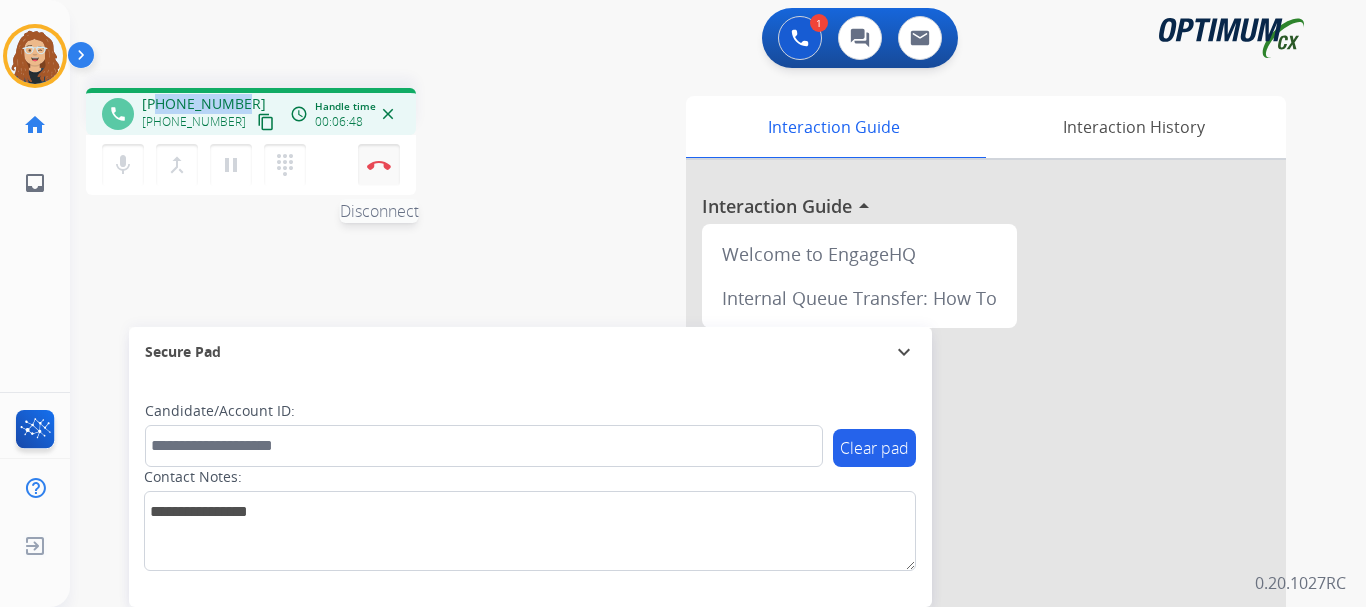 click at bounding box center (379, 165) 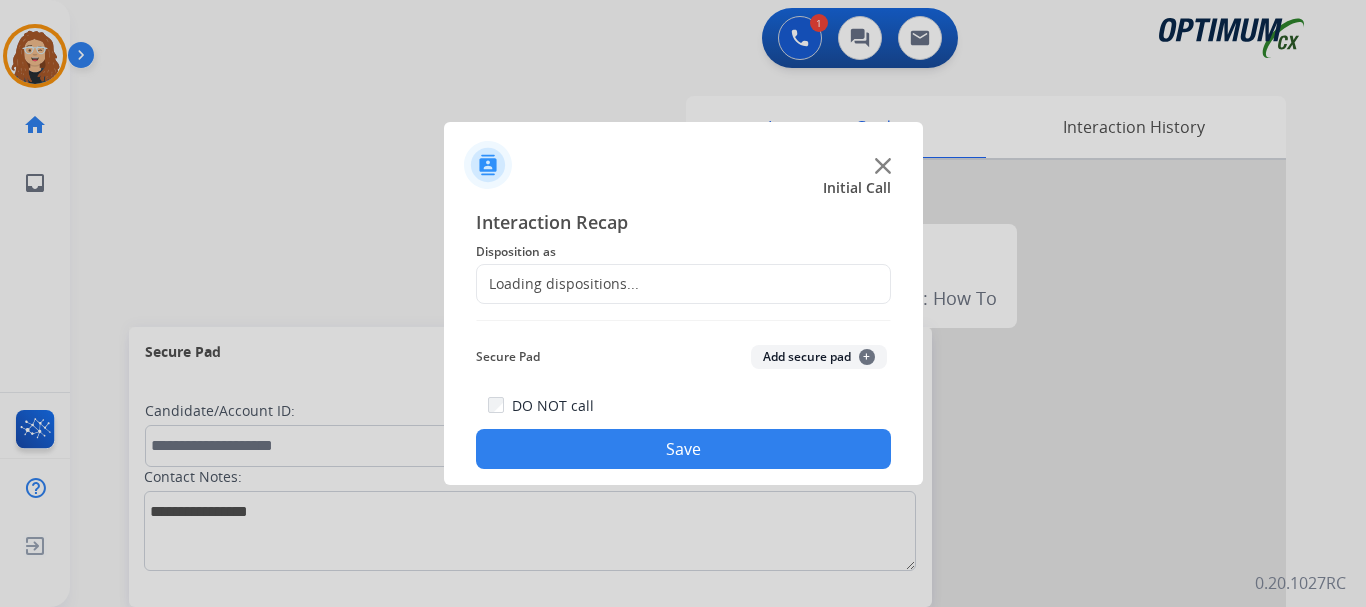 click on "Loading dispositions..." 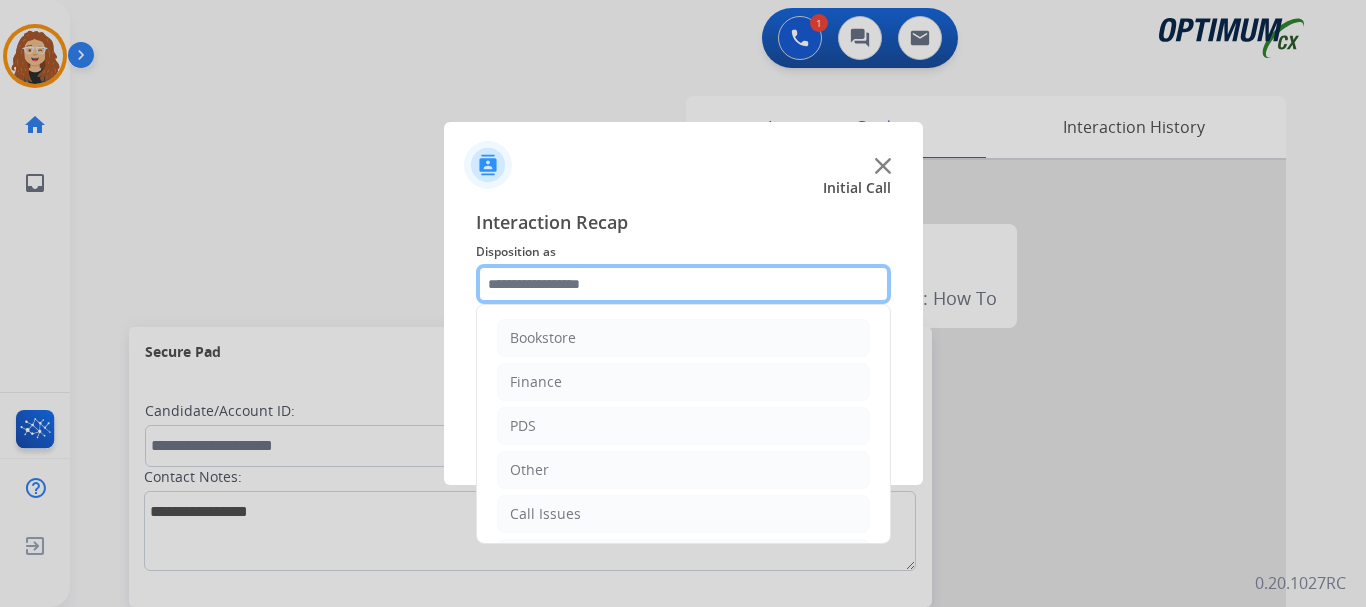 click 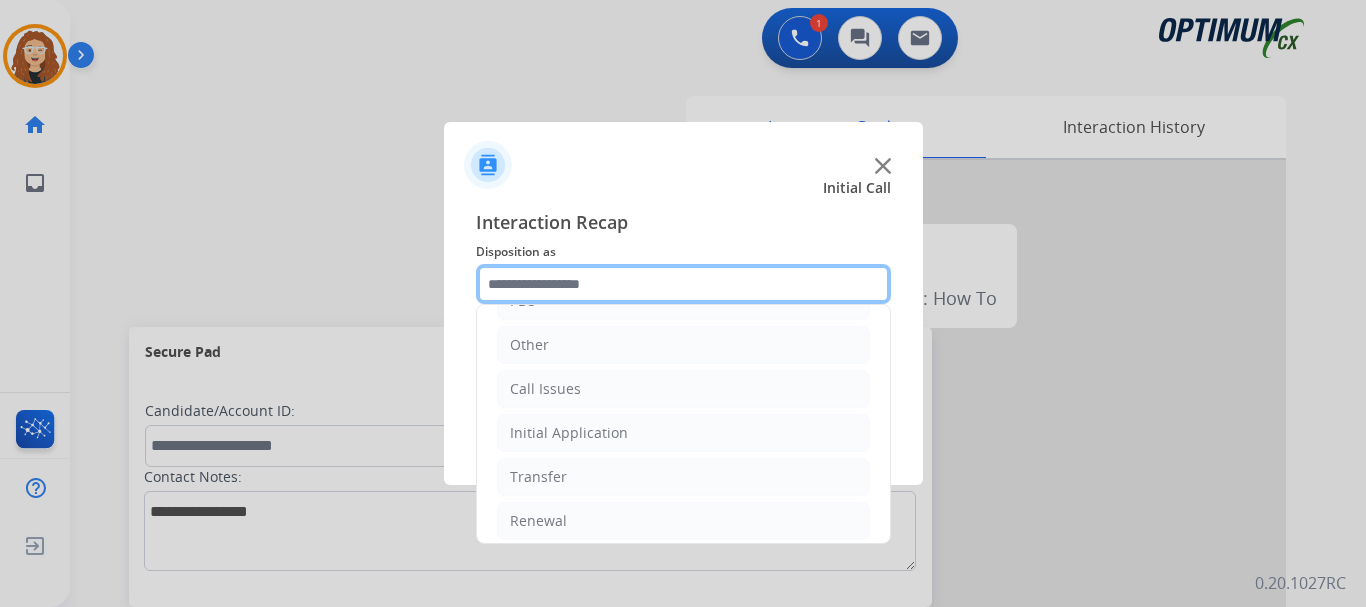 scroll, scrollTop: 136, scrollLeft: 0, axis: vertical 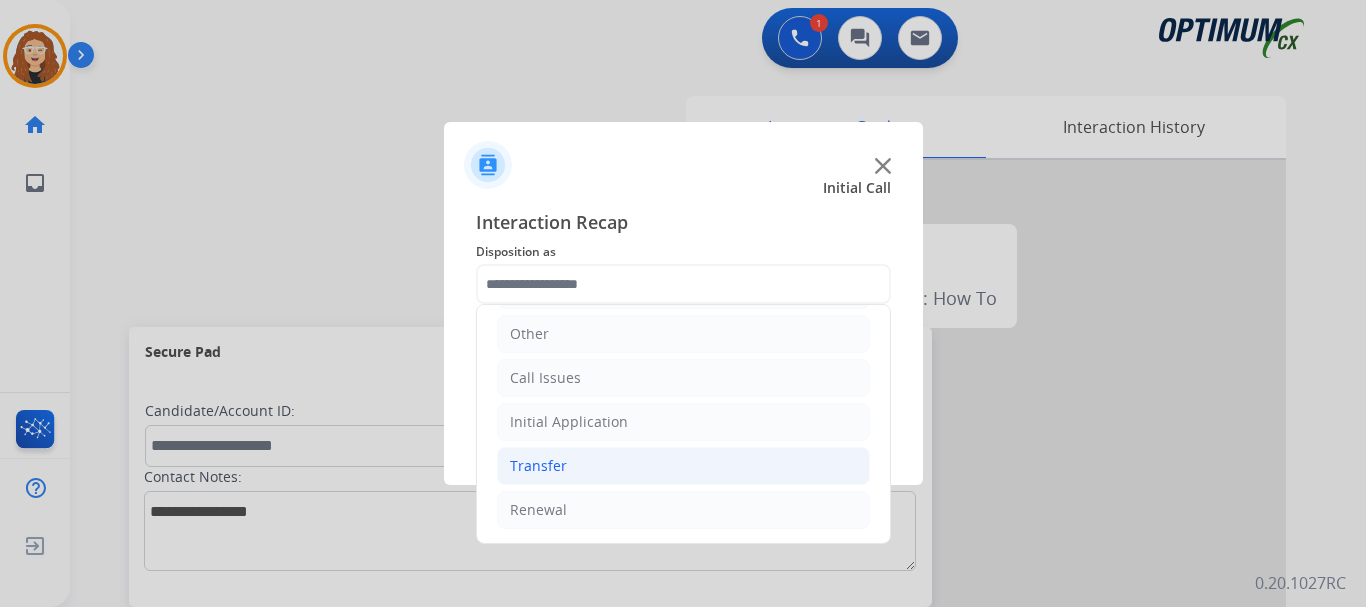drag, startPoint x: 591, startPoint y: 515, endPoint x: 774, endPoint y: 479, distance: 186.50737 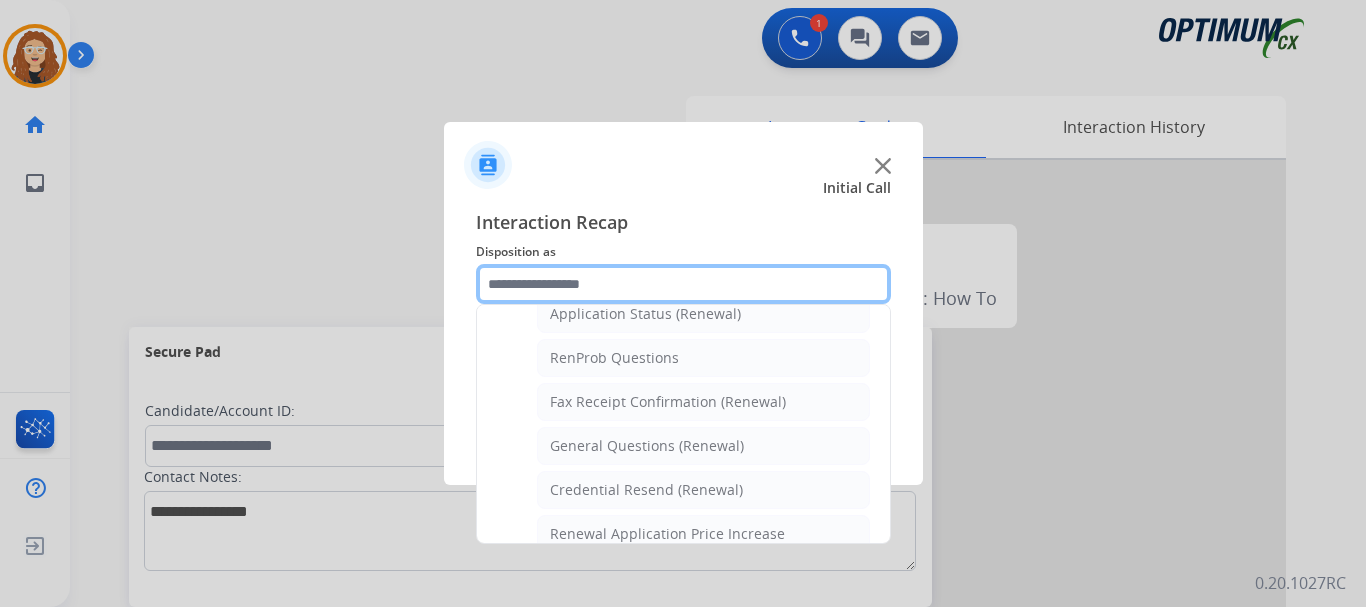 scroll, scrollTop: 500, scrollLeft: 0, axis: vertical 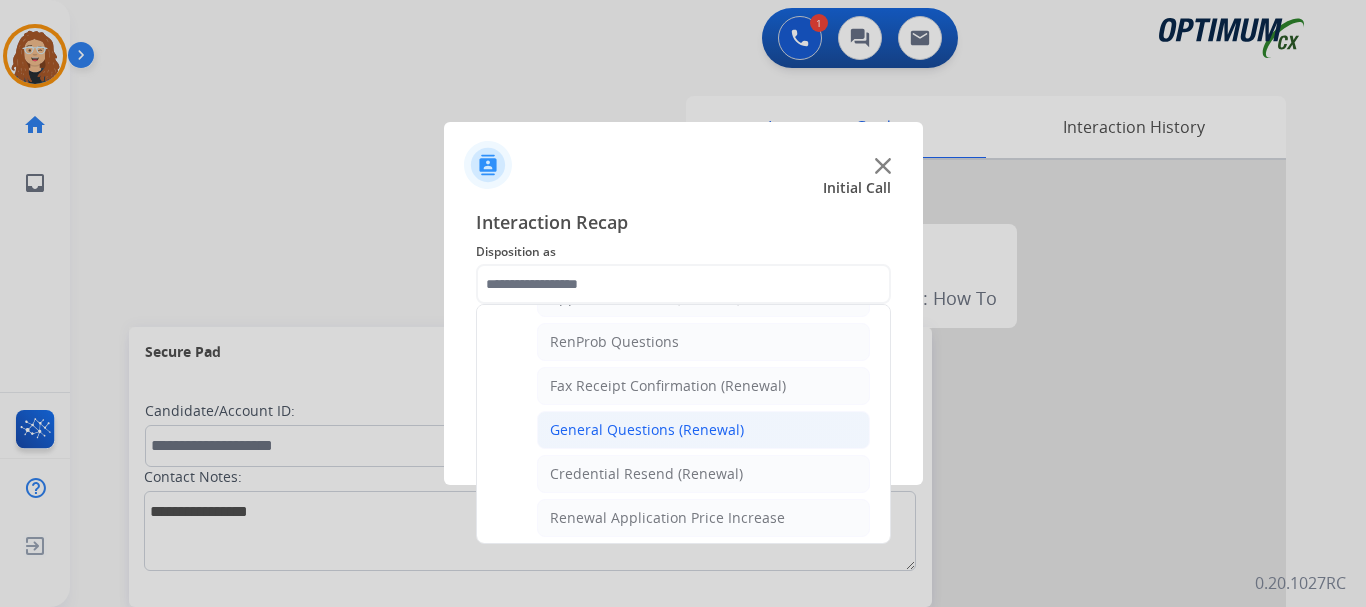 click on "General Questions (Renewal)" 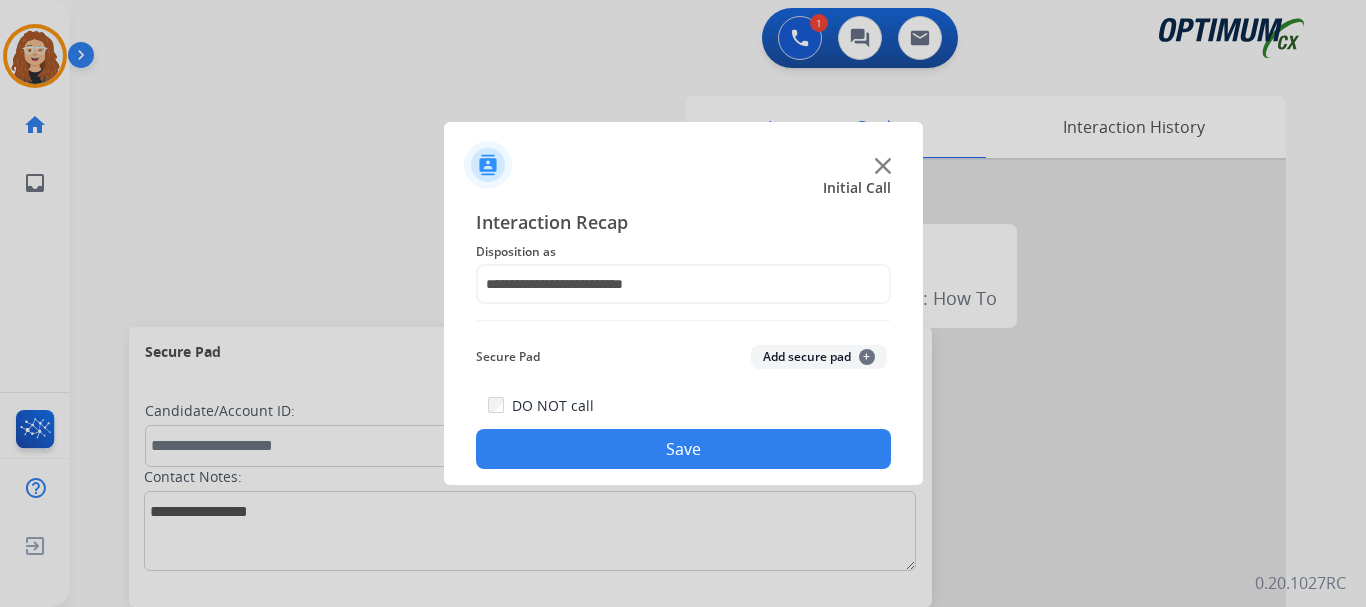 click on "Save" 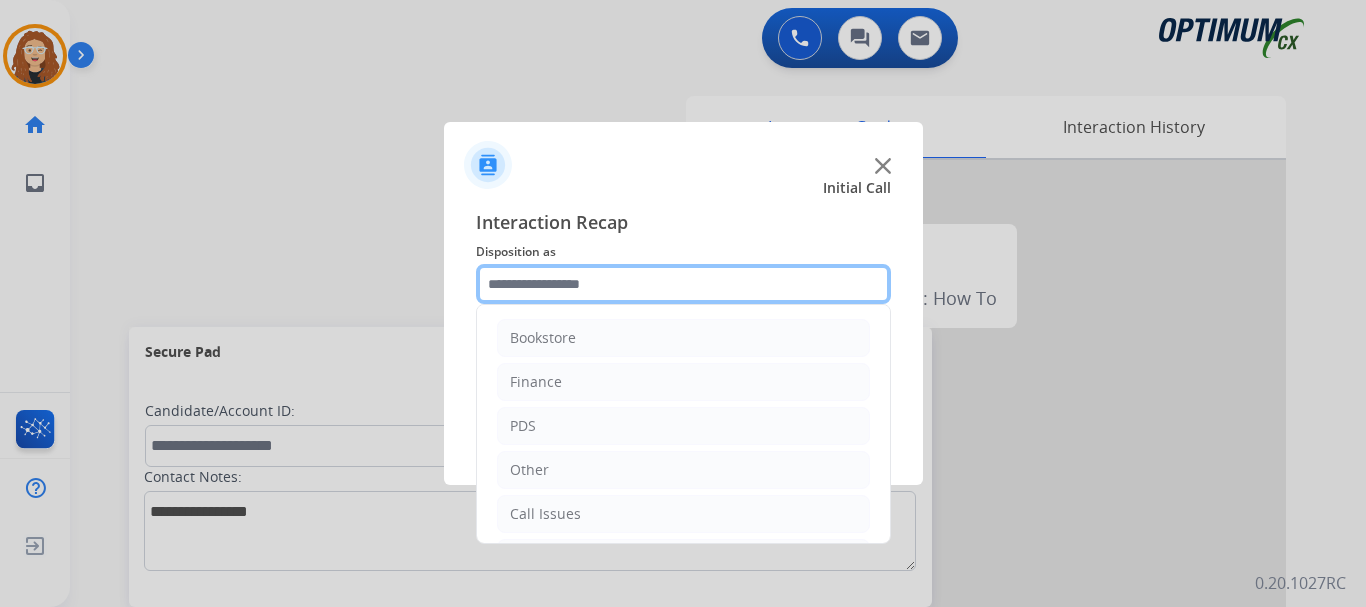 click 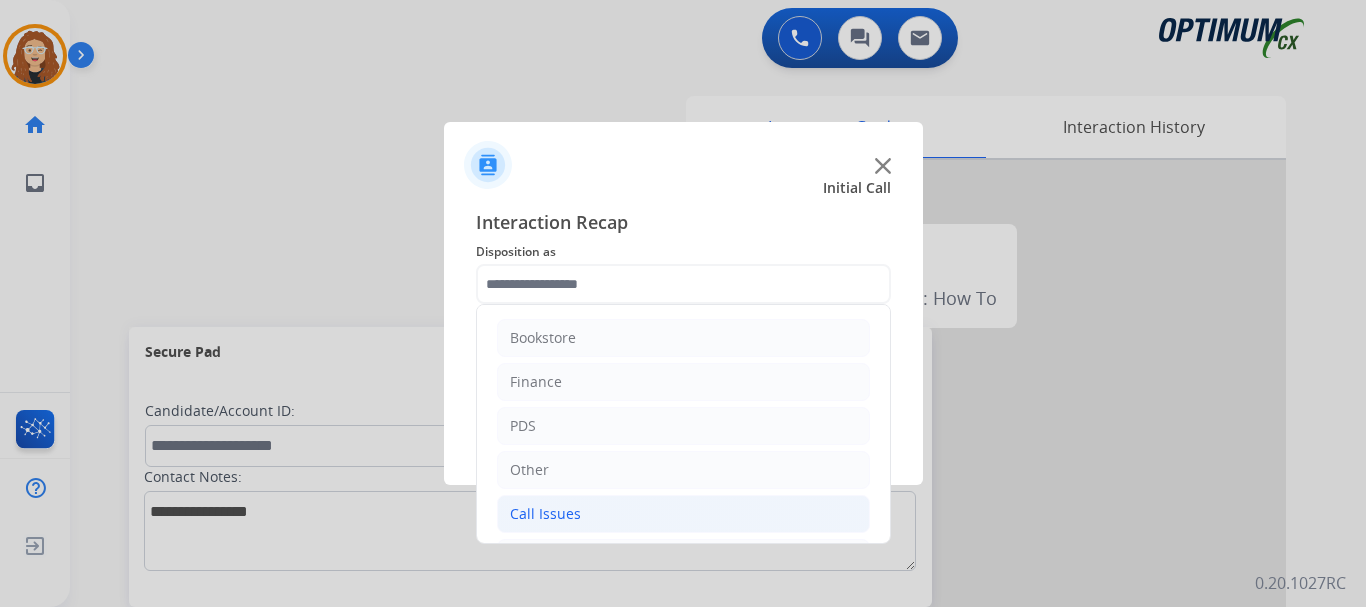 click on "Call Issues" 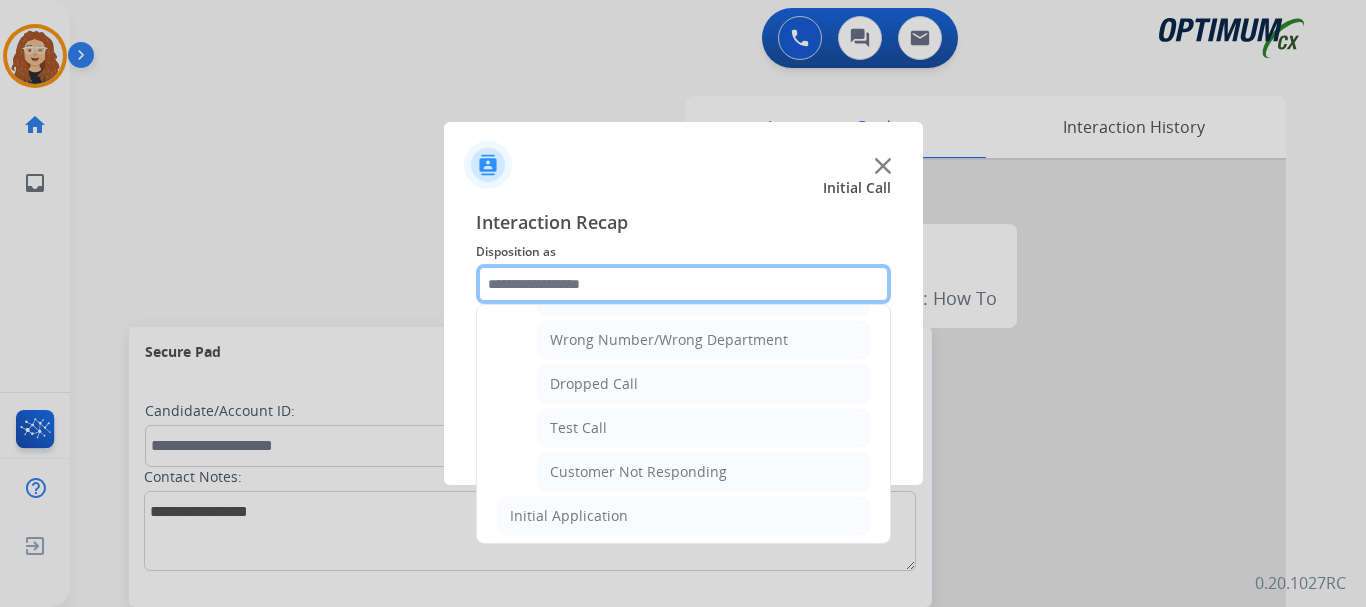 scroll, scrollTop: 267, scrollLeft: 0, axis: vertical 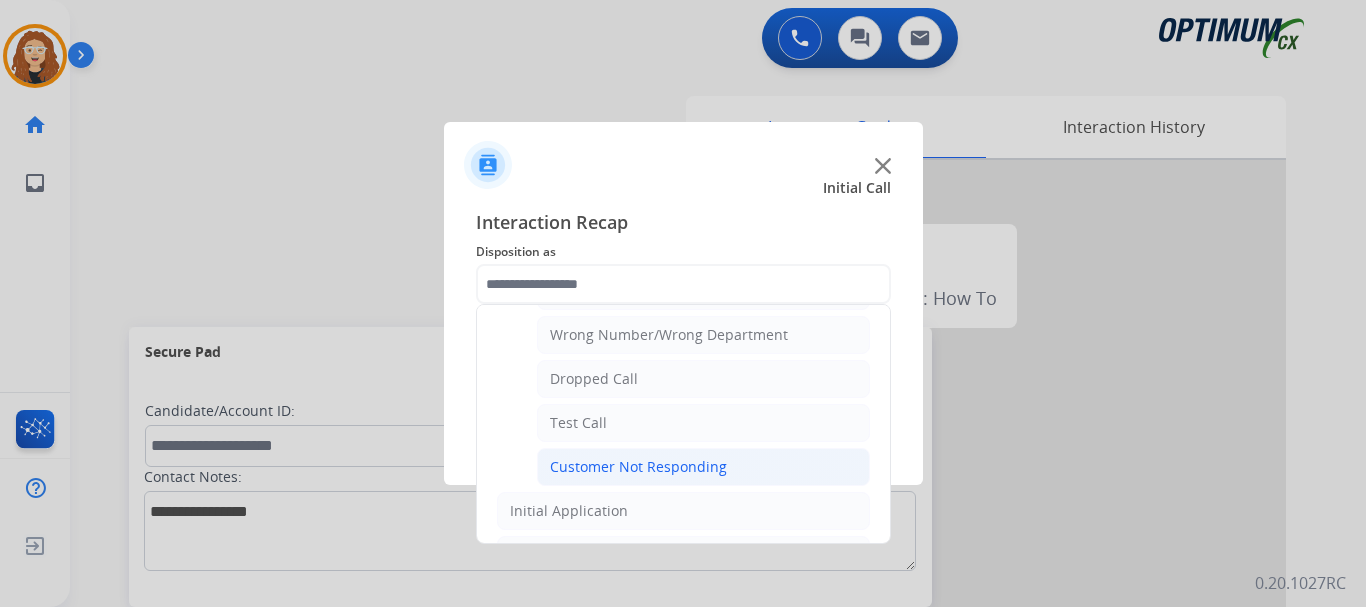 click on "Customer Not Responding" 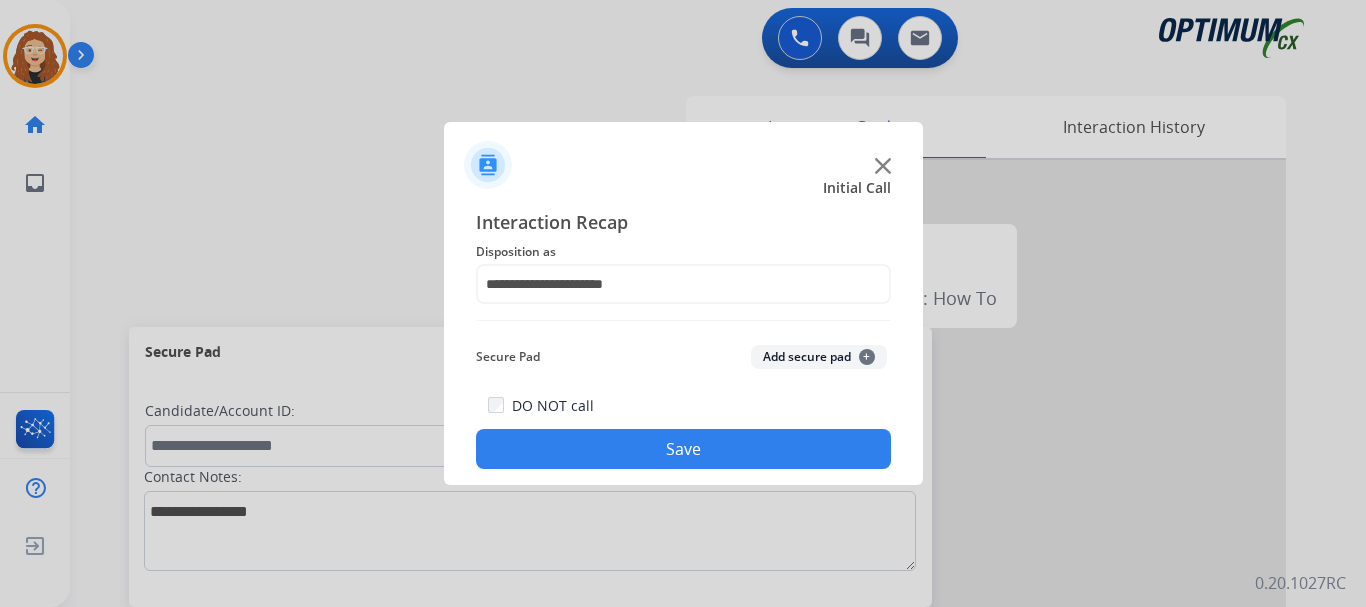 click on "Save" 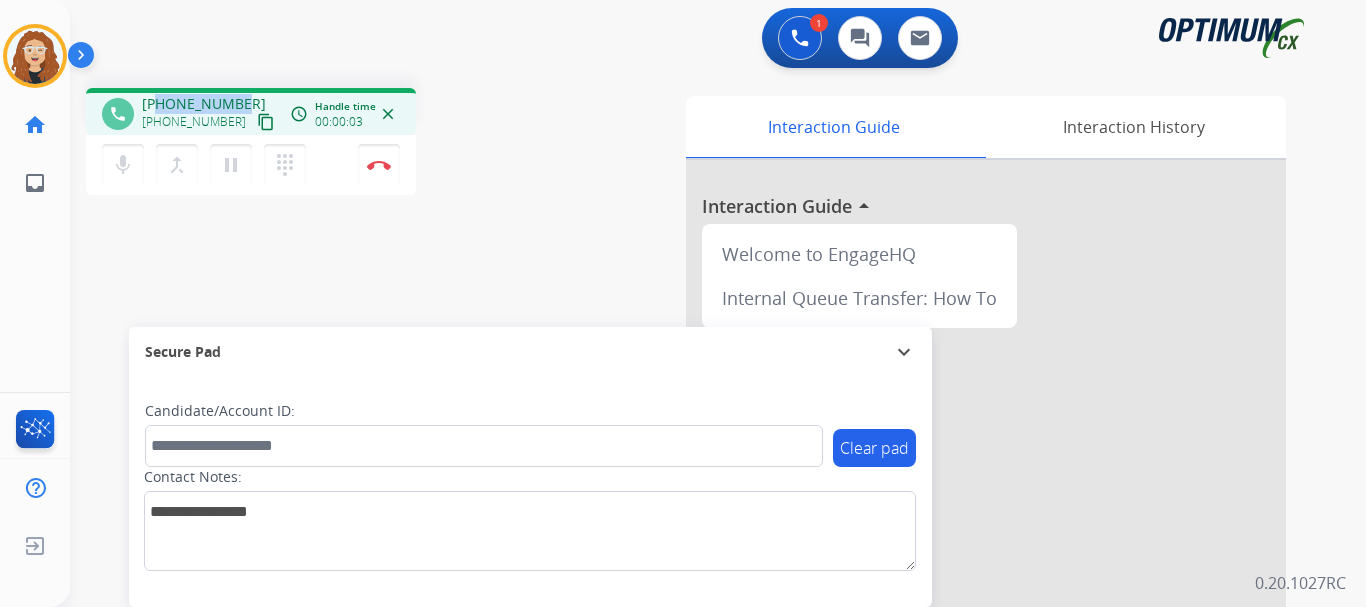 drag, startPoint x: 159, startPoint y: 105, endPoint x: 237, endPoint y: 94, distance: 78.77182 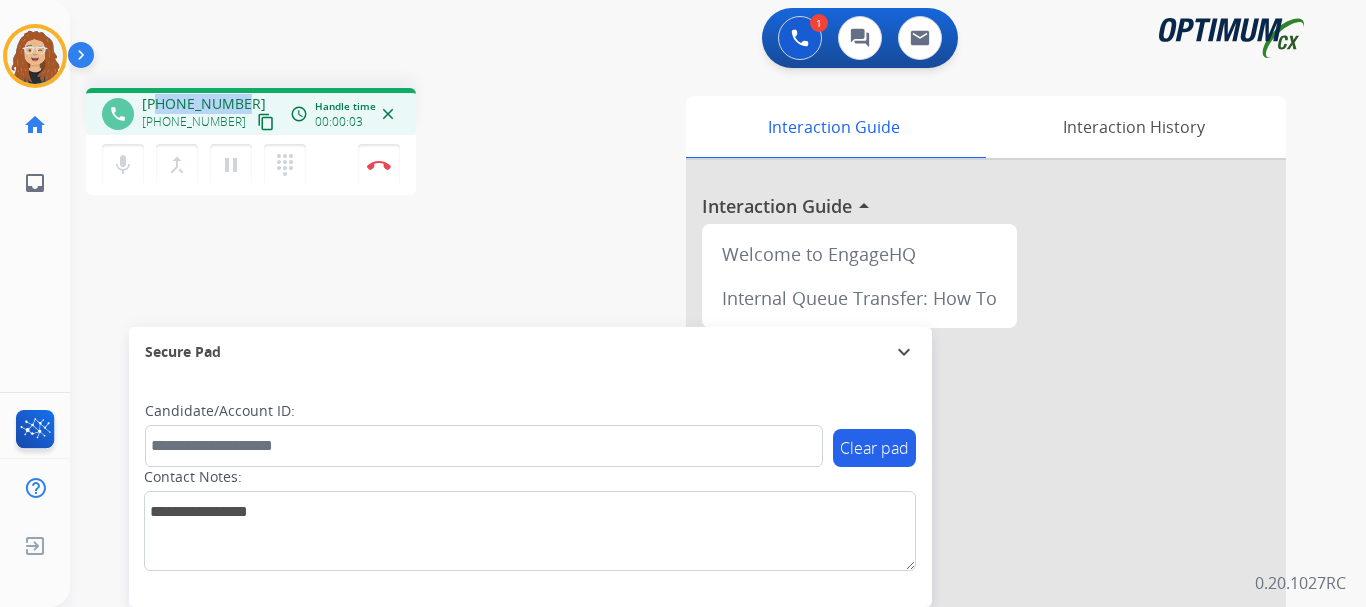 click on "[PHONE_NUMBER]" at bounding box center [204, 104] 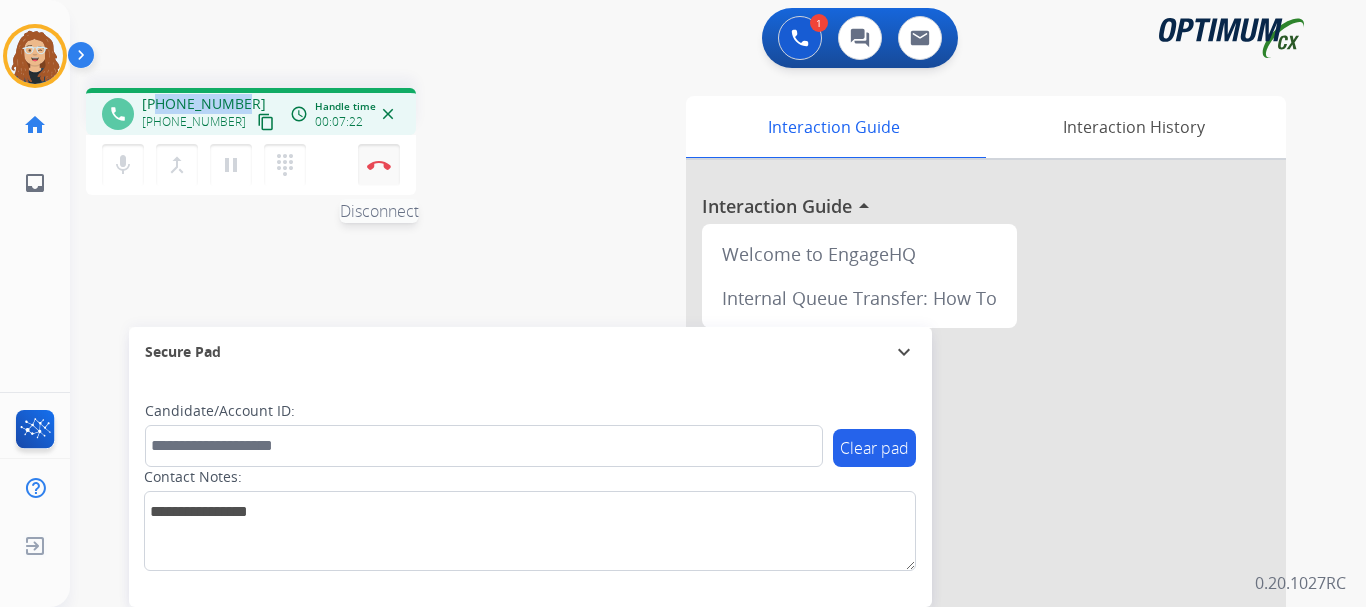 click at bounding box center [379, 165] 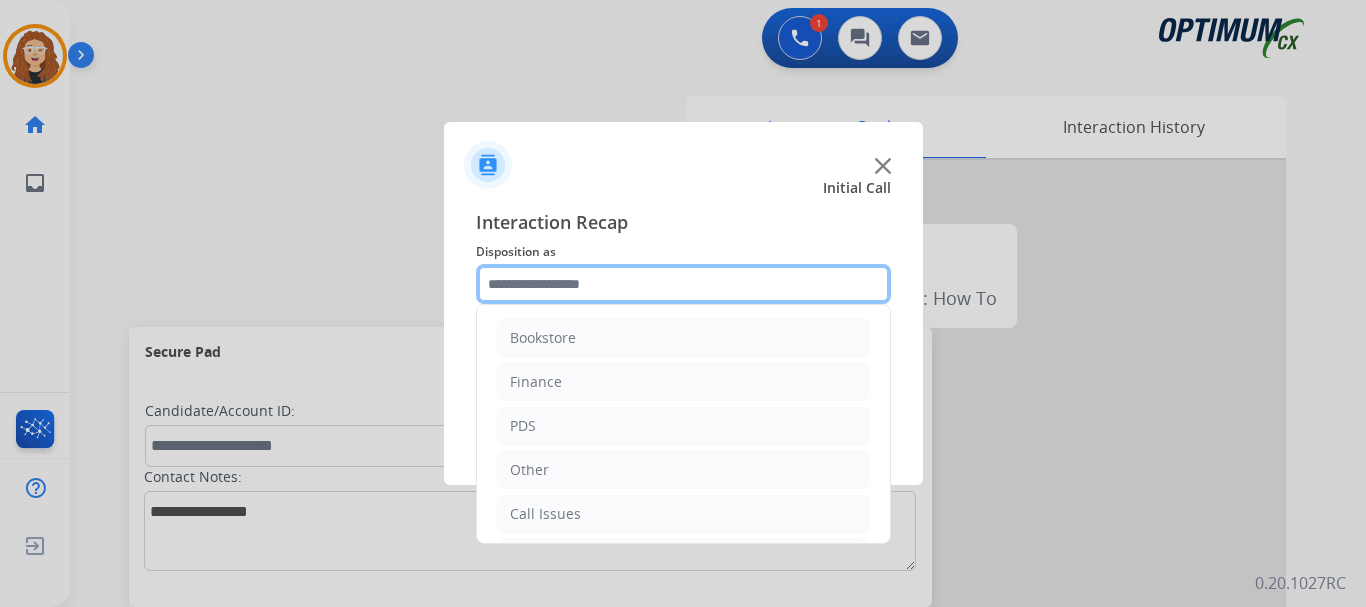 click 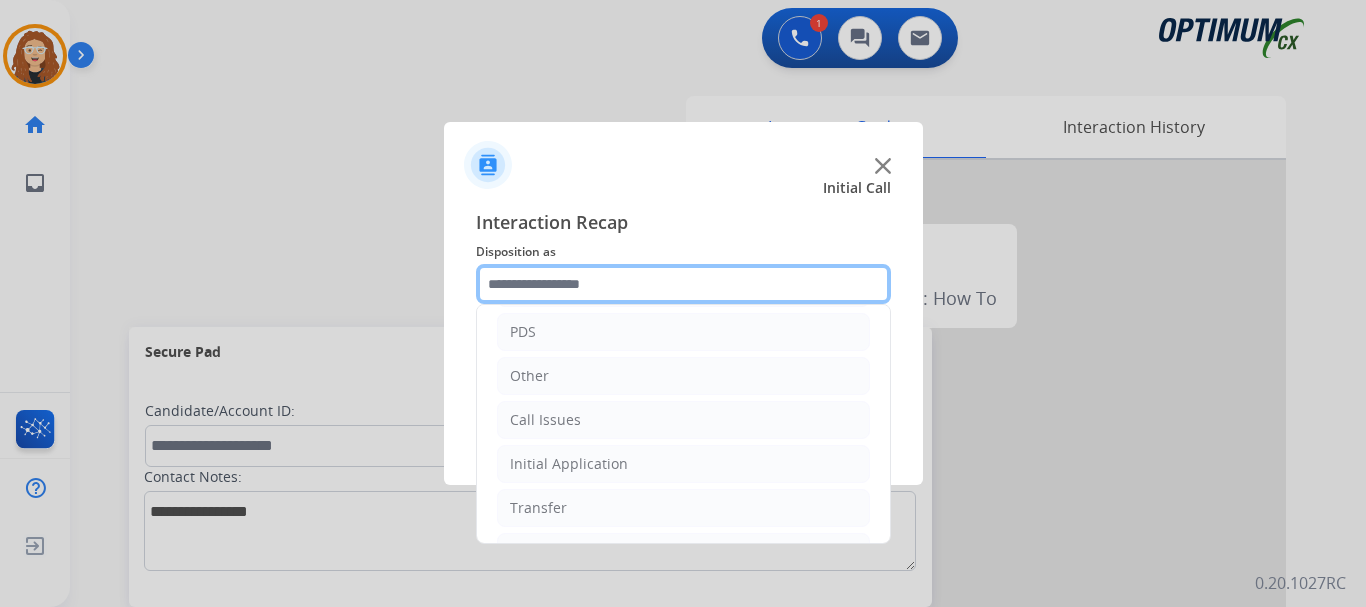 scroll, scrollTop: 136, scrollLeft: 0, axis: vertical 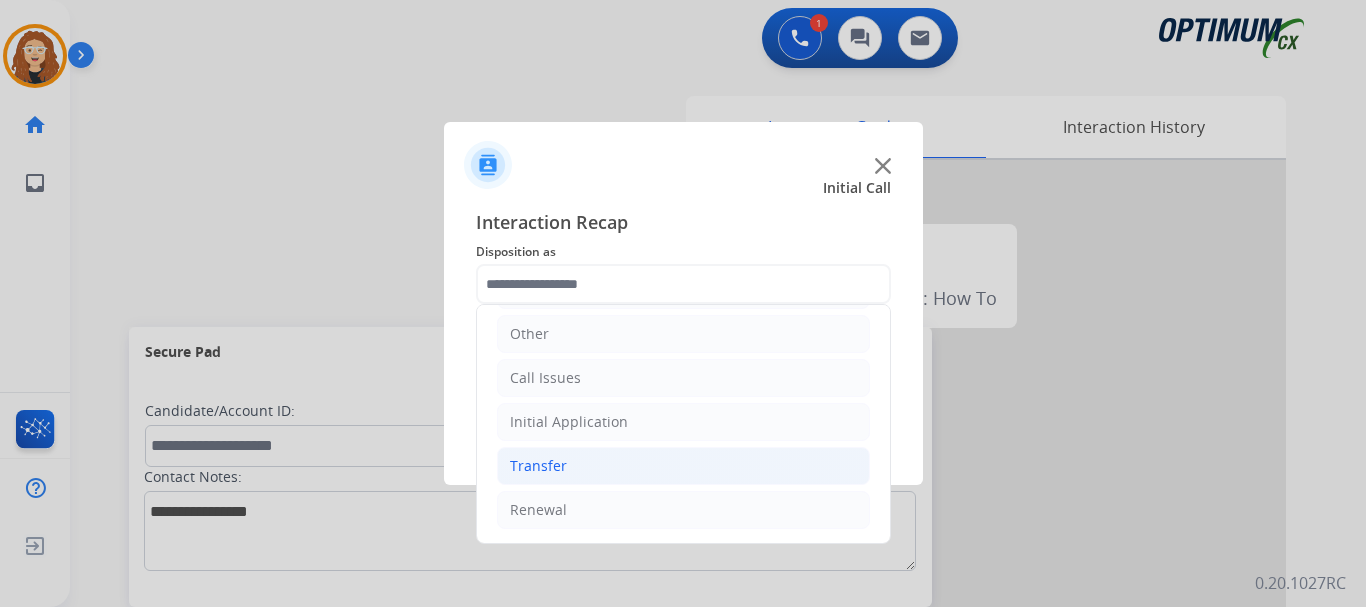 drag, startPoint x: 565, startPoint y: 502, endPoint x: 744, endPoint y: 474, distance: 181.17671 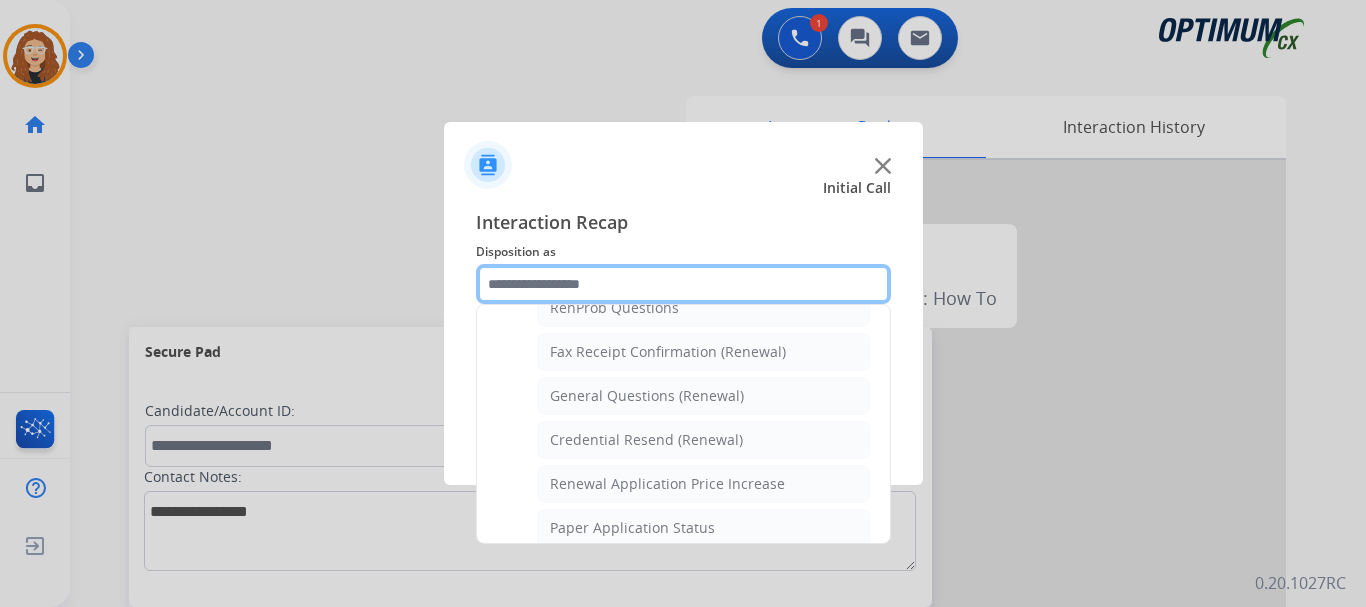 scroll, scrollTop: 535, scrollLeft: 0, axis: vertical 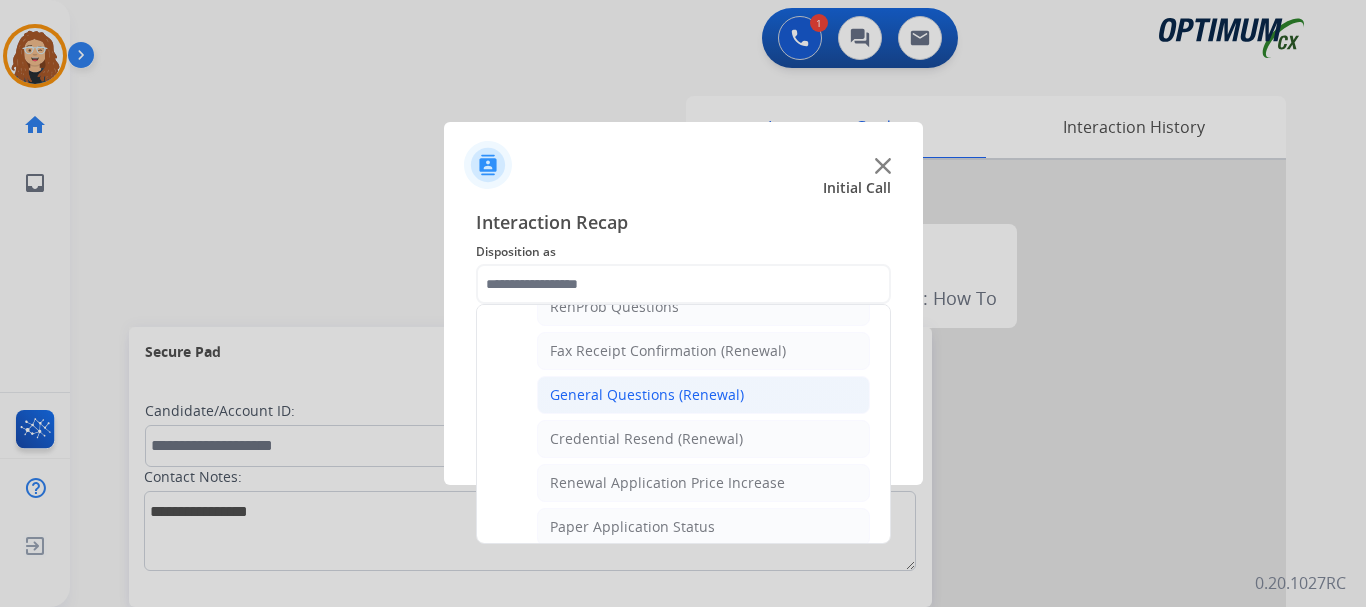 click on "General Questions (Renewal)" 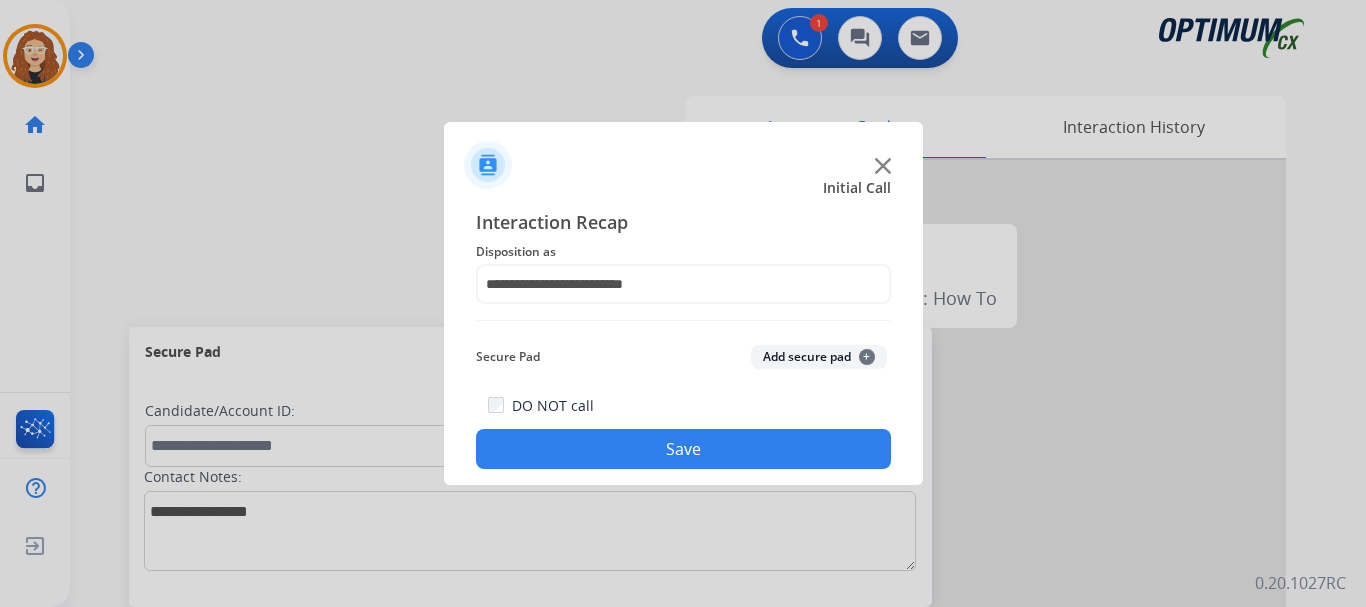 click on "Save" 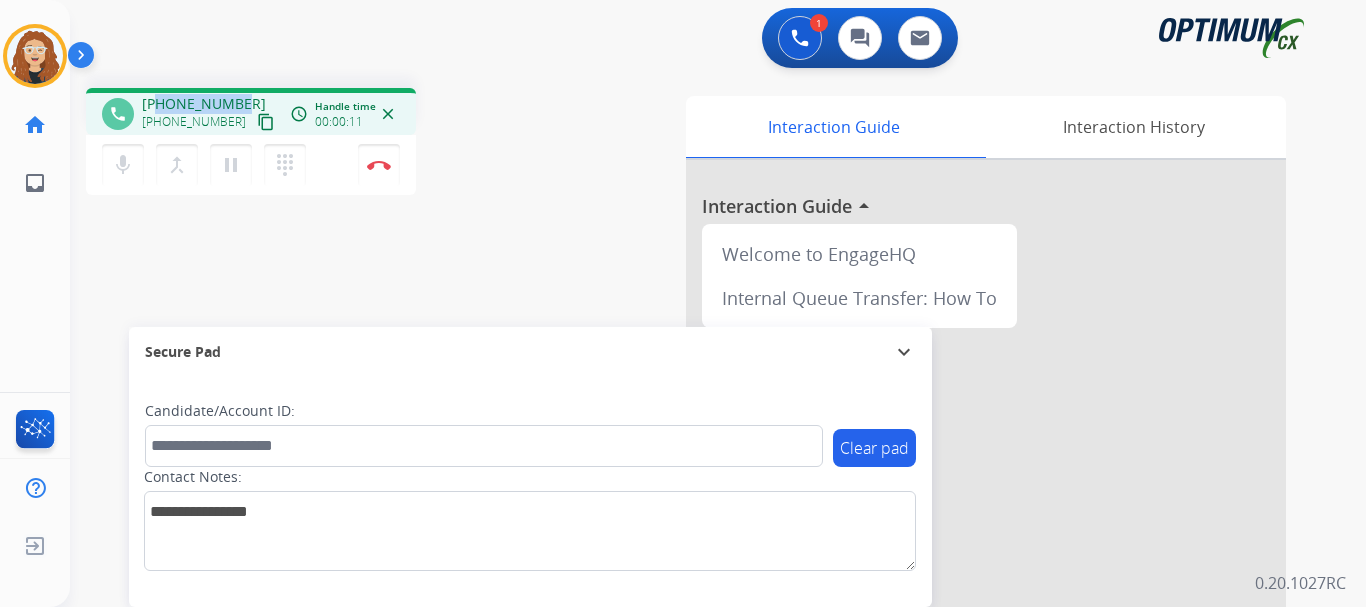 drag, startPoint x: 158, startPoint y: 103, endPoint x: 244, endPoint y: 100, distance: 86.05231 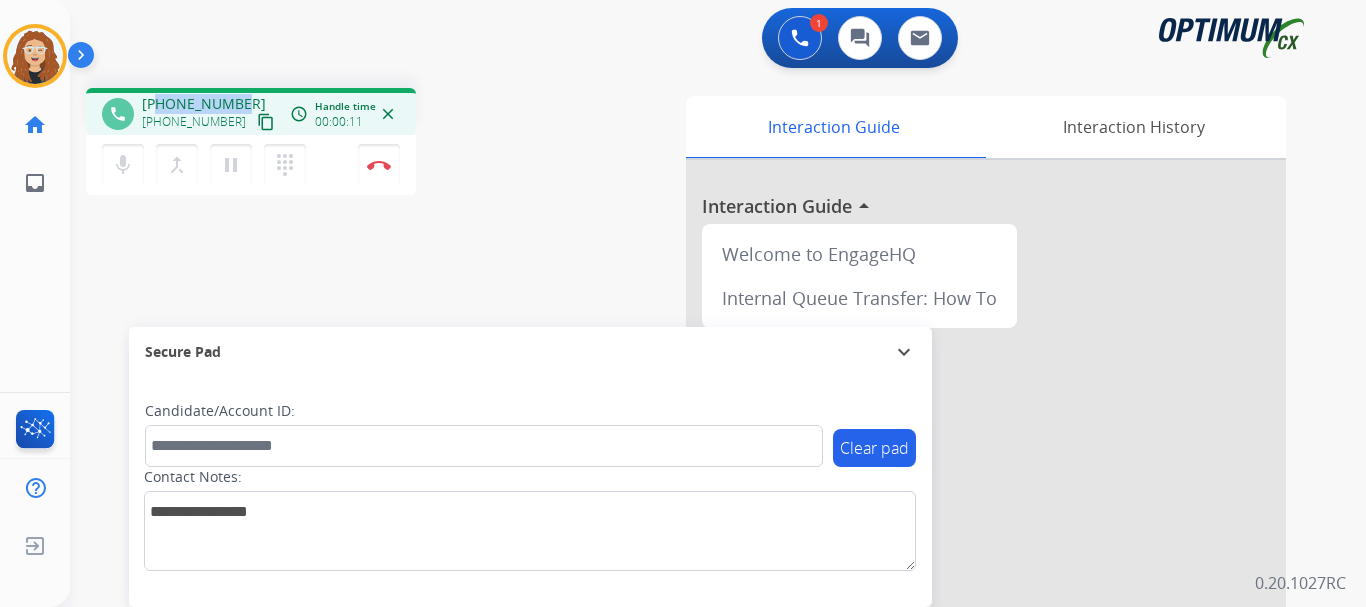 click on "[PHONE_NUMBER] [PHONE_NUMBER] content_copy" at bounding box center (210, 114) 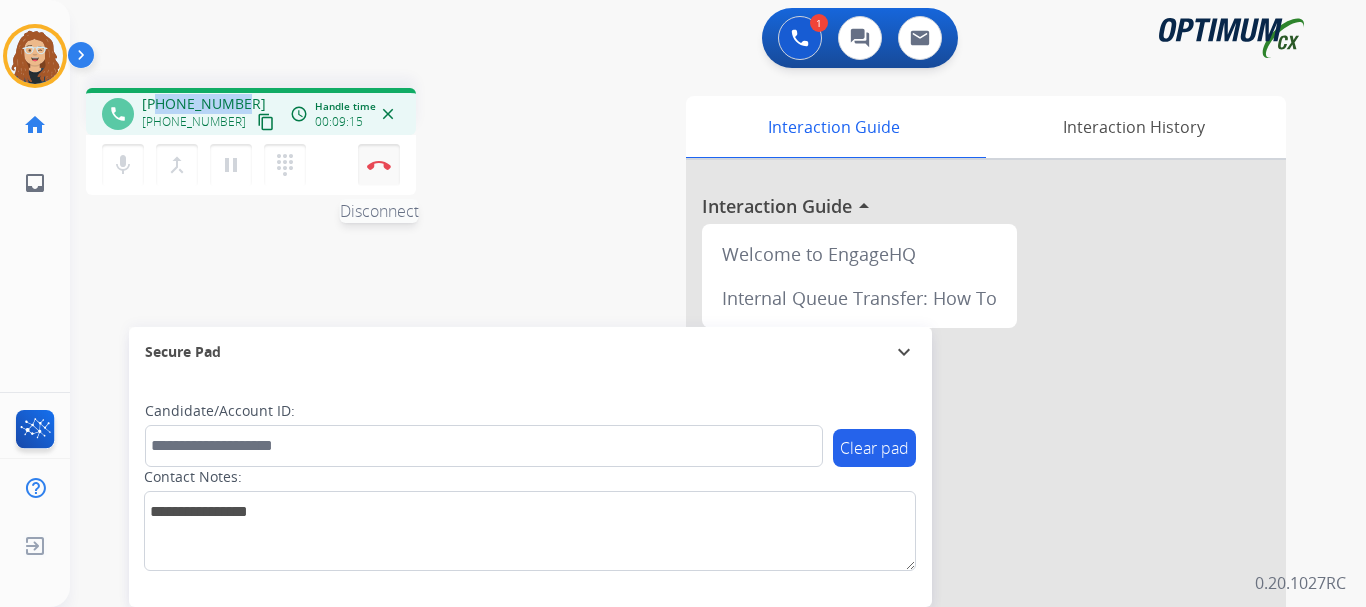click at bounding box center [379, 165] 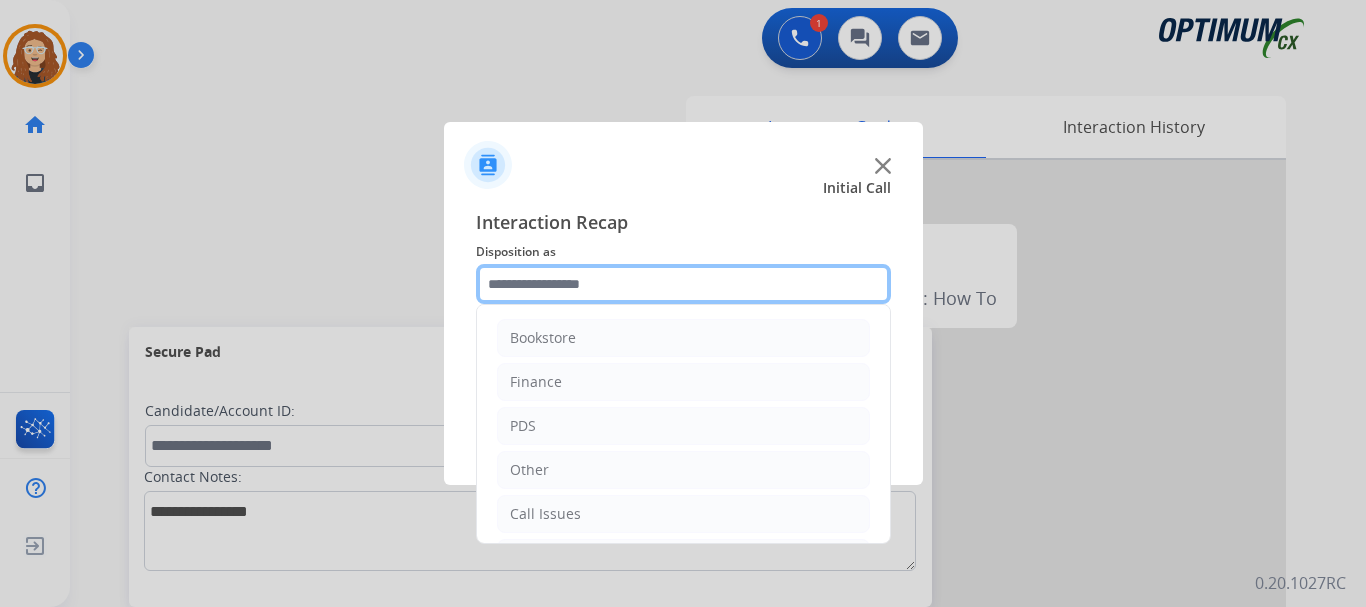 click 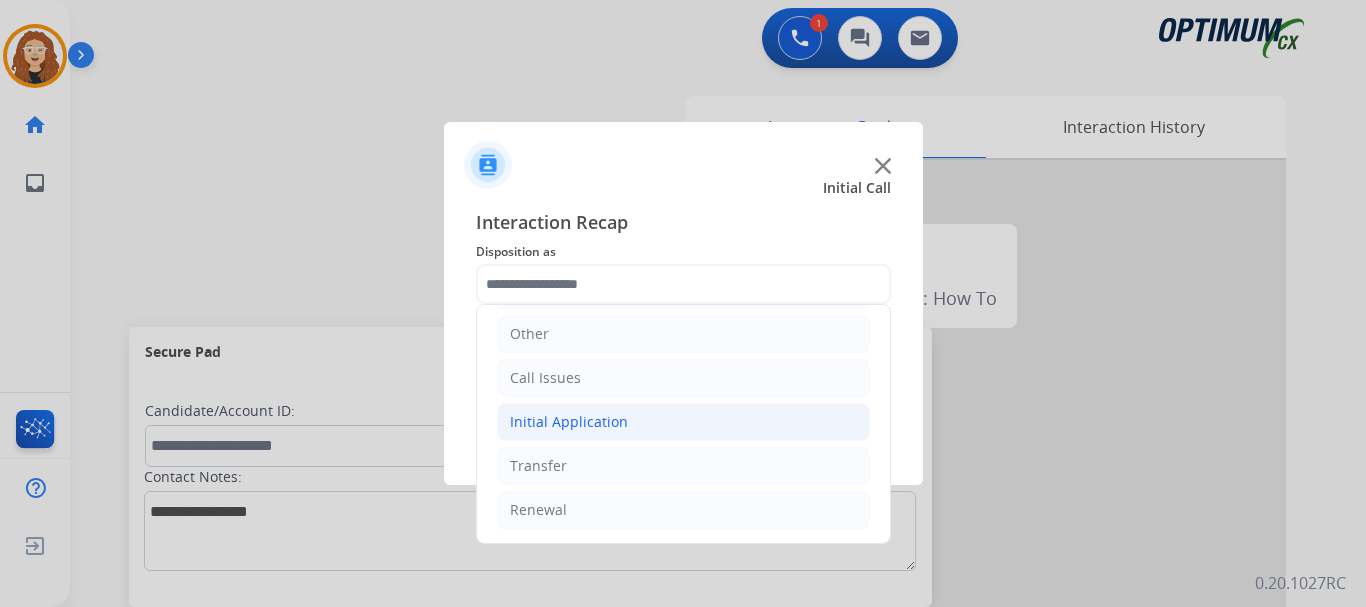 drag, startPoint x: 624, startPoint y: 422, endPoint x: 714, endPoint y: 426, distance: 90.088844 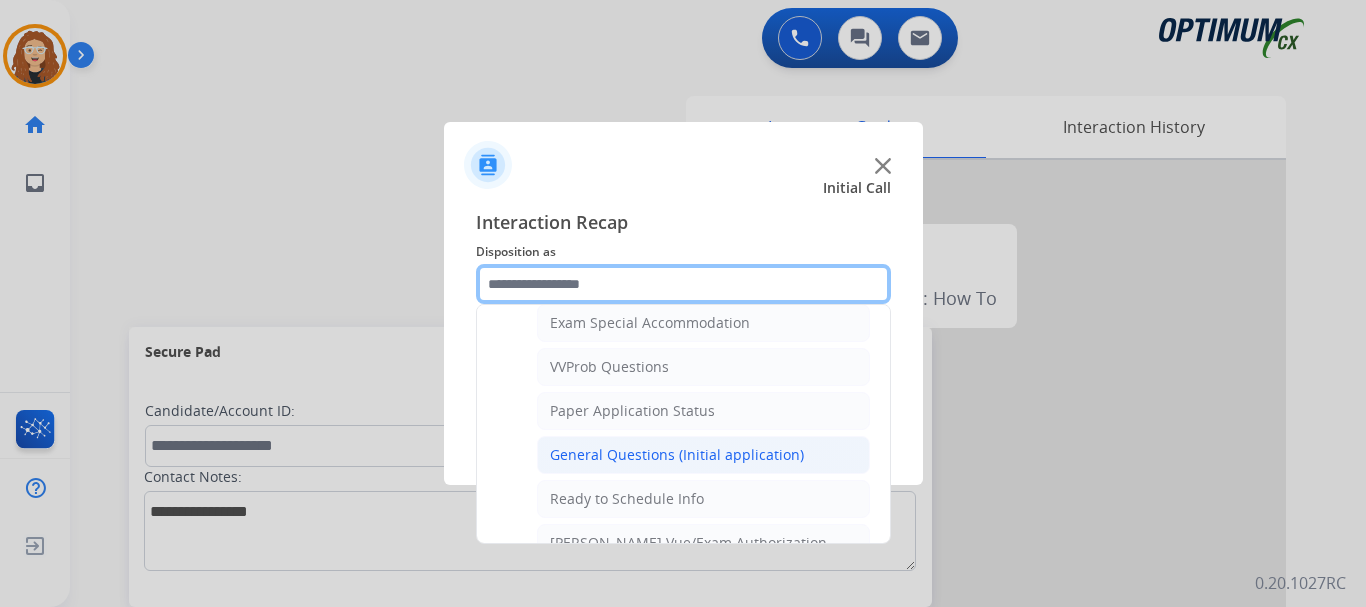 scroll, scrollTop: 1030, scrollLeft: 0, axis: vertical 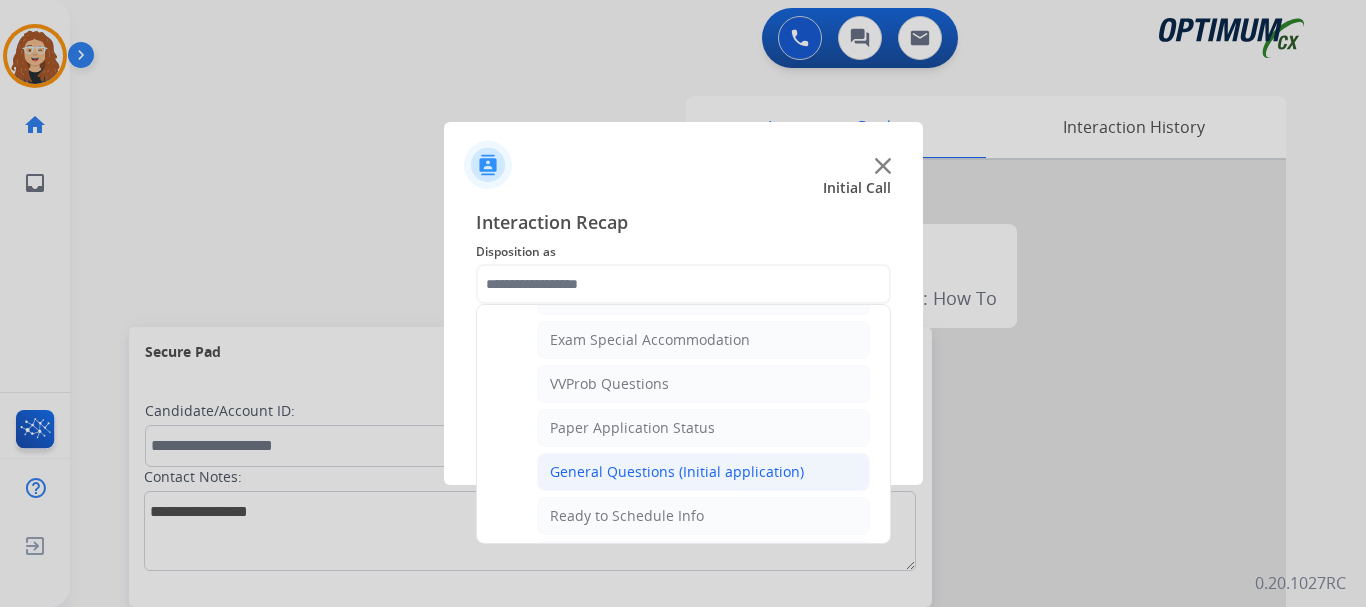click on "General Questions (Initial application)" 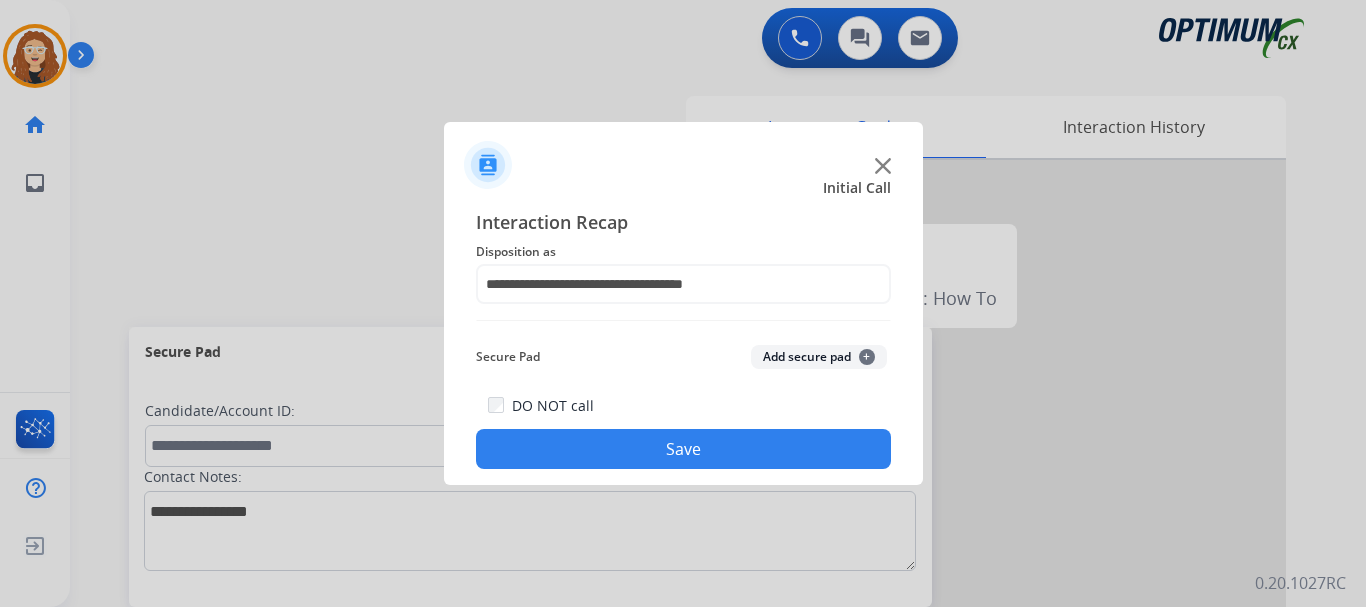 click on "Save" 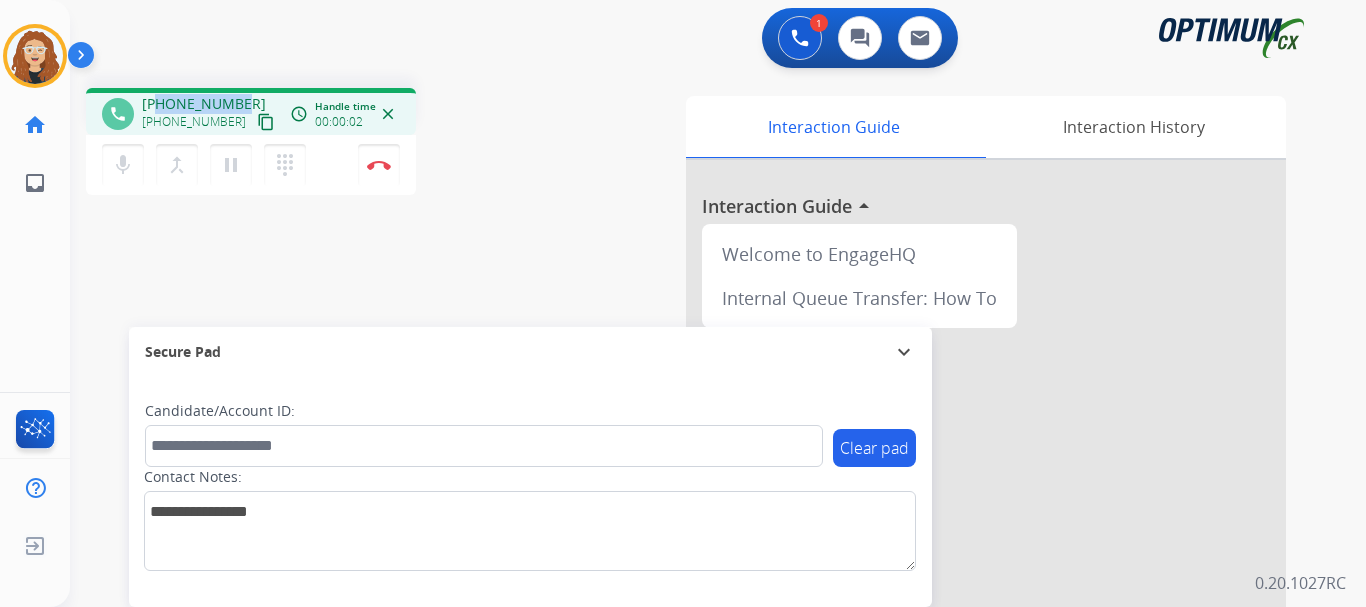 drag, startPoint x: 159, startPoint y: 101, endPoint x: 239, endPoint y: 89, distance: 80.895 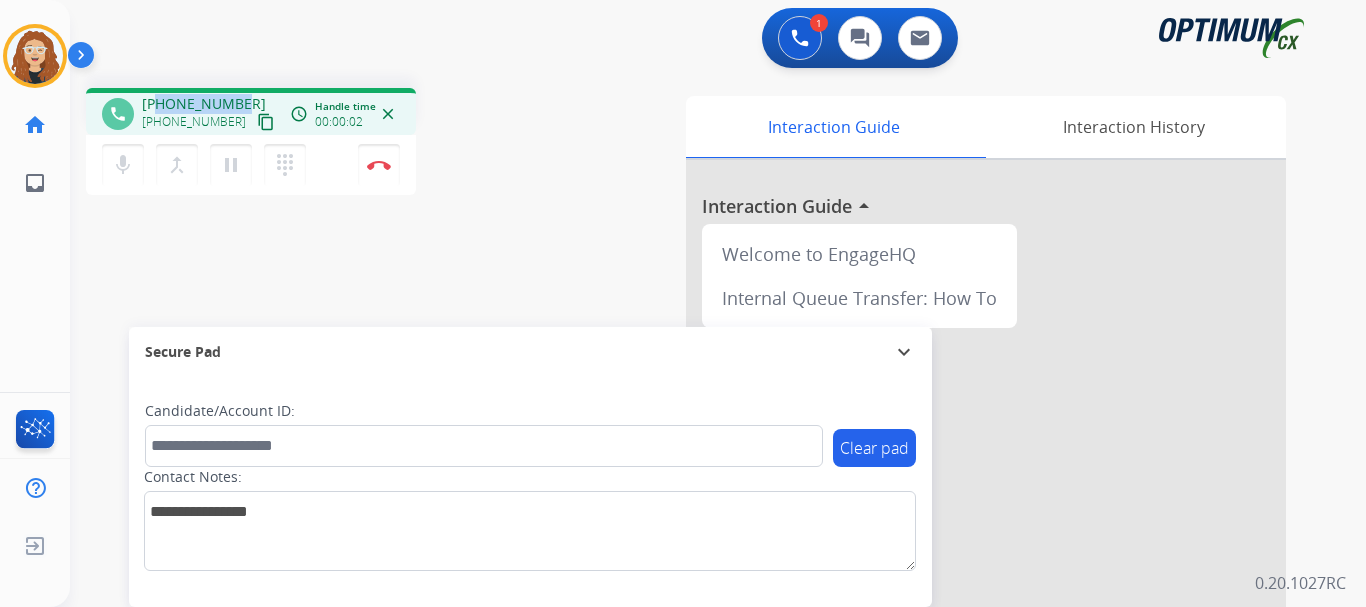 click on "phone [PHONE_NUMBER] [PHONE_NUMBER] content_copy access_time Call metrics Queue   00:08 Hold   00:00 Talk   00:03 Total   00:10 Handle time 00:00:02 close" at bounding box center [251, 111] 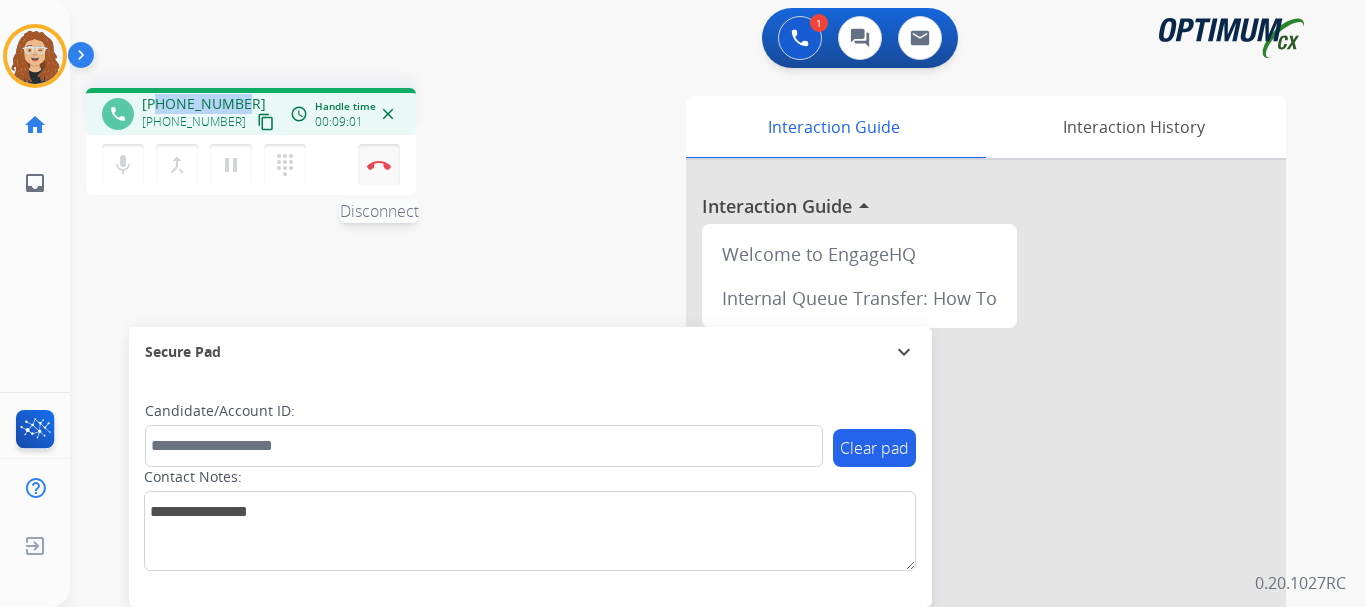 click at bounding box center (379, 165) 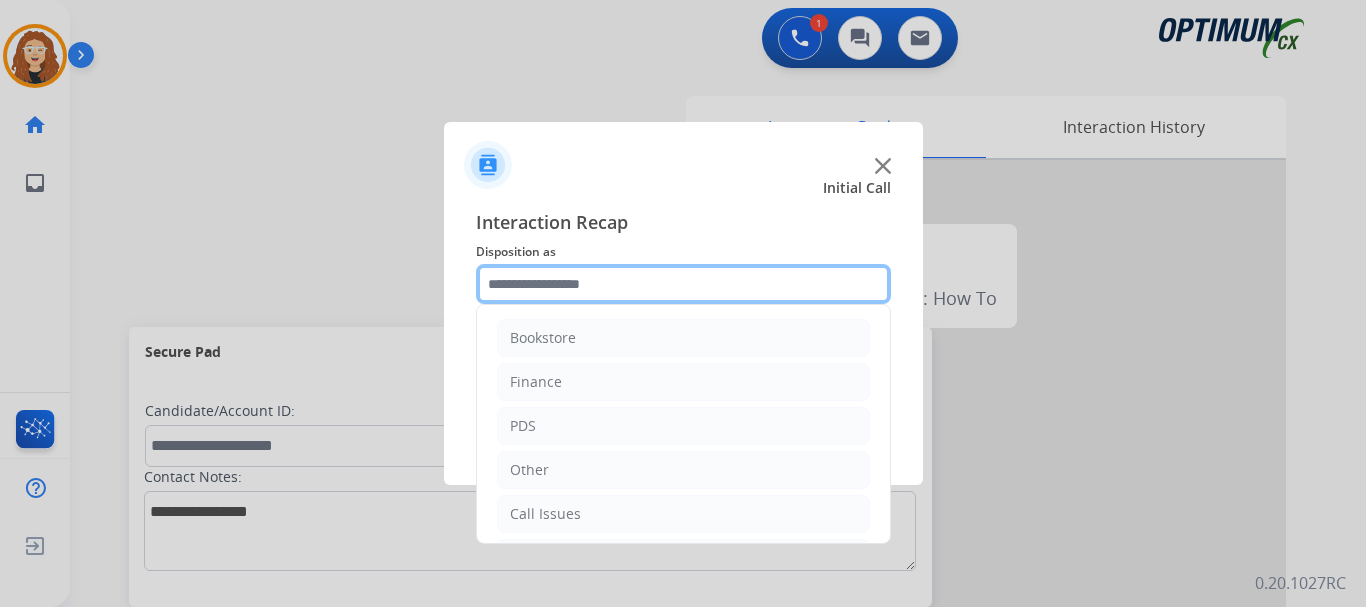 click 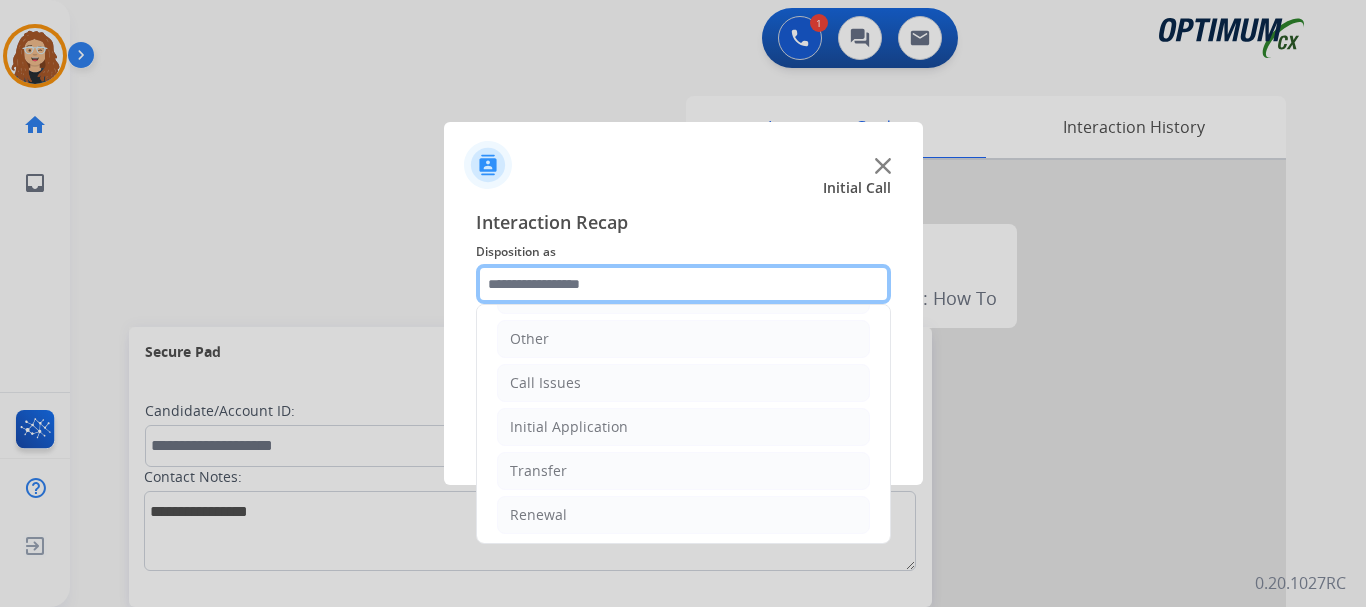 scroll, scrollTop: 136, scrollLeft: 0, axis: vertical 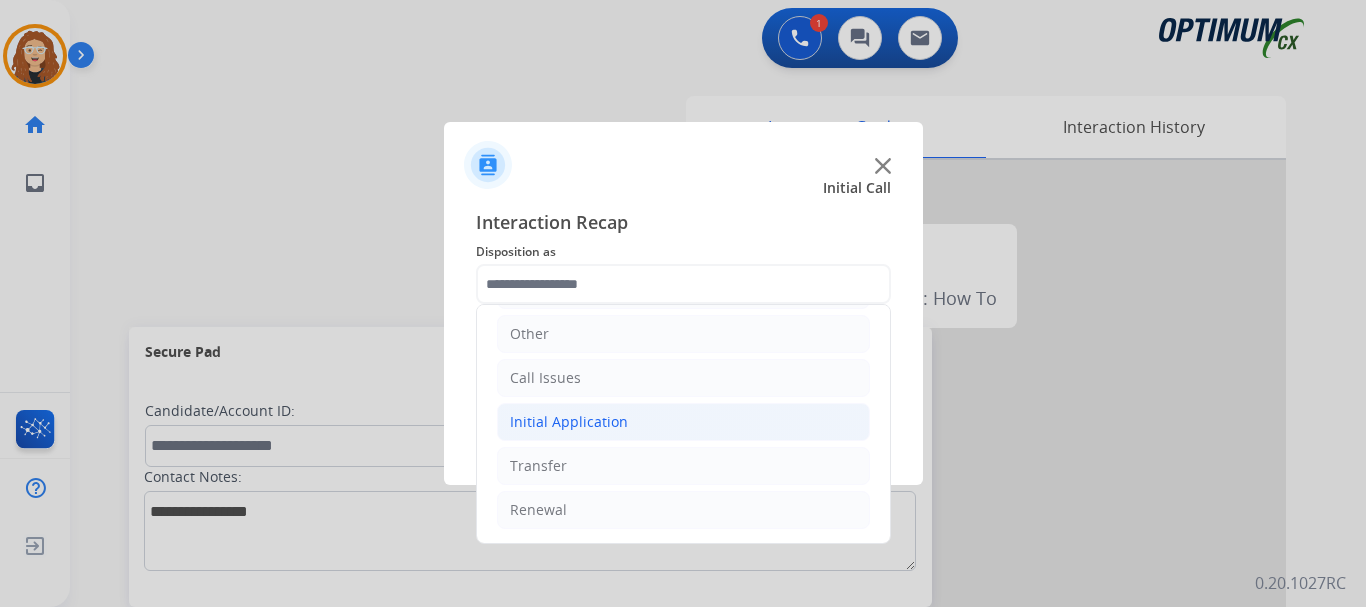drag, startPoint x: 710, startPoint y: 427, endPoint x: 775, endPoint y: 437, distance: 65.76473 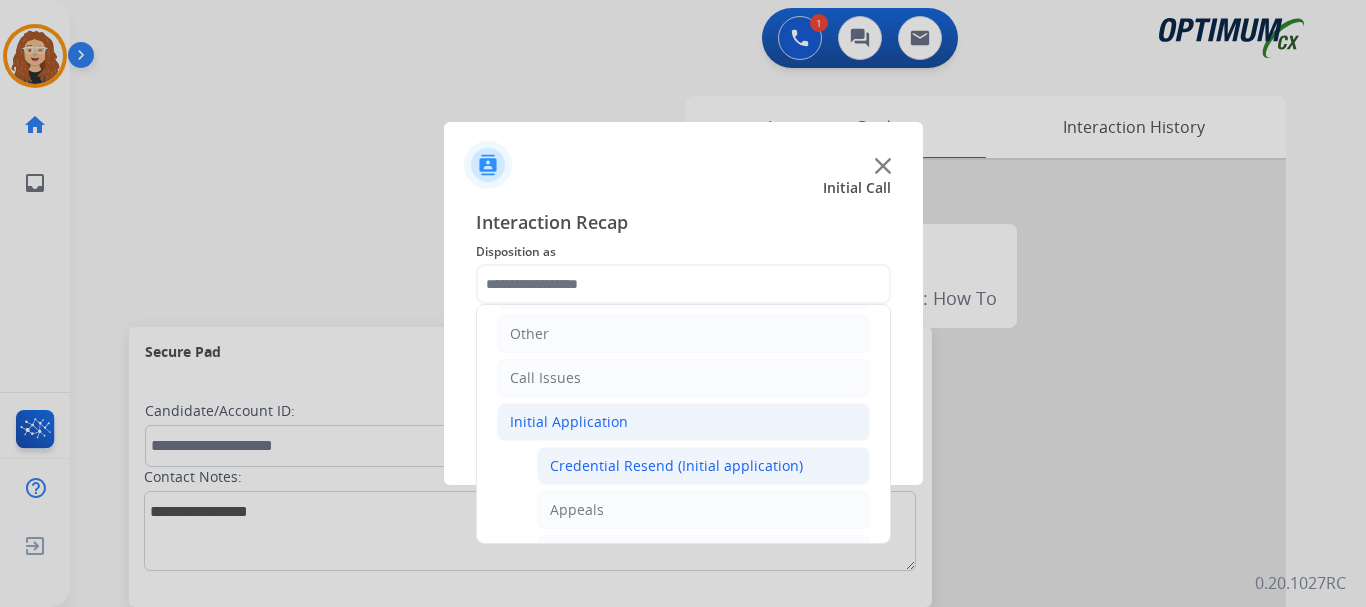 click on "Credential Resend (Initial application)" 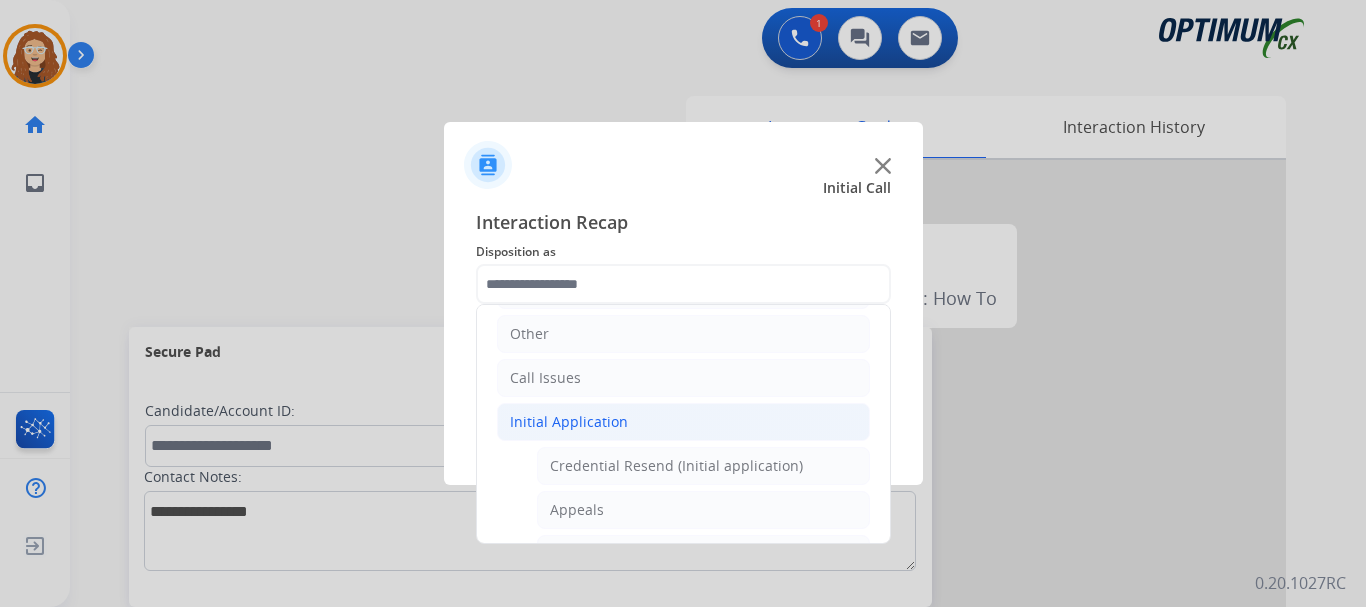 type on "**********" 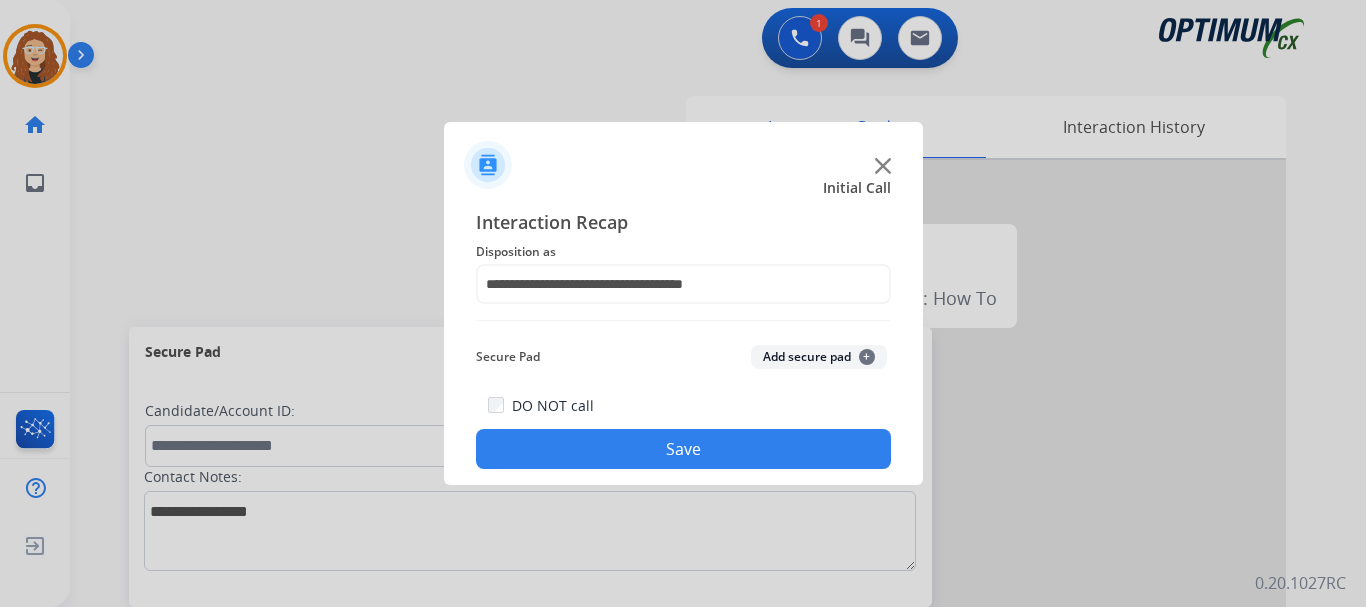click on "Save" 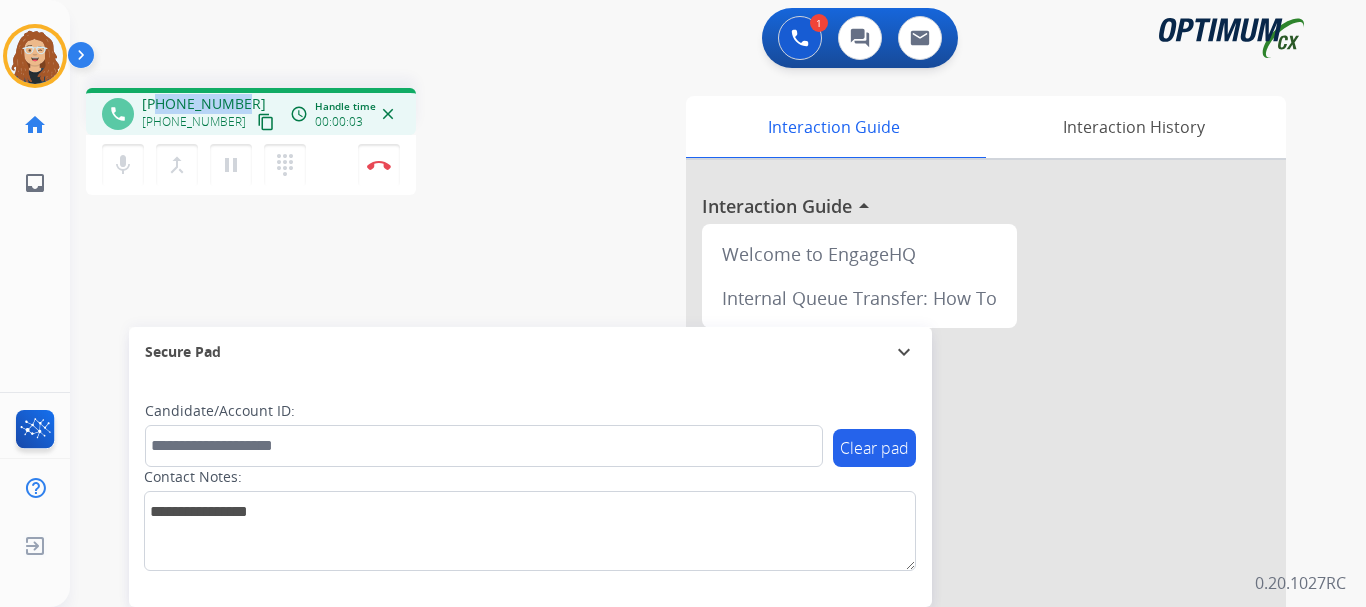 drag, startPoint x: 159, startPoint y: 104, endPoint x: 241, endPoint y: 94, distance: 82.607506 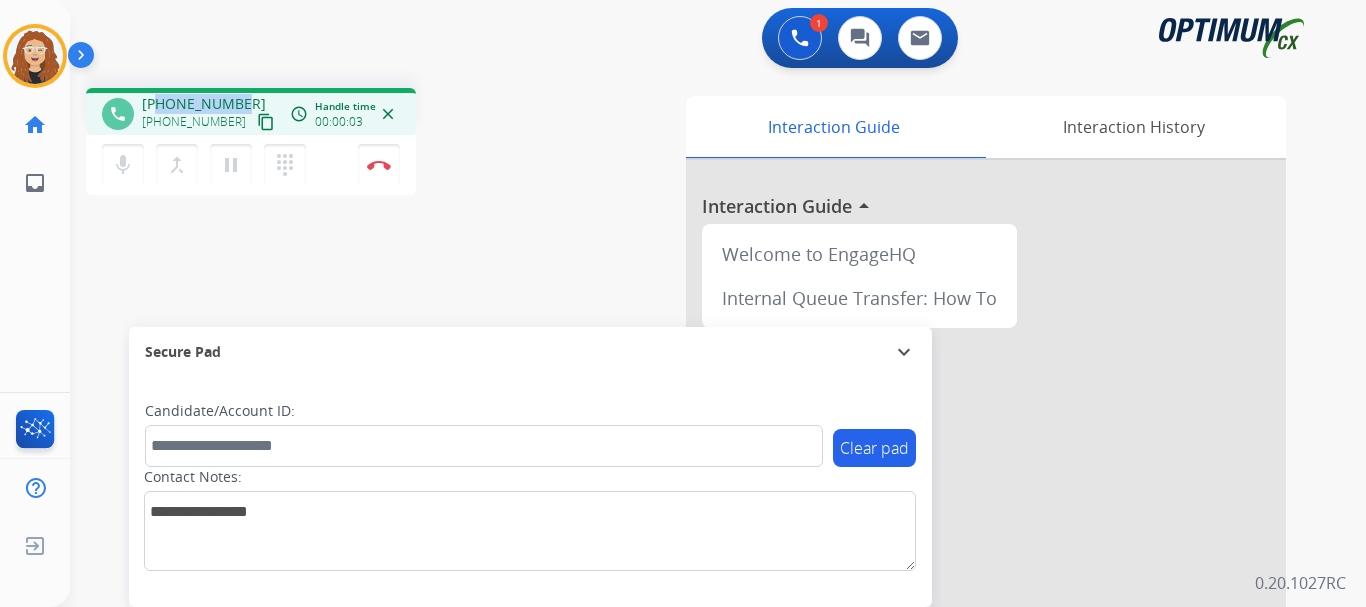 click on "[PHONE_NUMBER] [PHONE_NUMBER] content_copy" at bounding box center [210, 114] 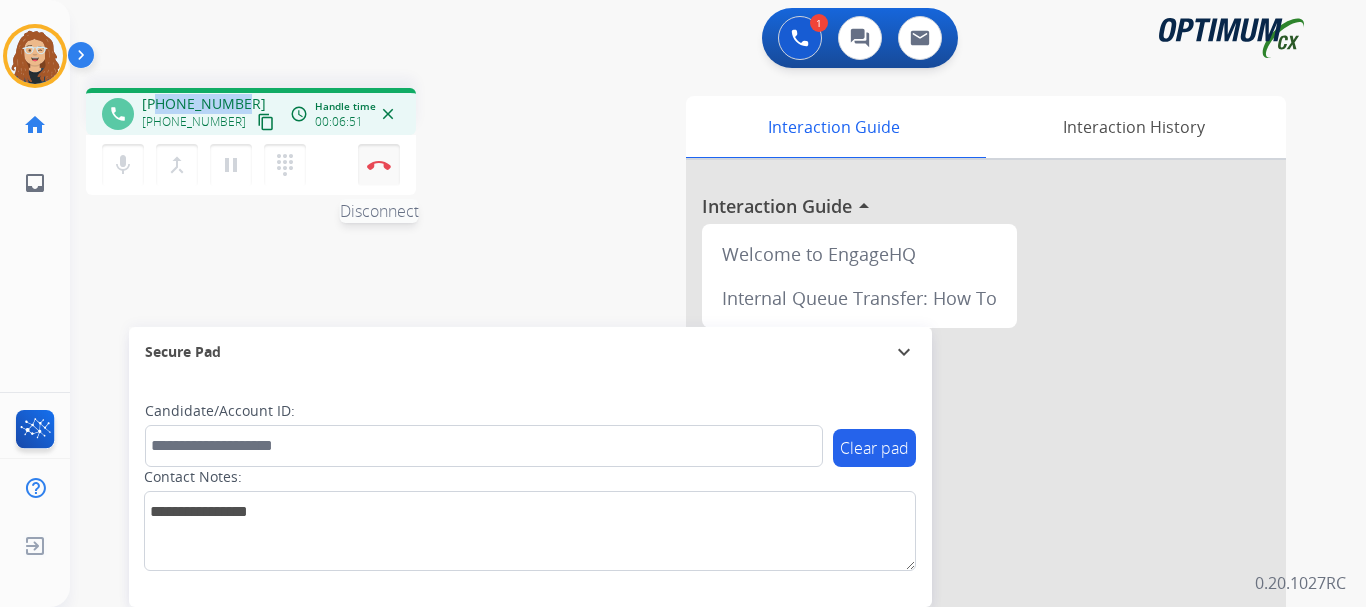 click at bounding box center (379, 165) 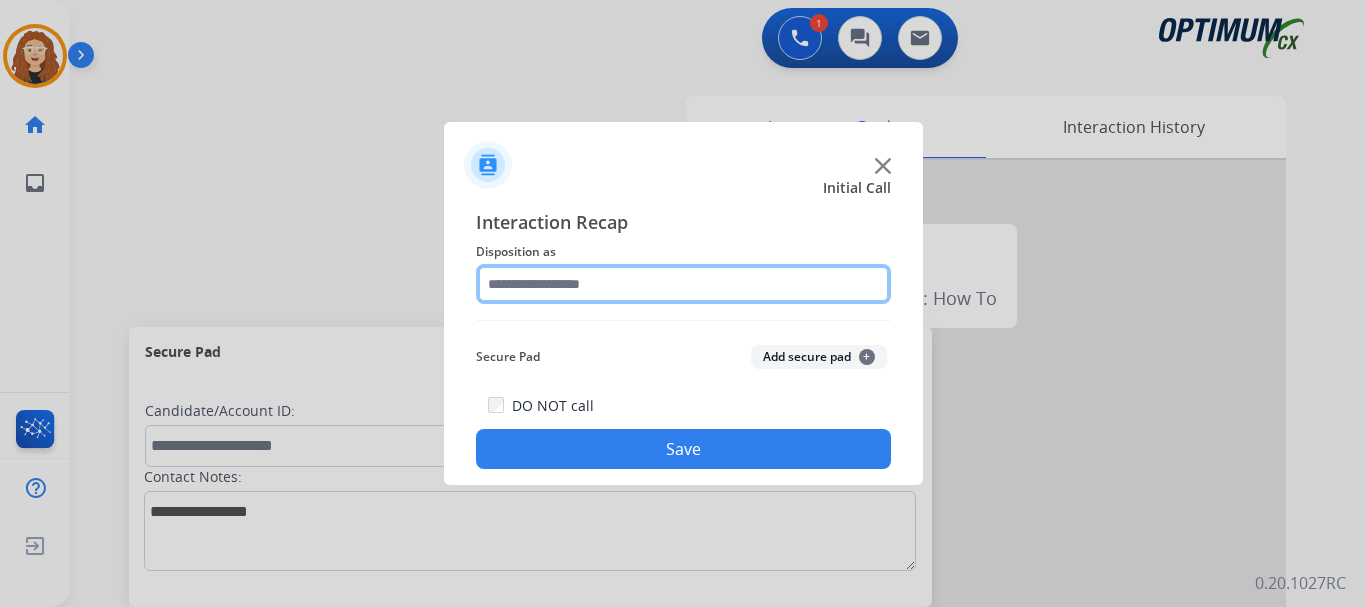 click 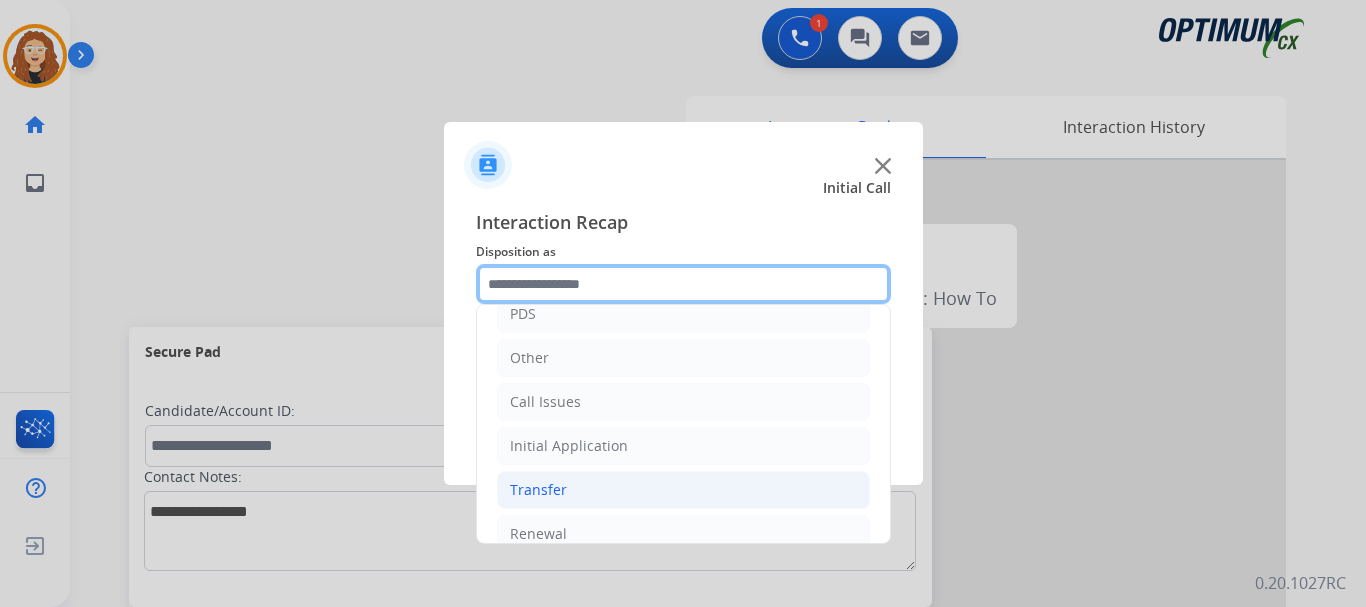 scroll, scrollTop: 114, scrollLeft: 0, axis: vertical 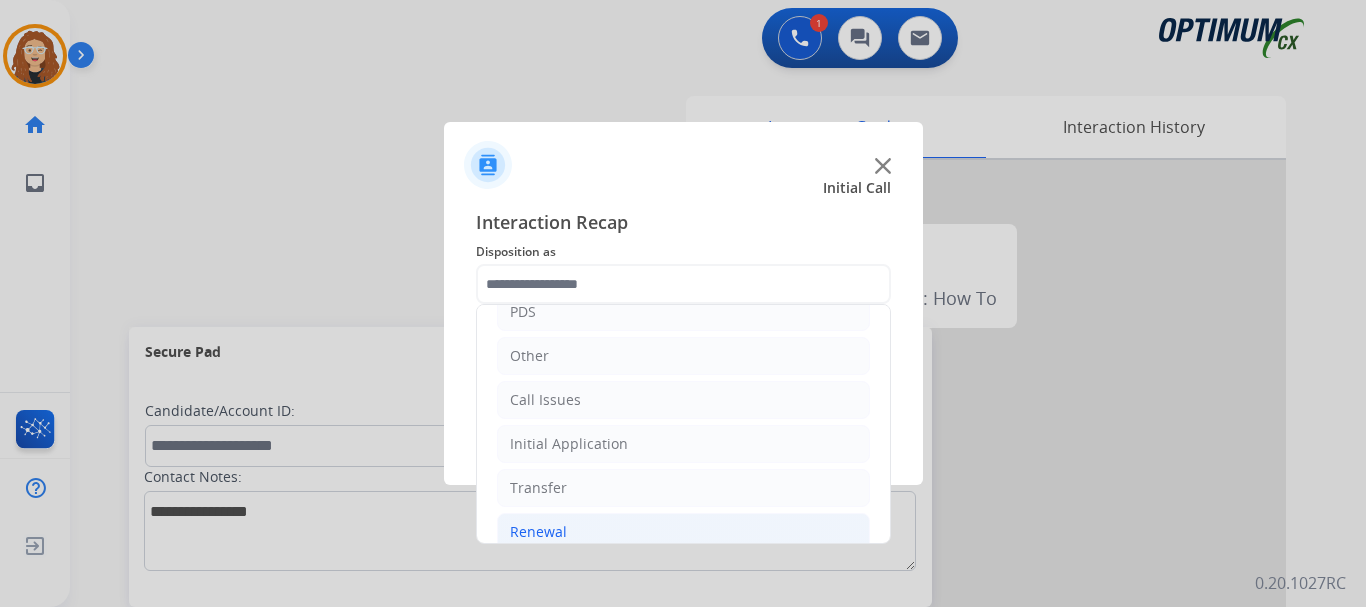 drag, startPoint x: 583, startPoint y: 533, endPoint x: 688, endPoint y: 527, distance: 105.17129 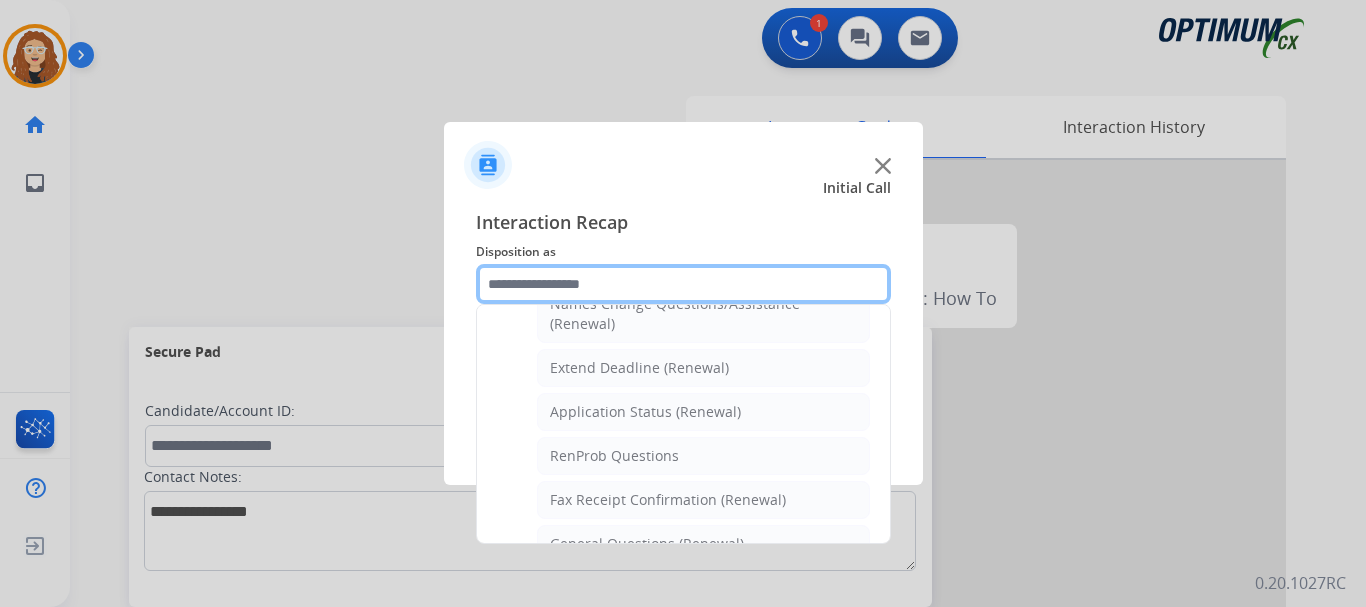 scroll, scrollTop: 390, scrollLeft: 0, axis: vertical 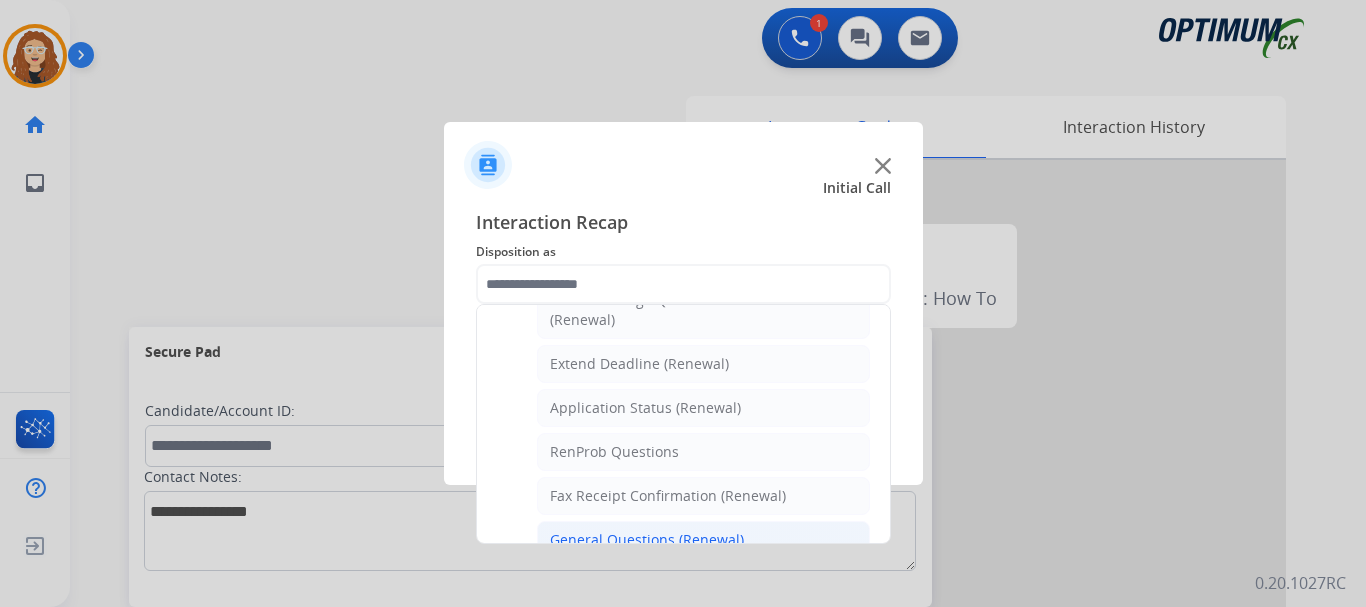 click on "General Questions (Renewal)" 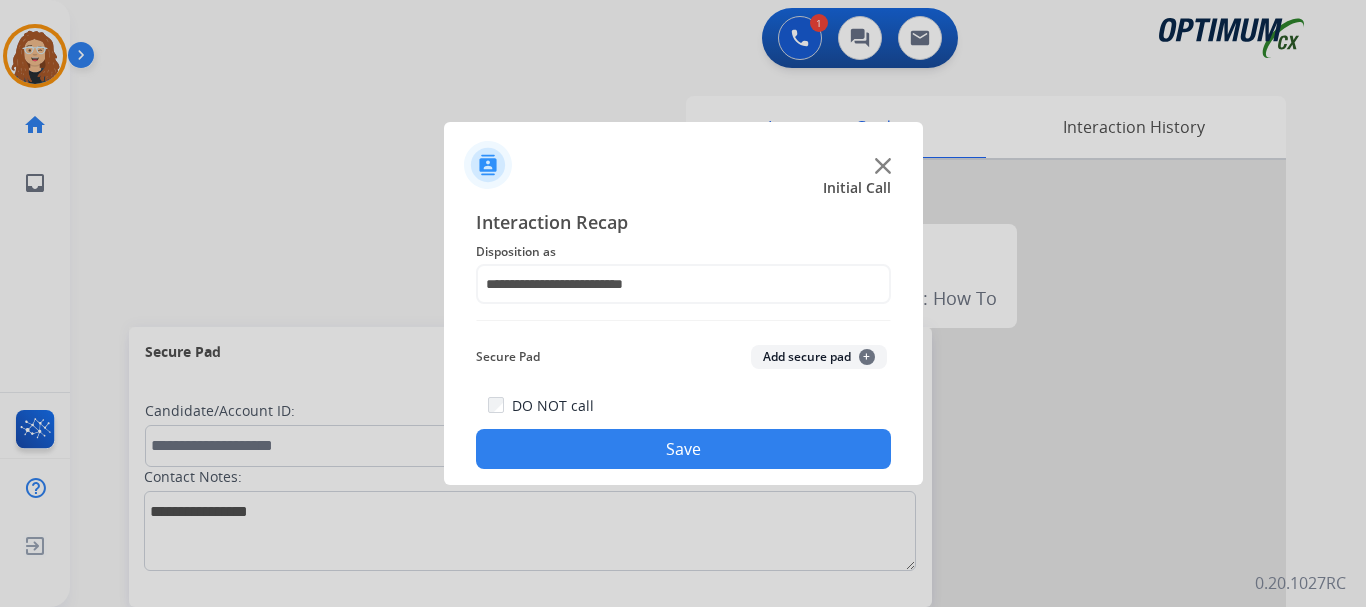 click on "Save" 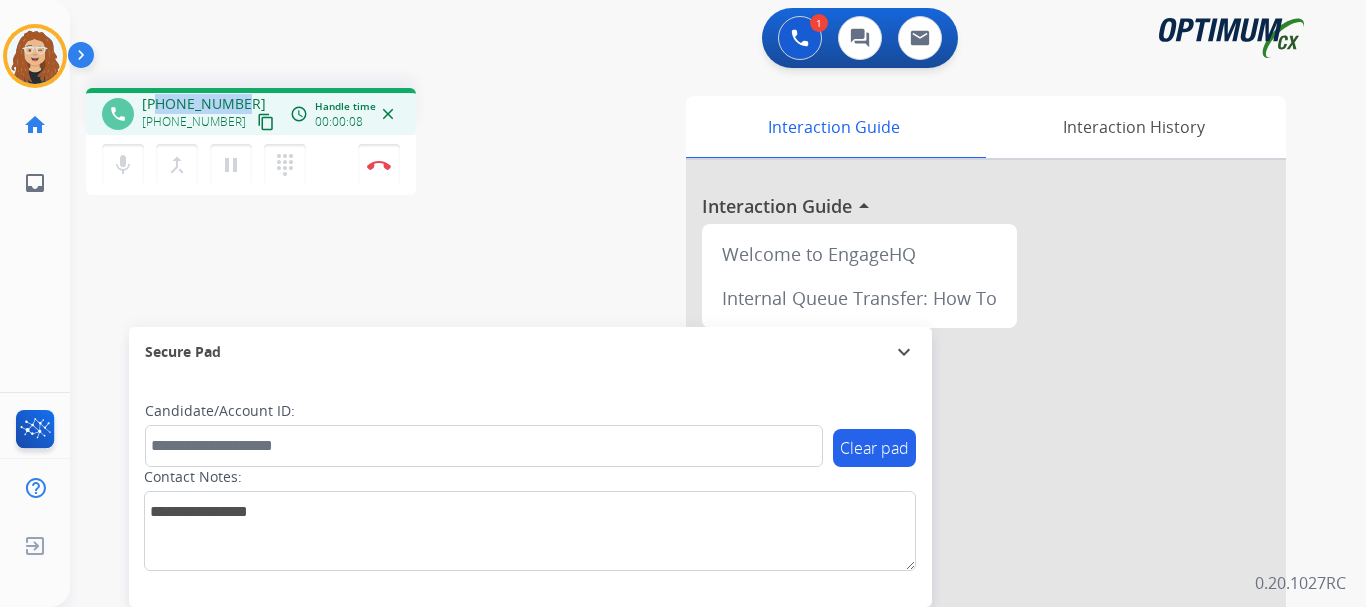 drag, startPoint x: 160, startPoint y: 102, endPoint x: 239, endPoint y: 94, distance: 79.40403 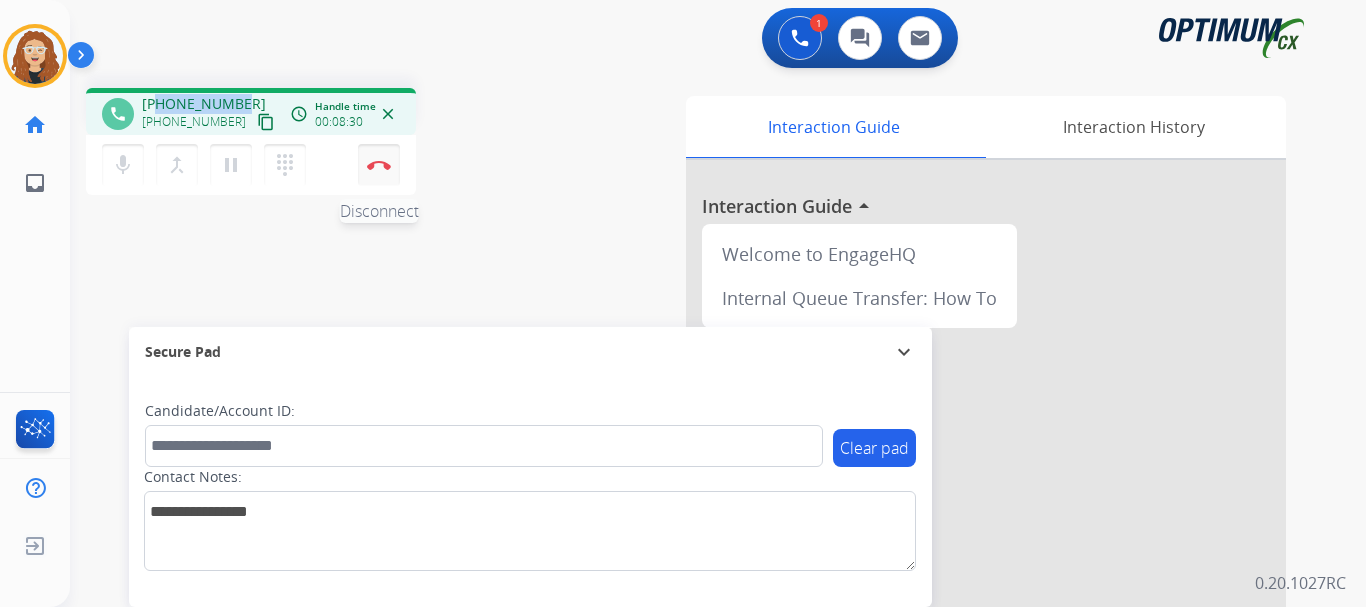 click on "Disconnect" at bounding box center [379, 165] 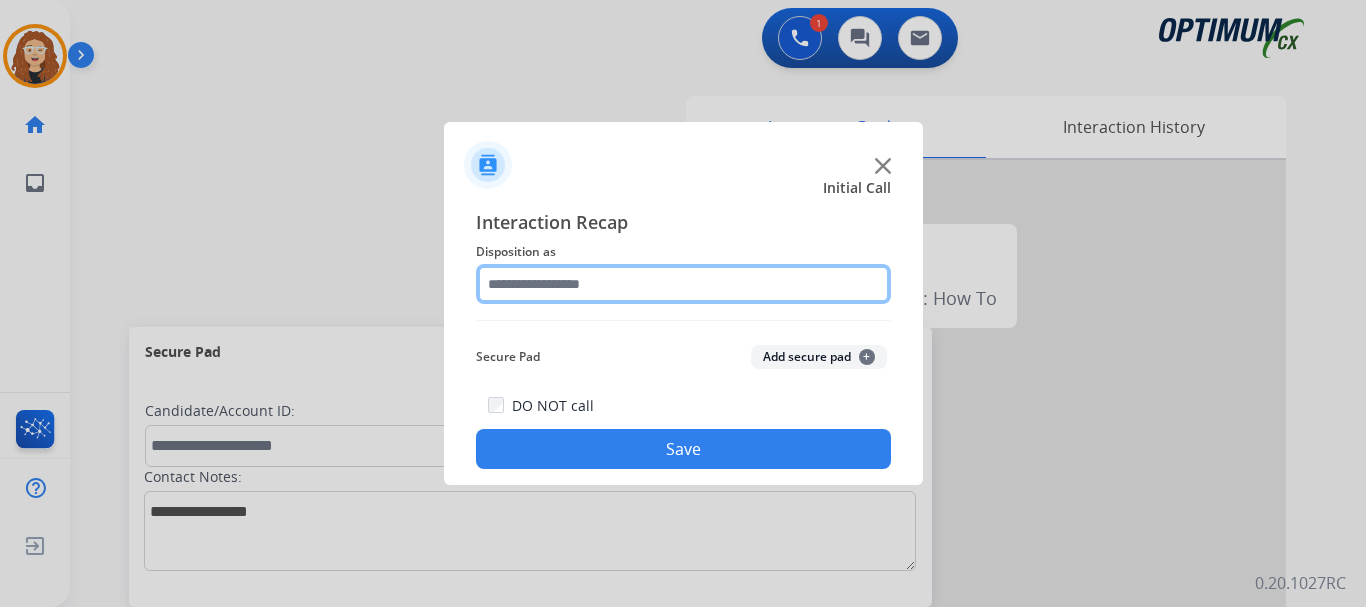 click 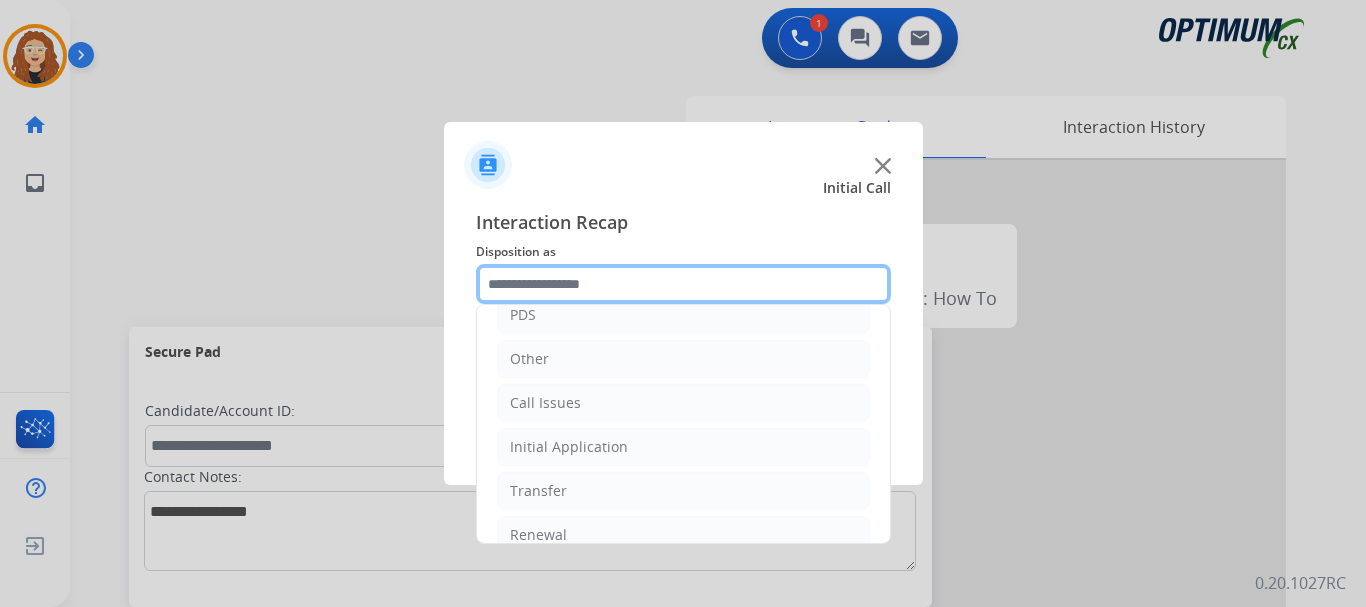 scroll, scrollTop: 136, scrollLeft: 0, axis: vertical 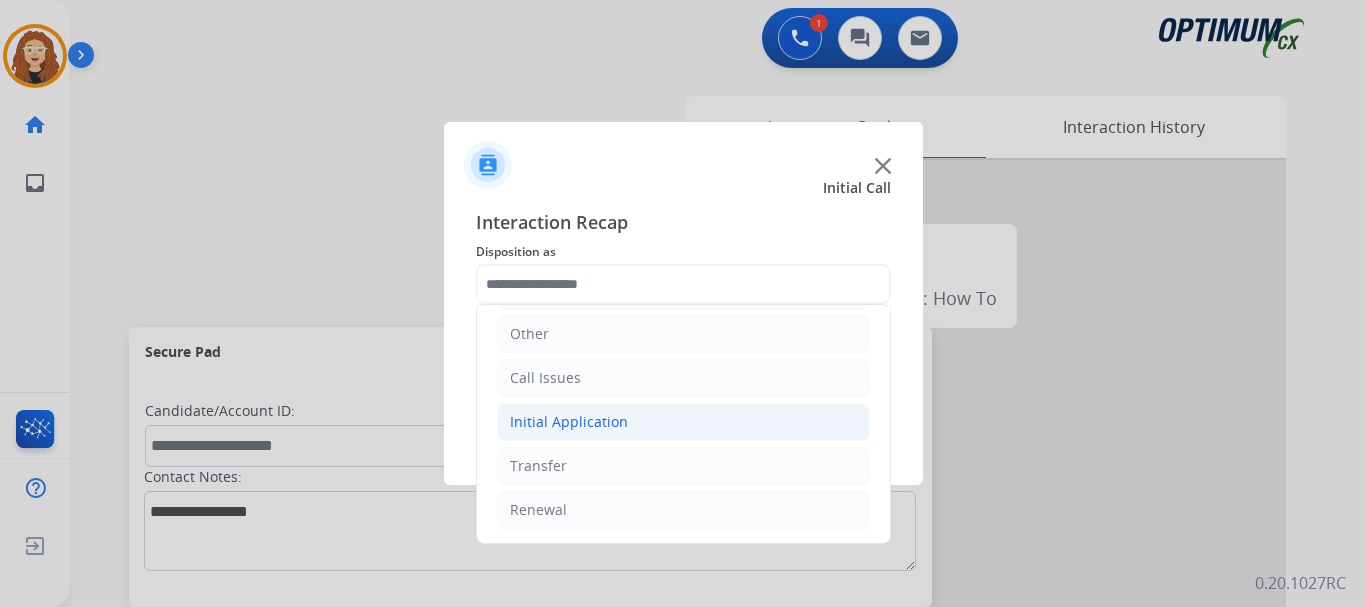 click on "Initial Application" 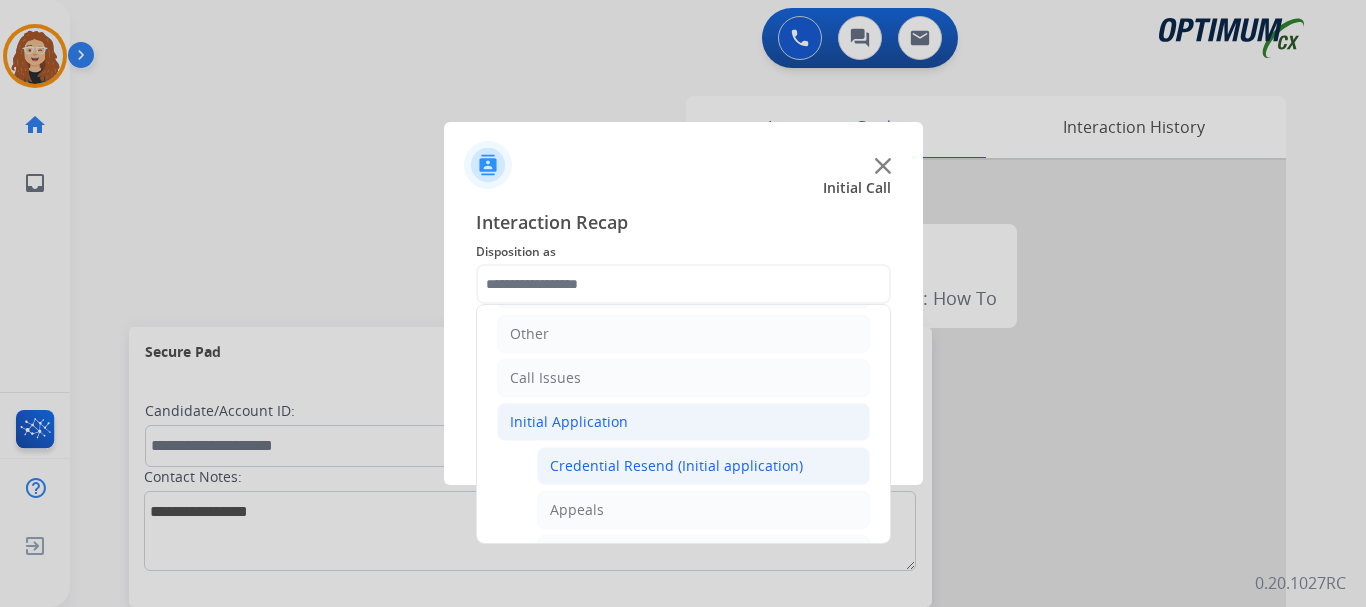 click on "Credential Resend (Initial application)" 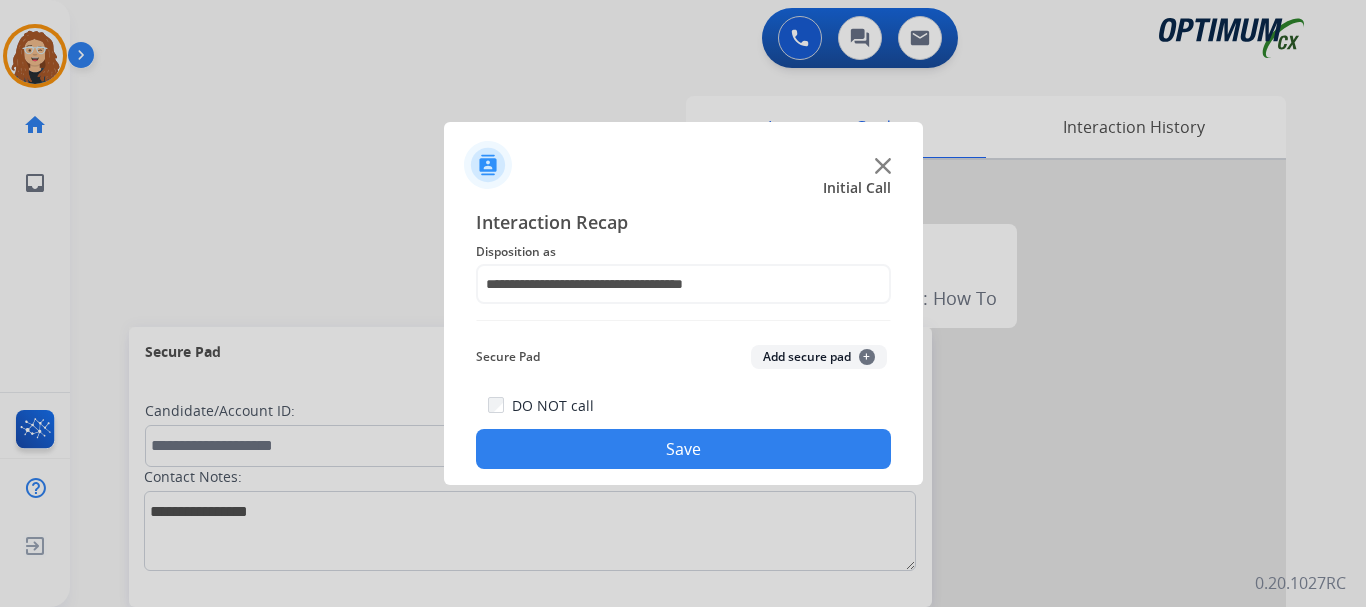 click on "Save" 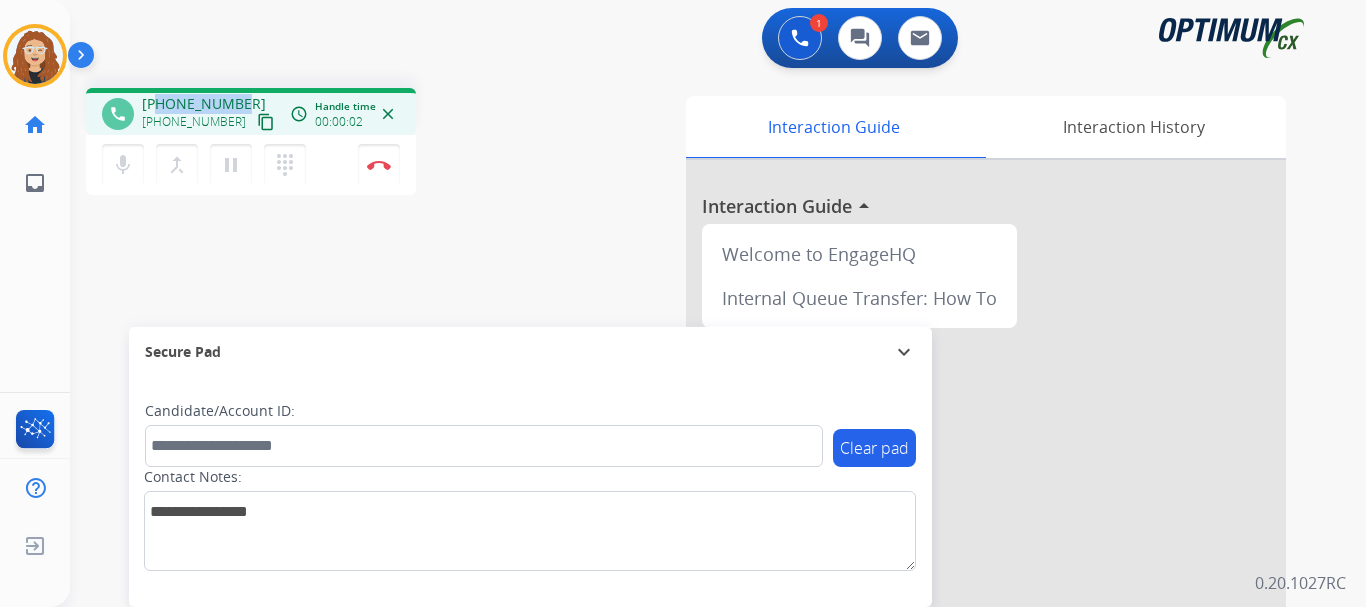 drag, startPoint x: 160, startPoint y: 102, endPoint x: 243, endPoint y: 96, distance: 83.21658 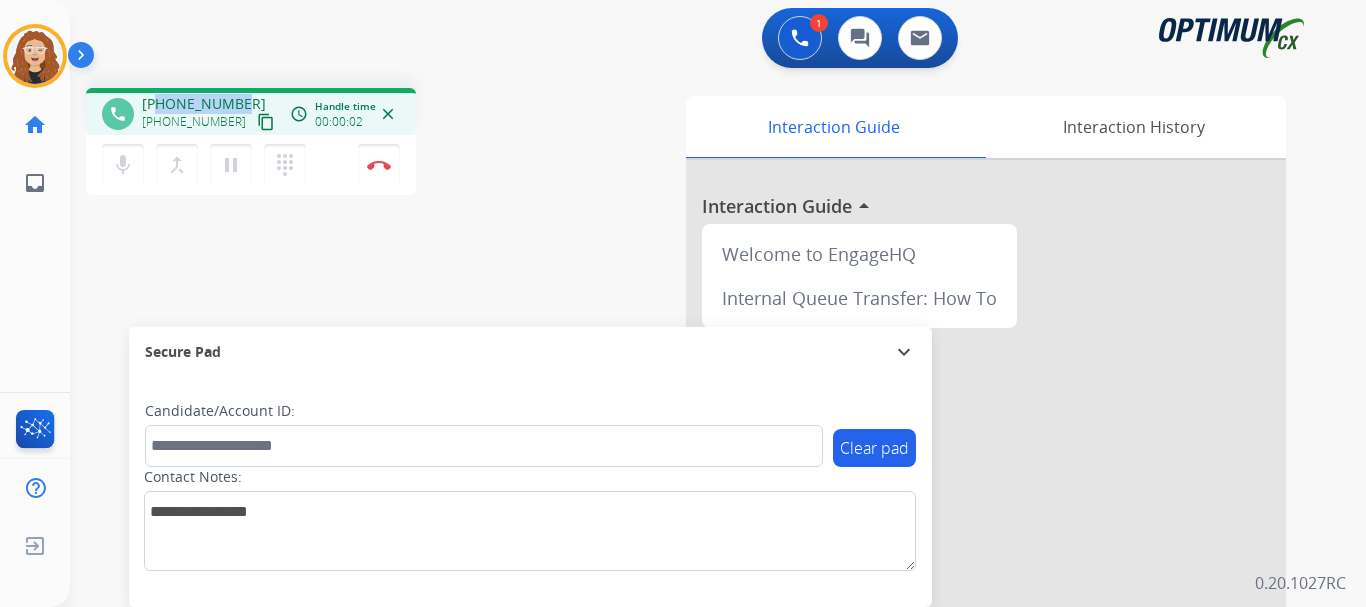 click on "[PHONE_NUMBER] [PHONE_NUMBER] content_copy" at bounding box center (210, 114) 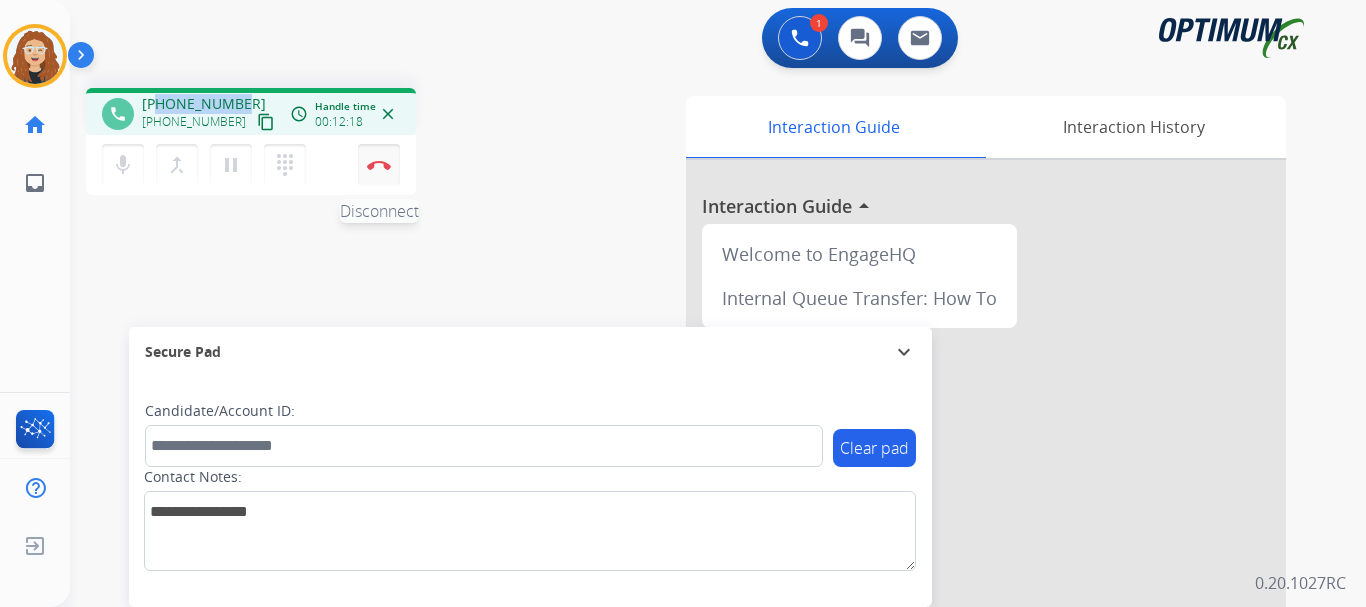click at bounding box center [379, 165] 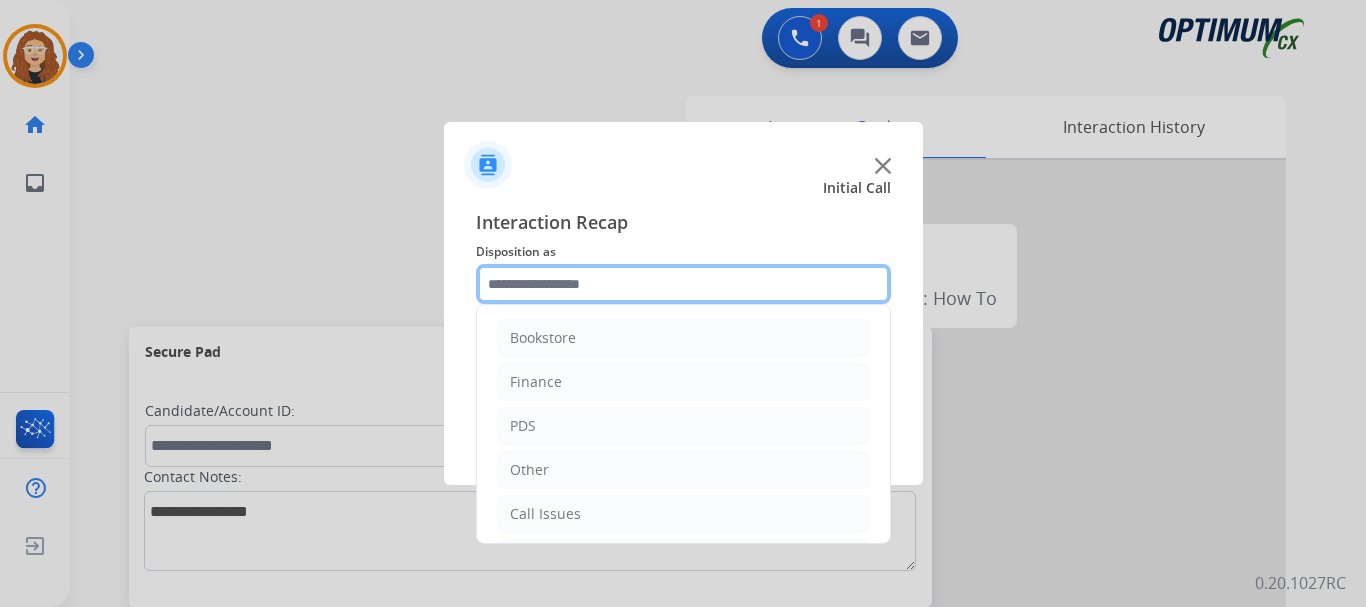 click 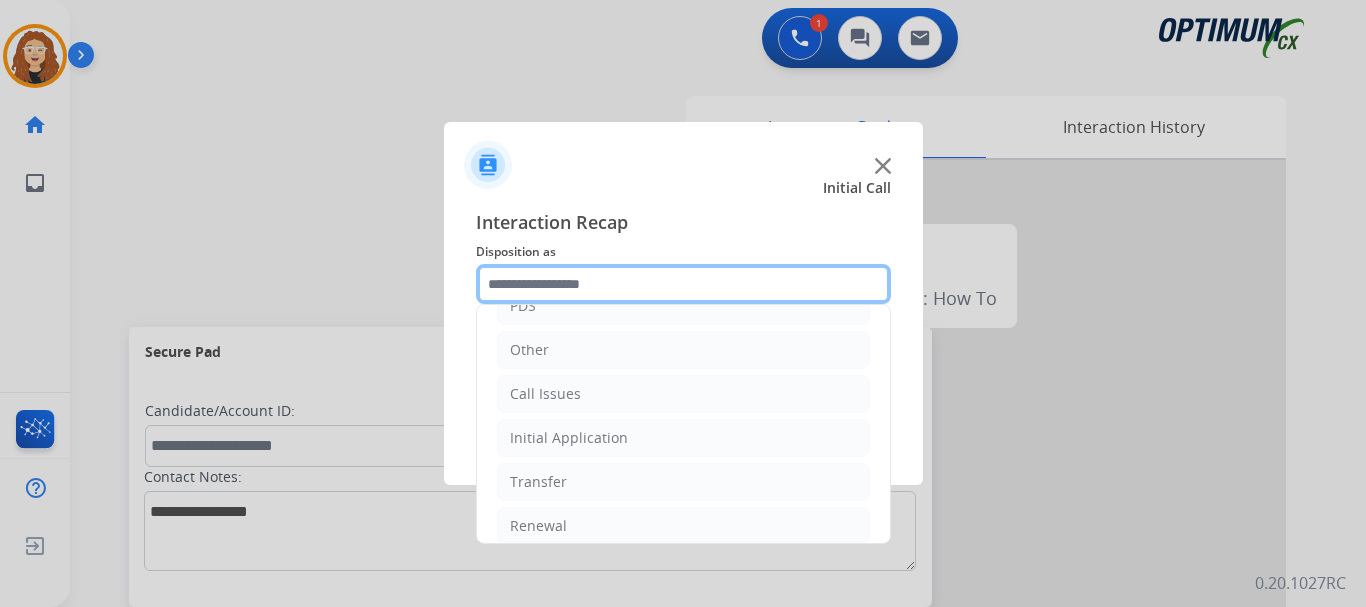 scroll, scrollTop: 136, scrollLeft: 0, axis: vertical 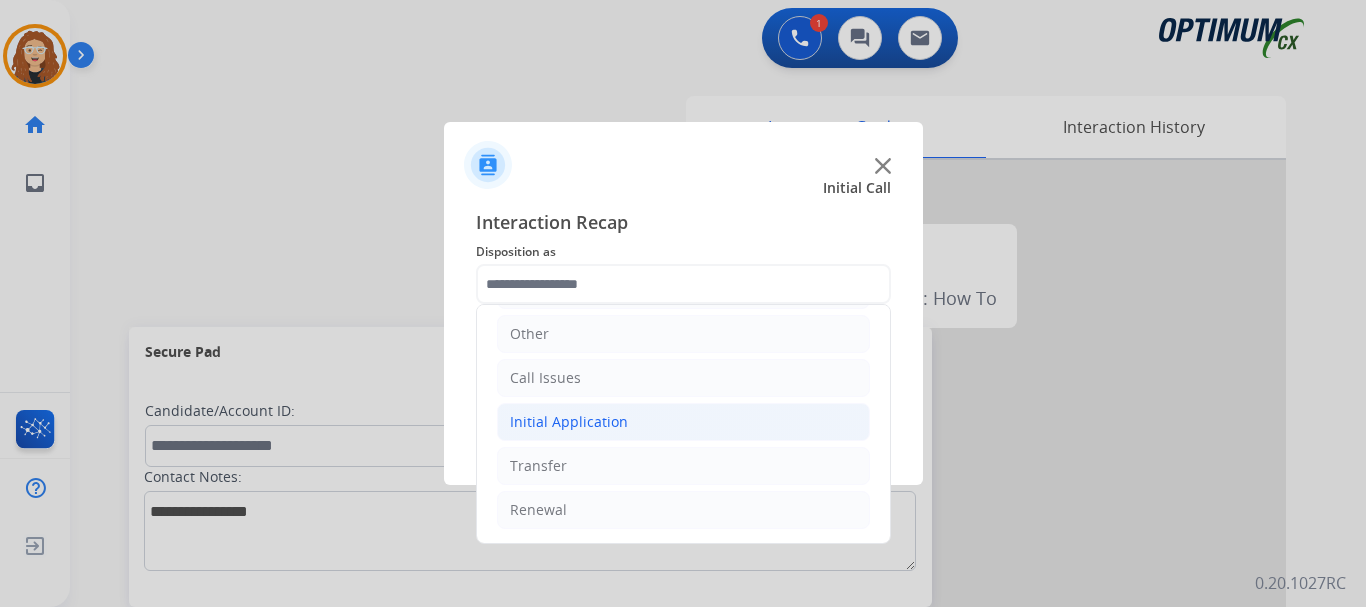 click on "Initial Application" 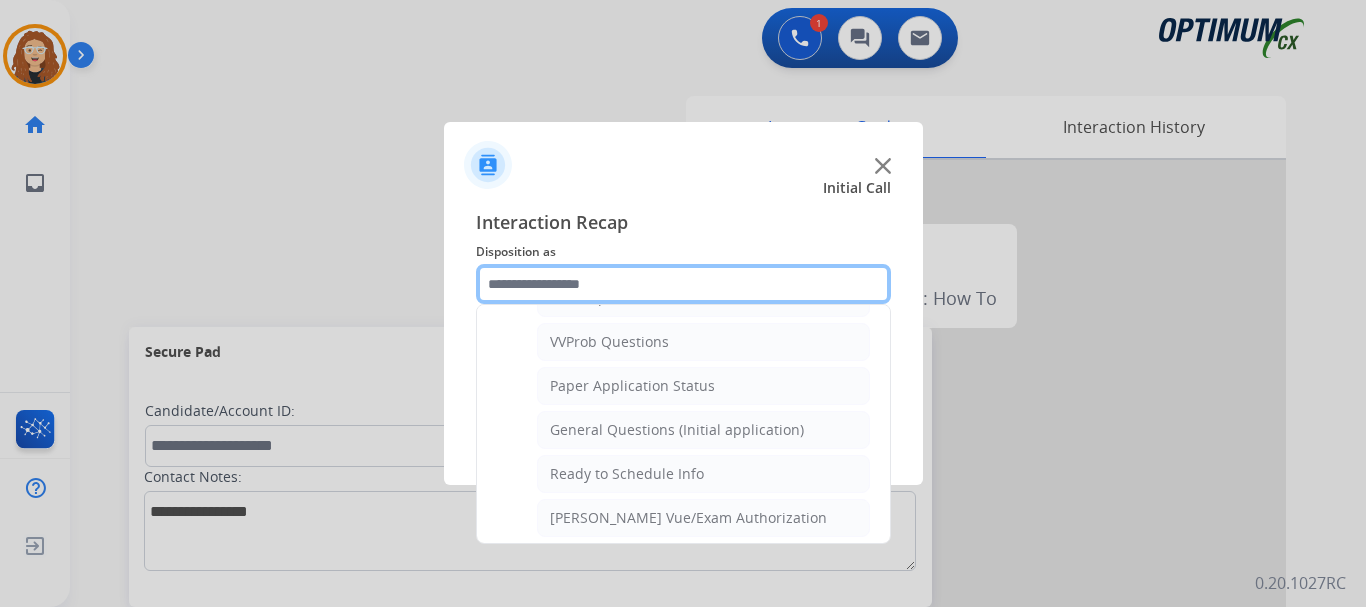 scroll, scrollTop: 1078, scrollLeft: 0, axis: vertical 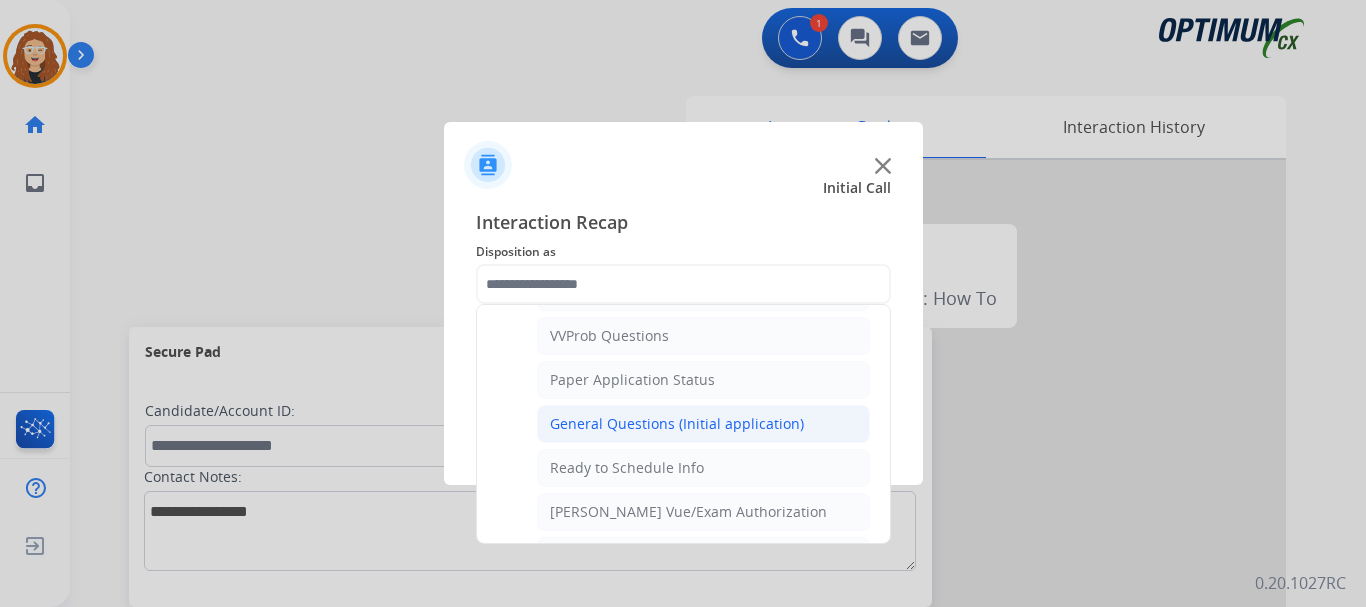 click on "General Questions (Initial application)" 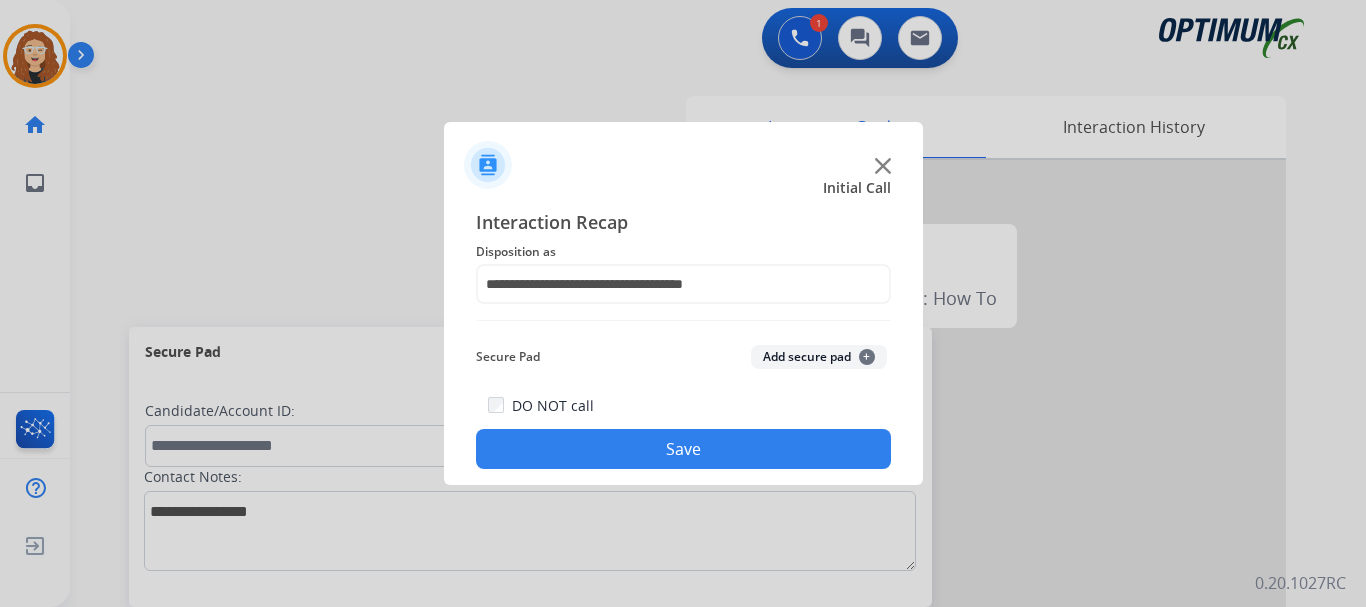 click on "Save" 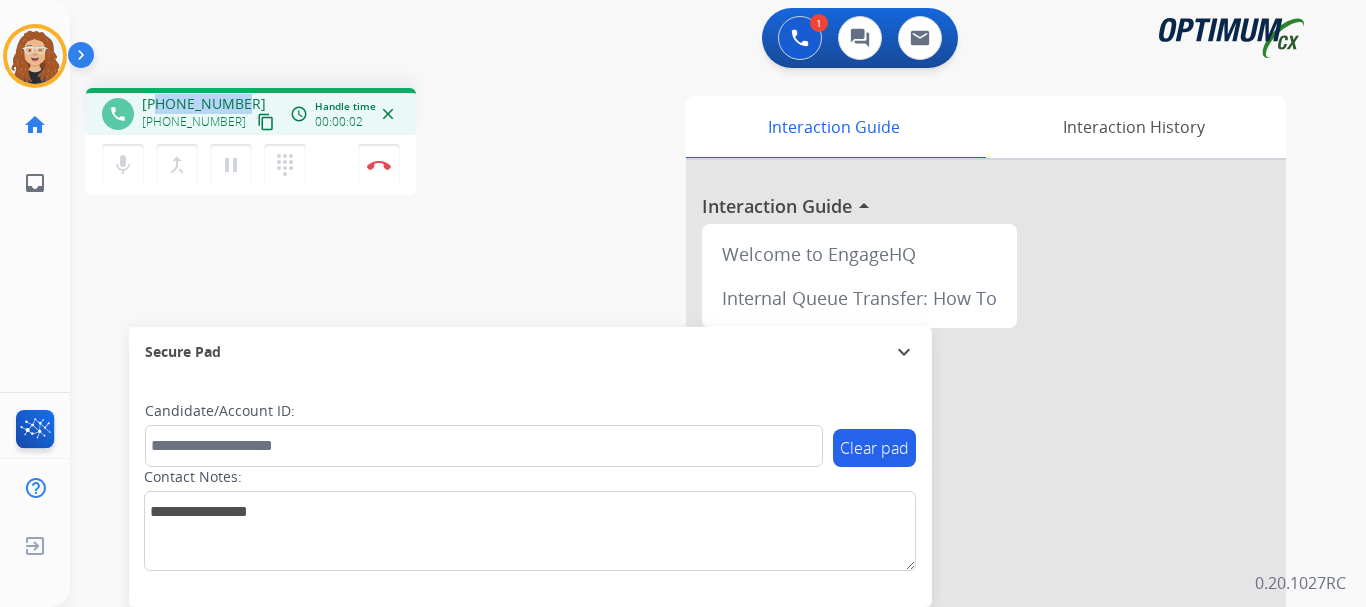drag, startPoint x: 158, startPoint y: 104, endPoint x: 243, endPoint y: 96, distance: 85.37564 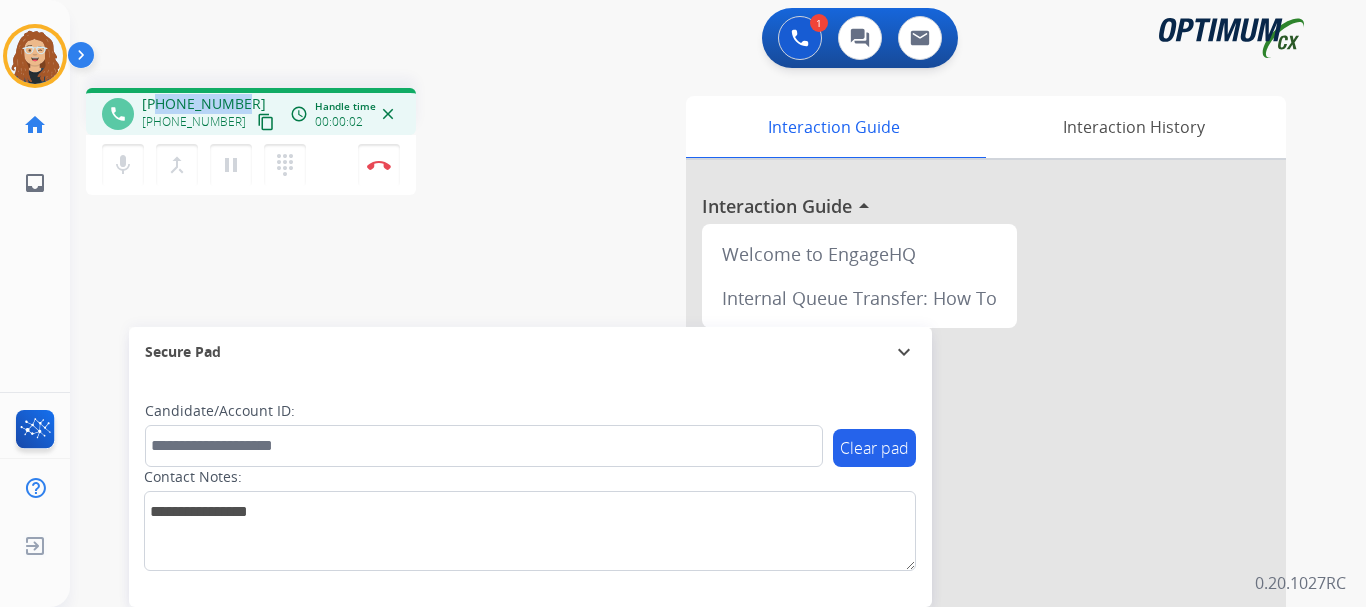 click on "[PHONE_NUMBER] [PHONE_NUMBER] content_copy" at bounding box center (210, 114) 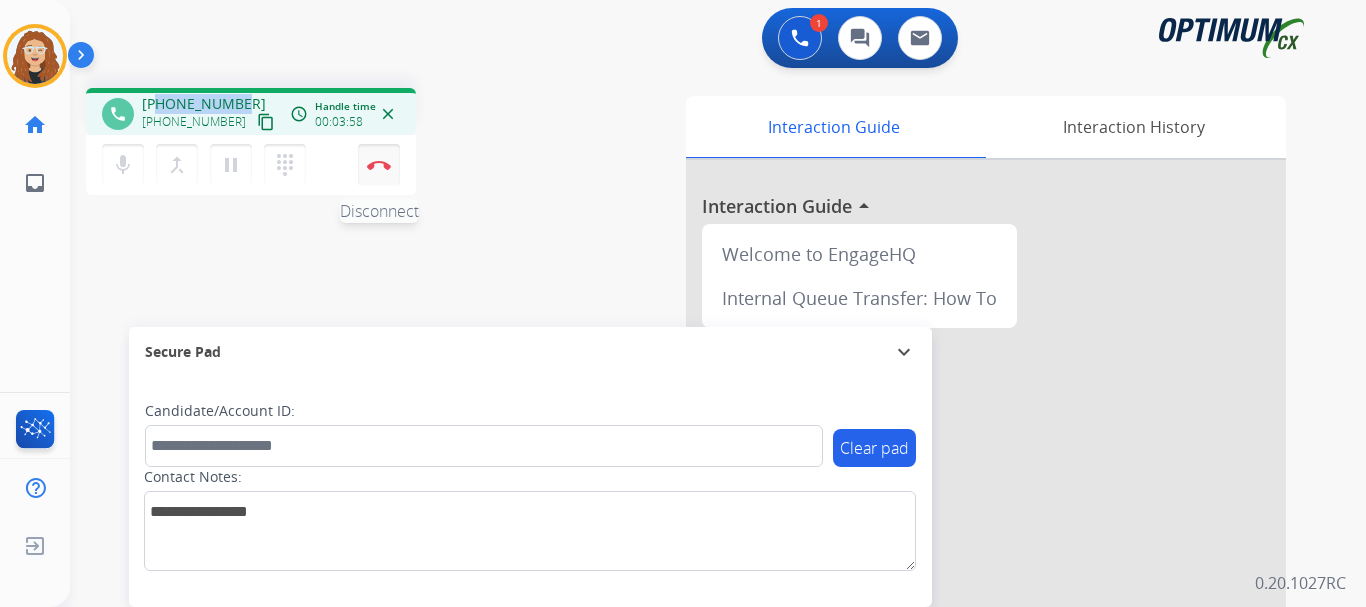 click on "Disconnect" at bounding box center [379, 165] 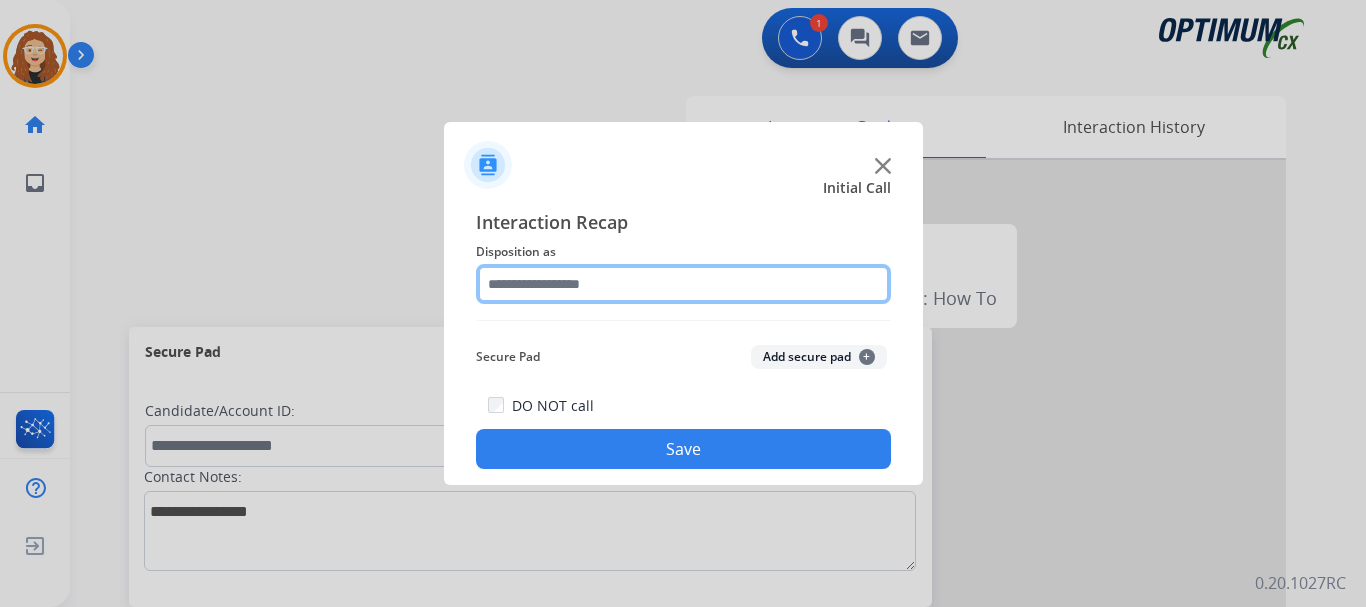 click 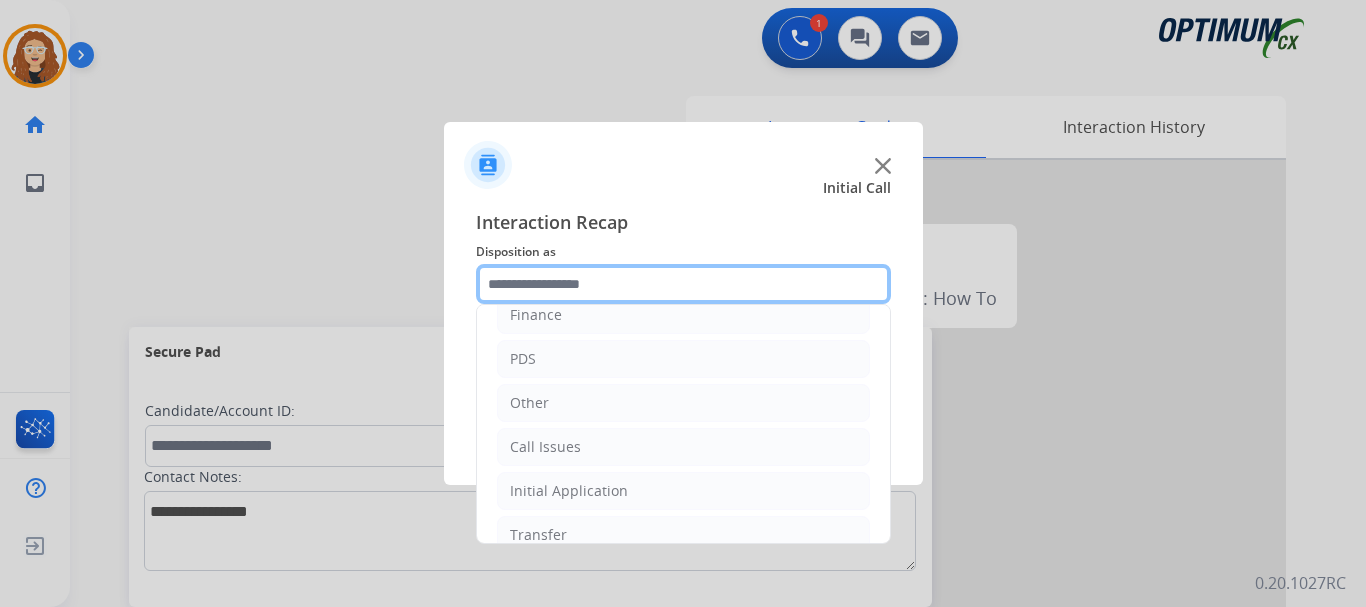 scroll, scrollTop: 136, scrollLeft: 0, axis: vertical 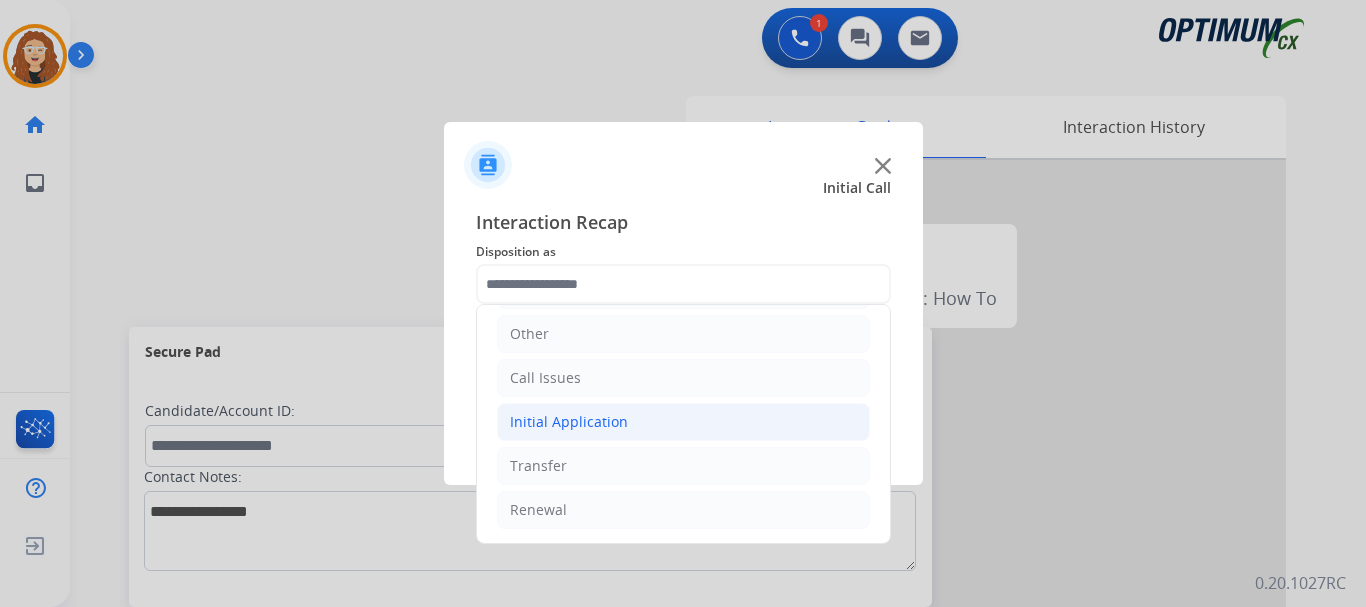 click on "Initial Application" 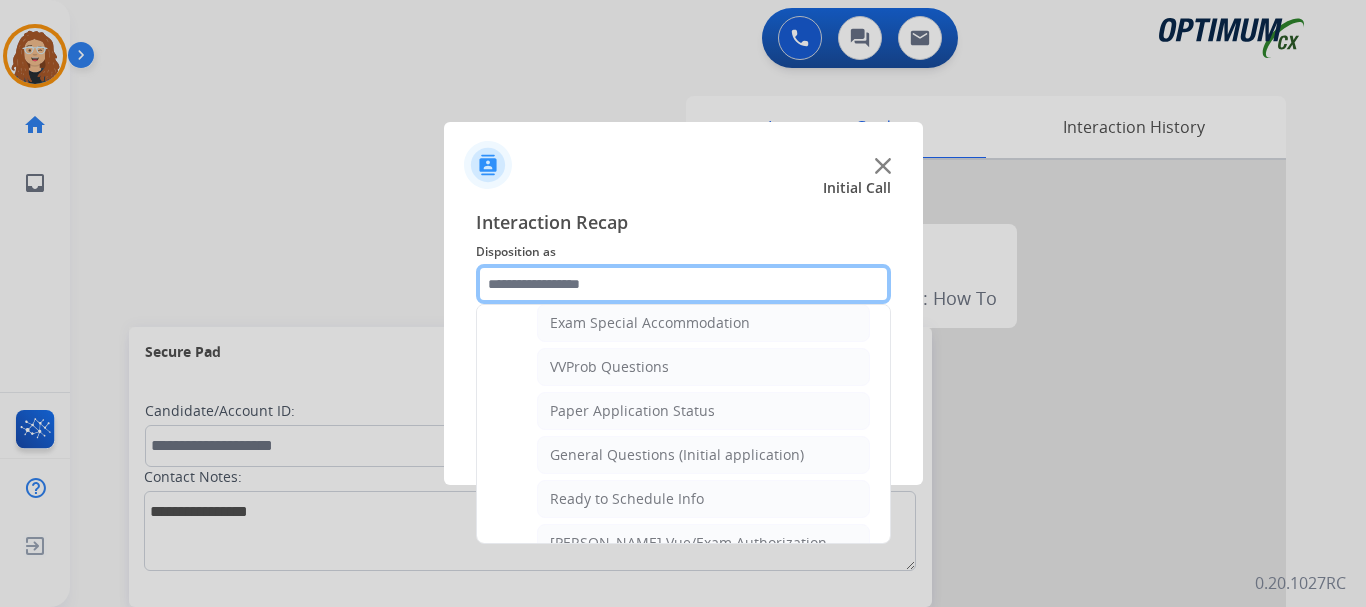 scroll, scrollTop: 1054, scrollLeft: 0, axis: vertical 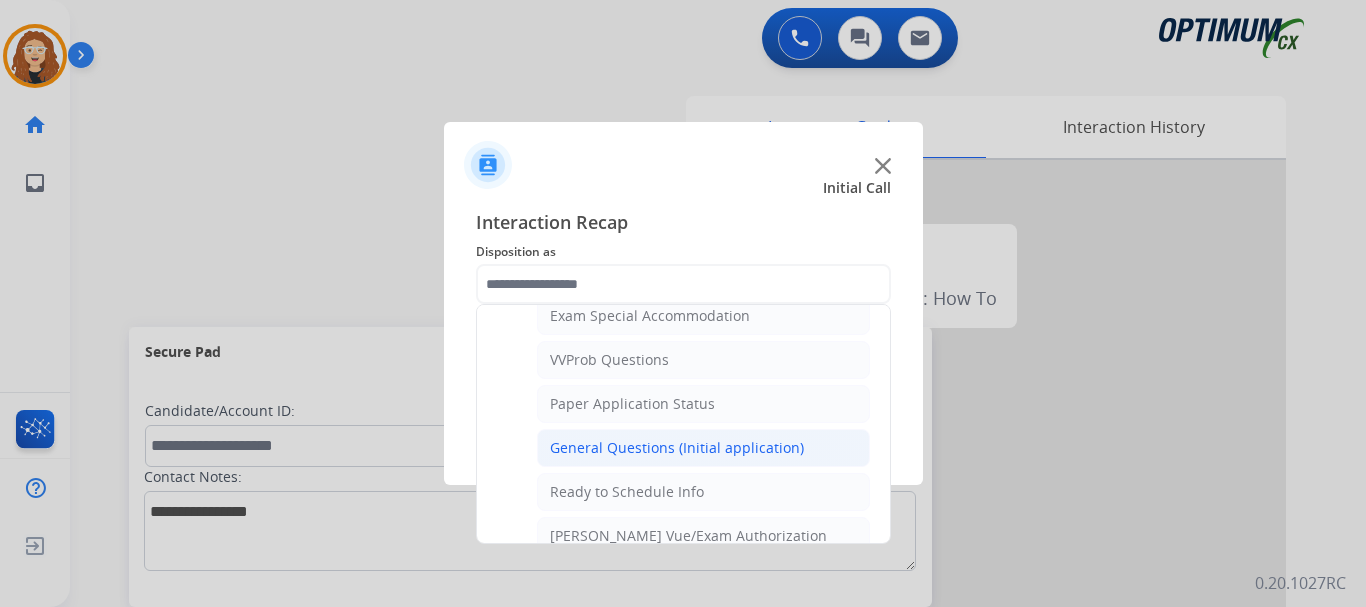 click on "General Questions (Initial application)" 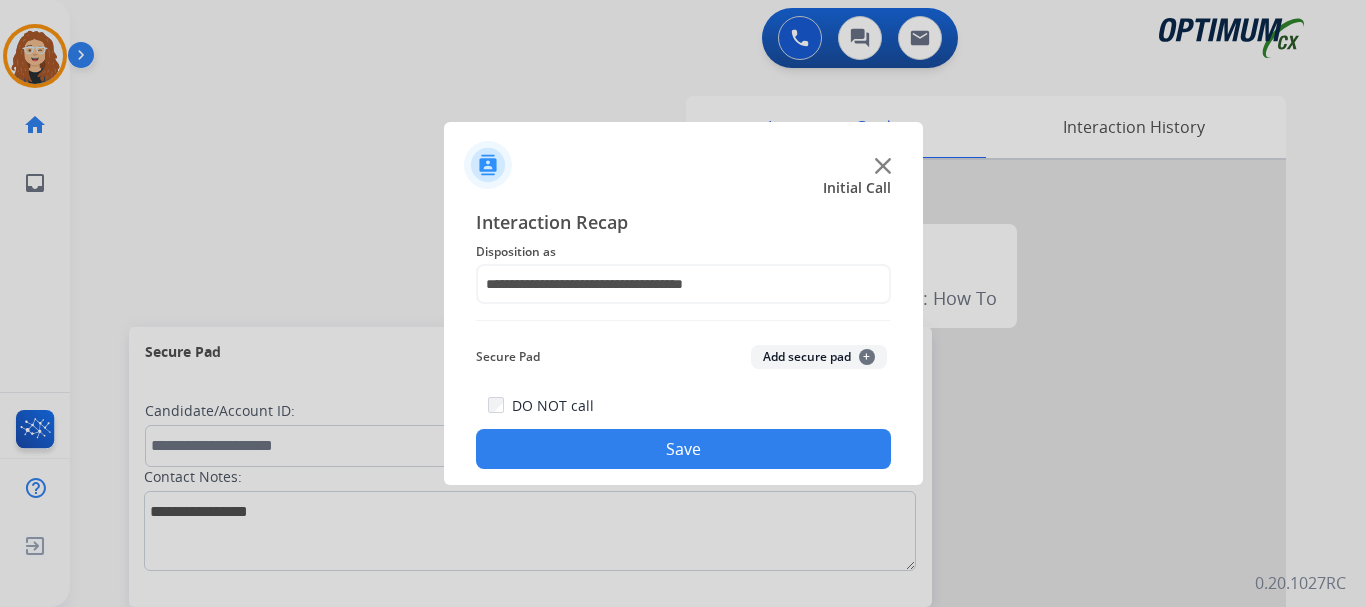 click on "Save" 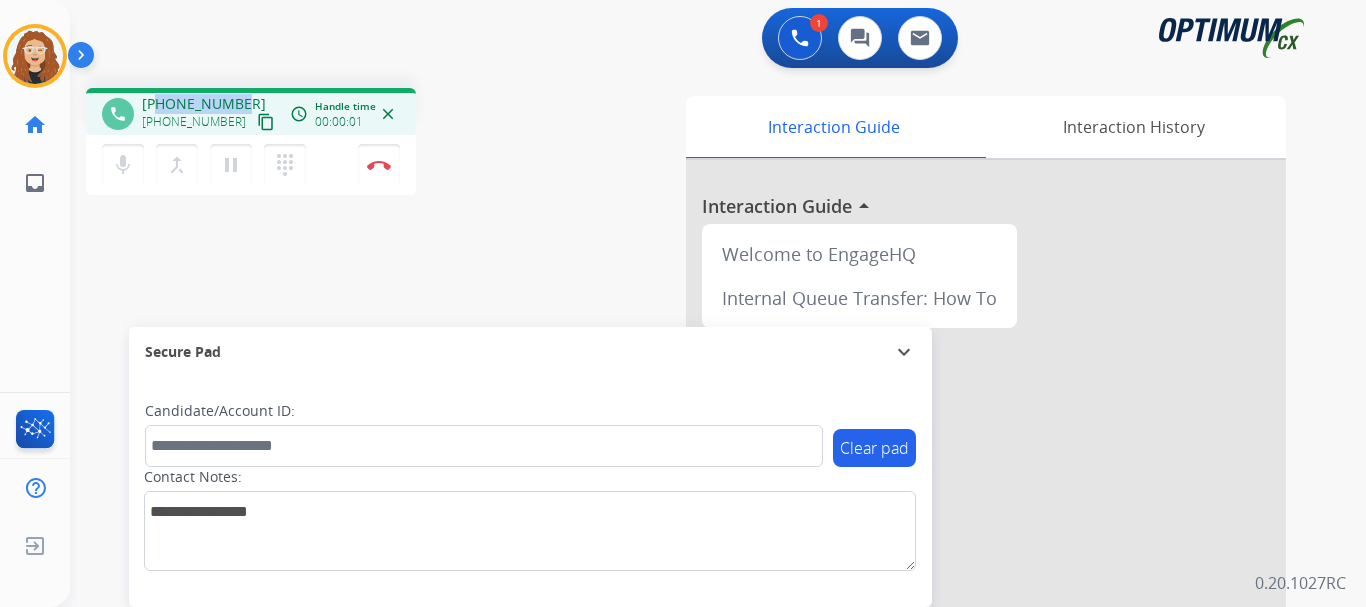drag, startPoint x: 160, startPoint y: 103, endPoint x: 236, endPoint y: 98, distance: 76.1643 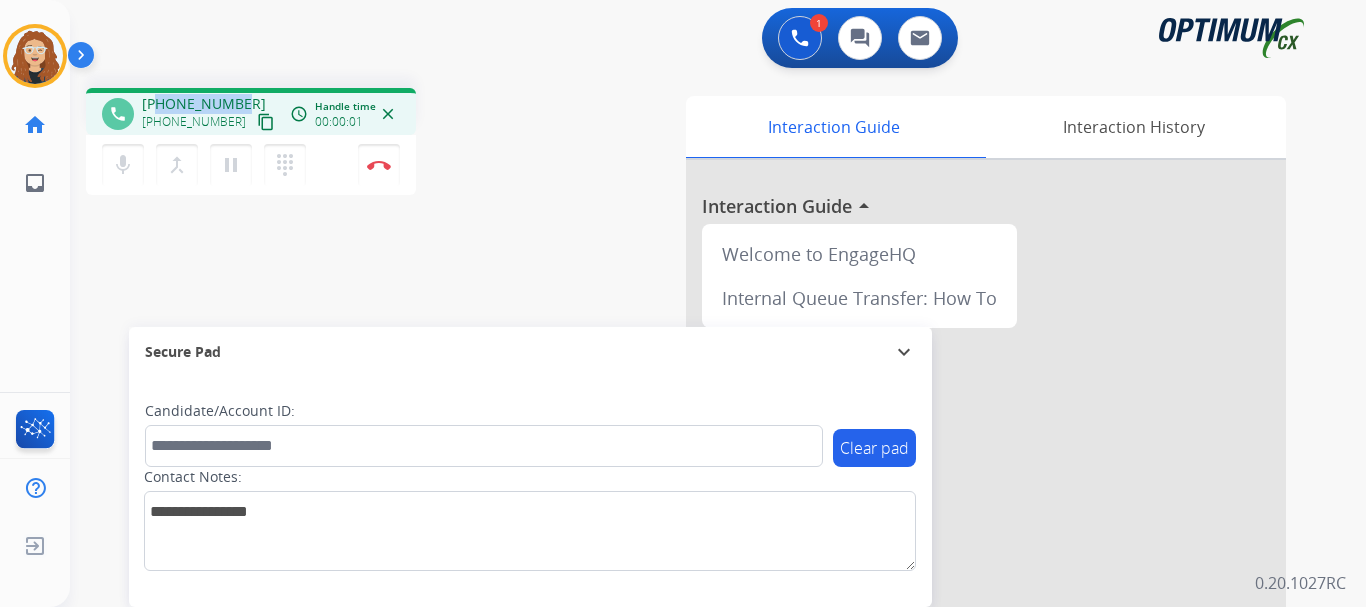 click on "[PHONE_NUMBER] [PHONE_NUMBER] content_copy" at bounding box center (210, 114) 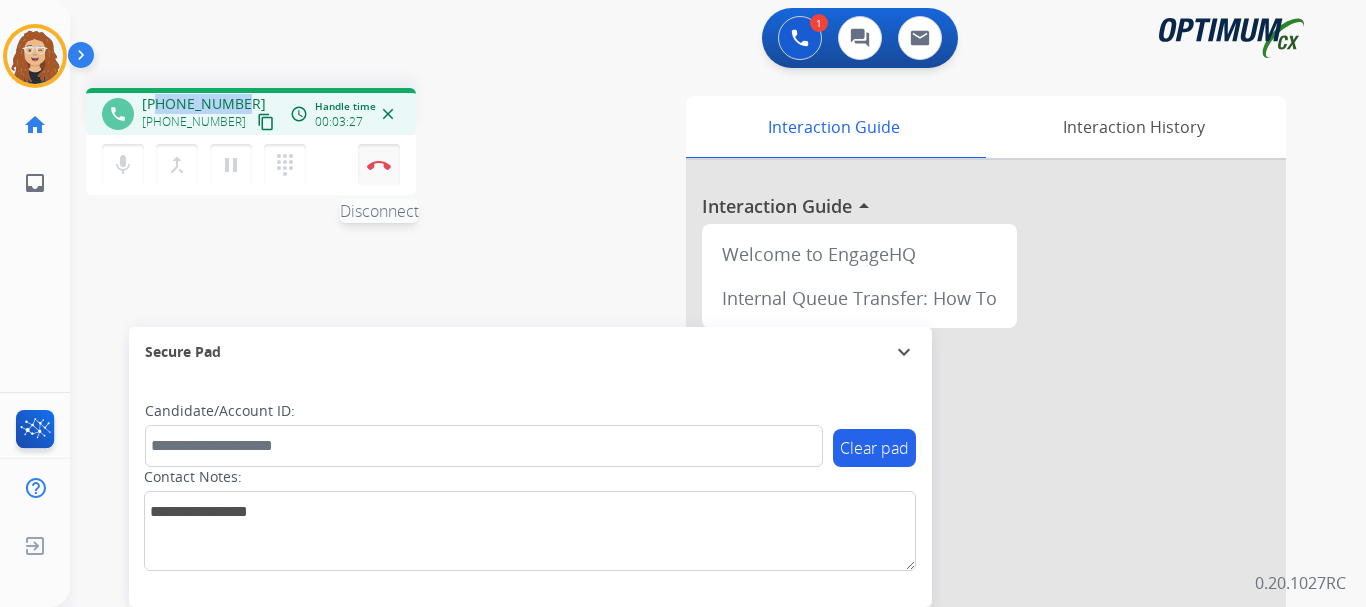 click at bounding box center (379, 165) 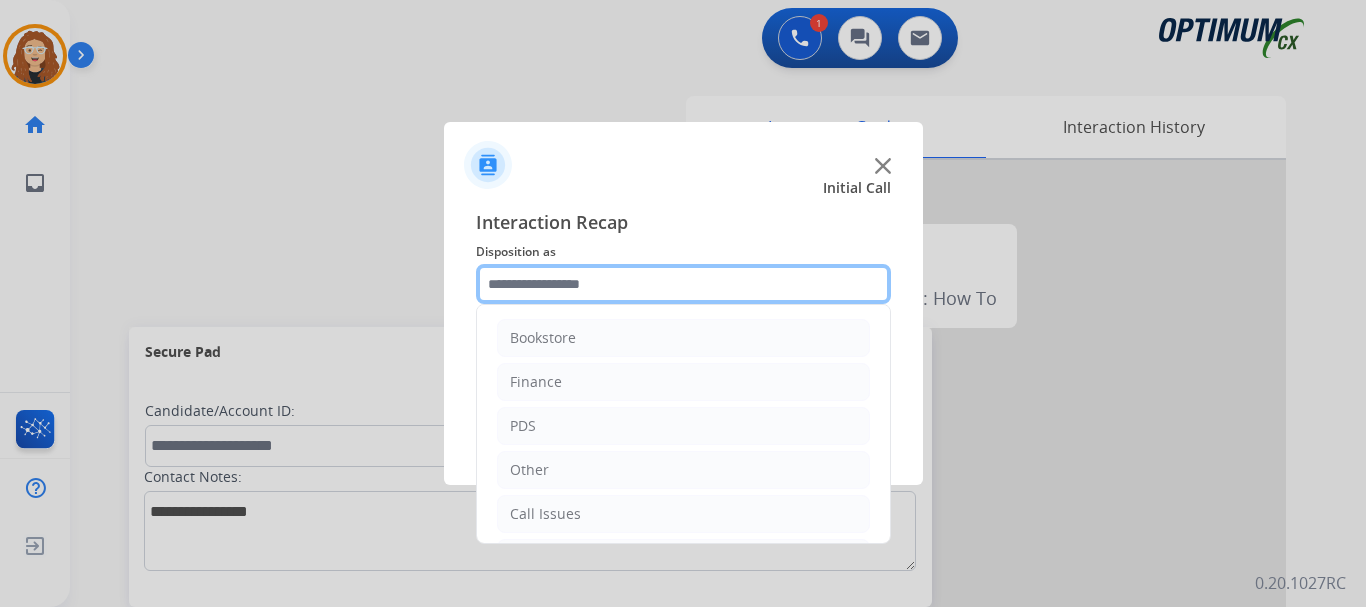 click 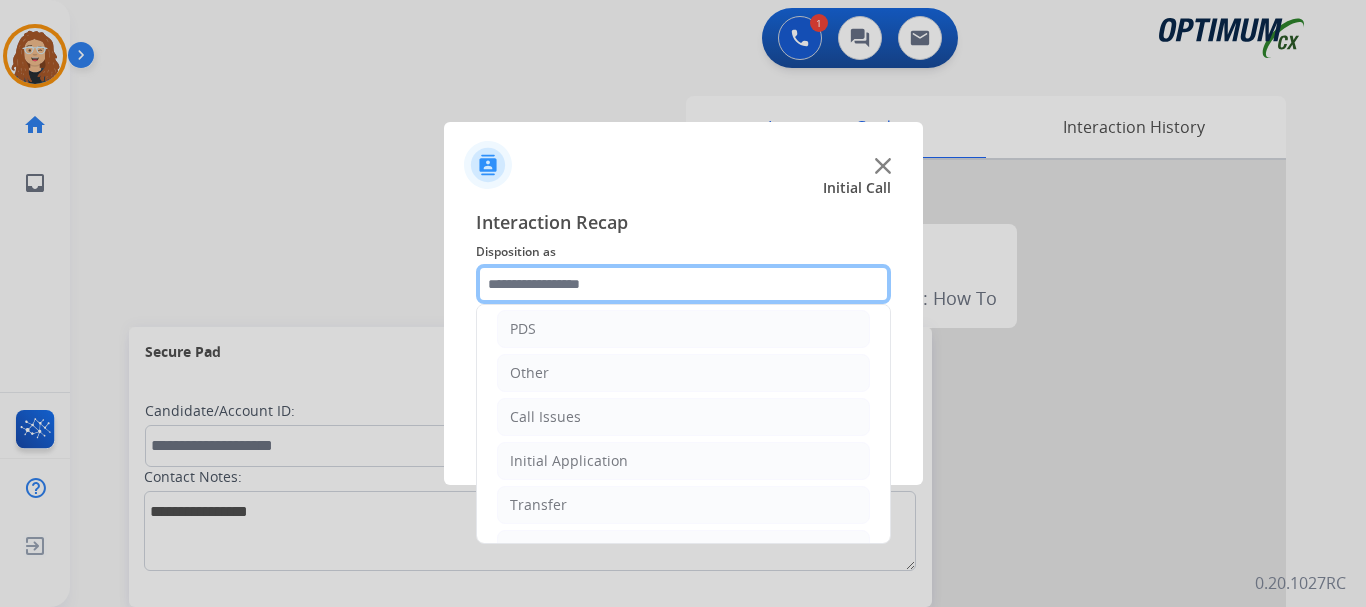 scroll, scrollTop: 136, scrollLeft: 0, axis: vertical 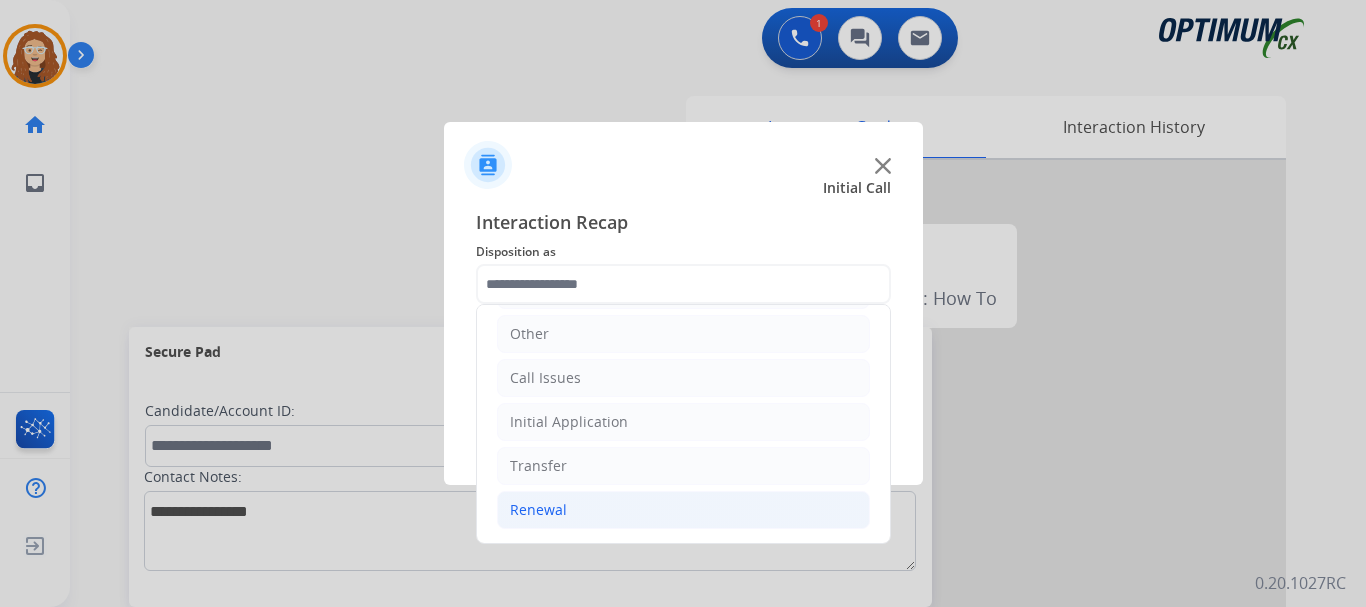 click on "Renewal" 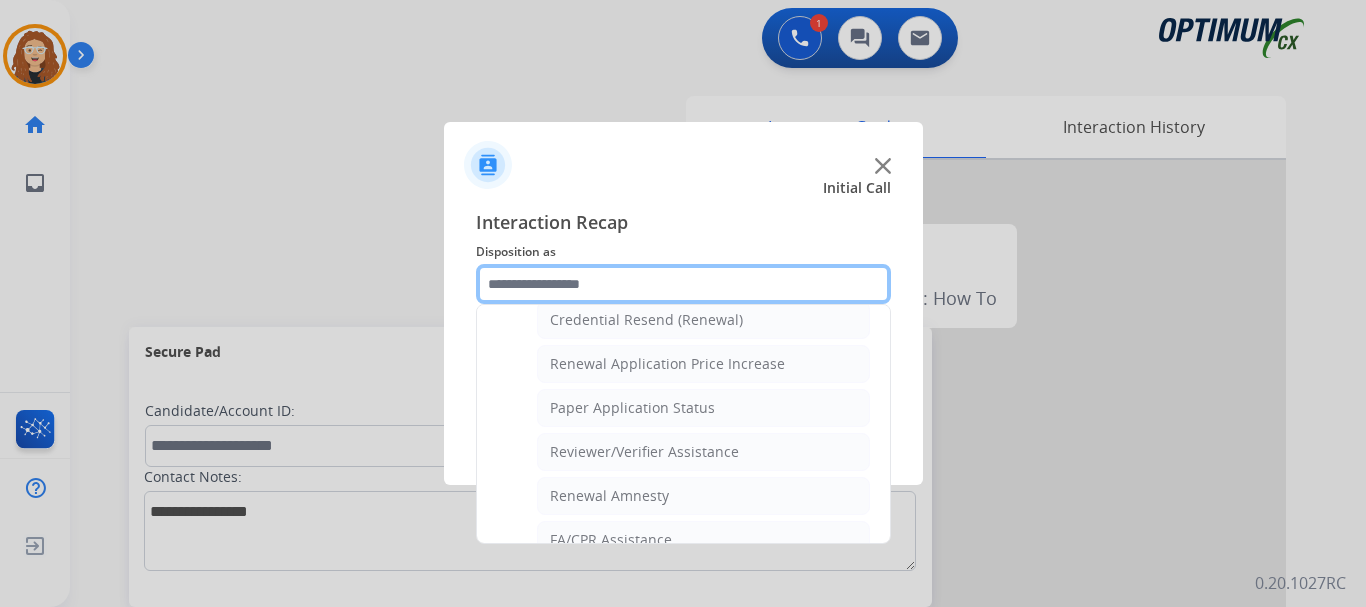 scroll, scrollTop: 662, scrollLeft: 0, axis: vertical 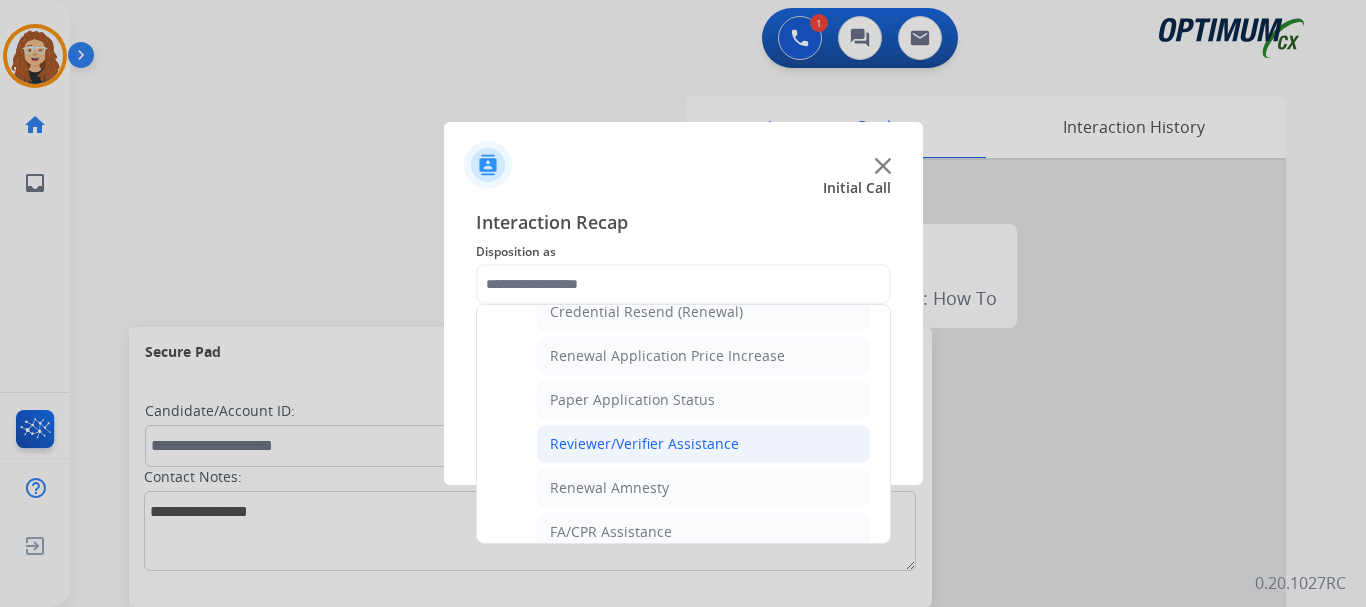 click on "Reviewer/Verifier Assistance" 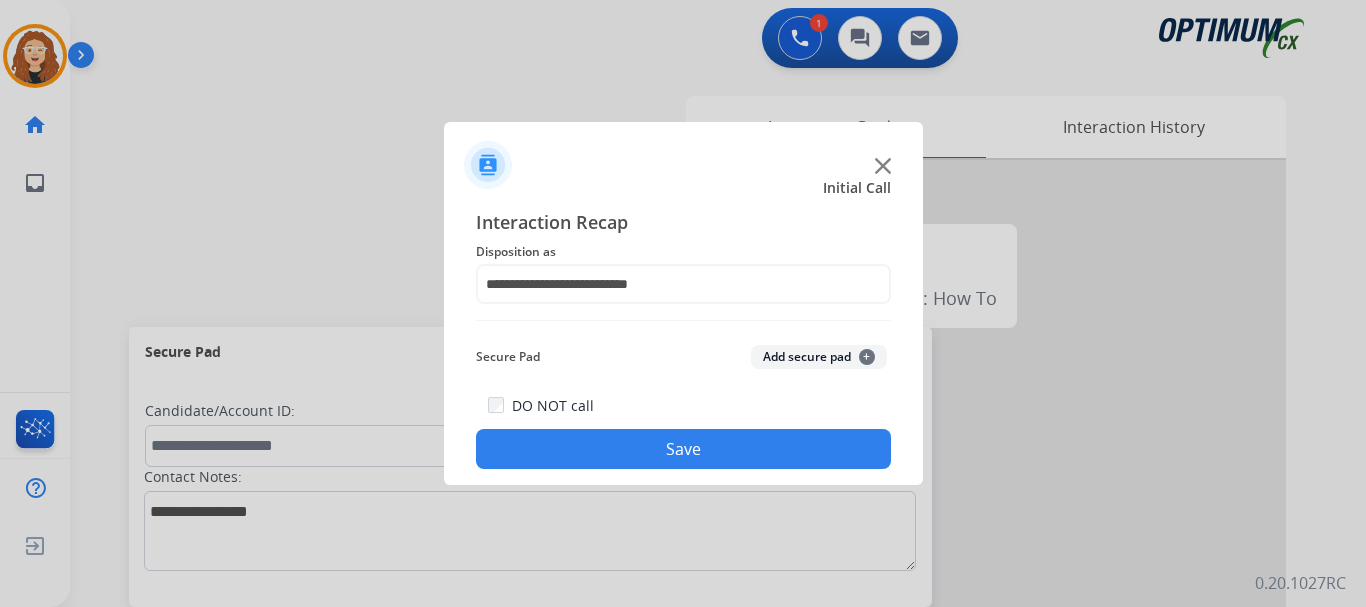 click on "Save" 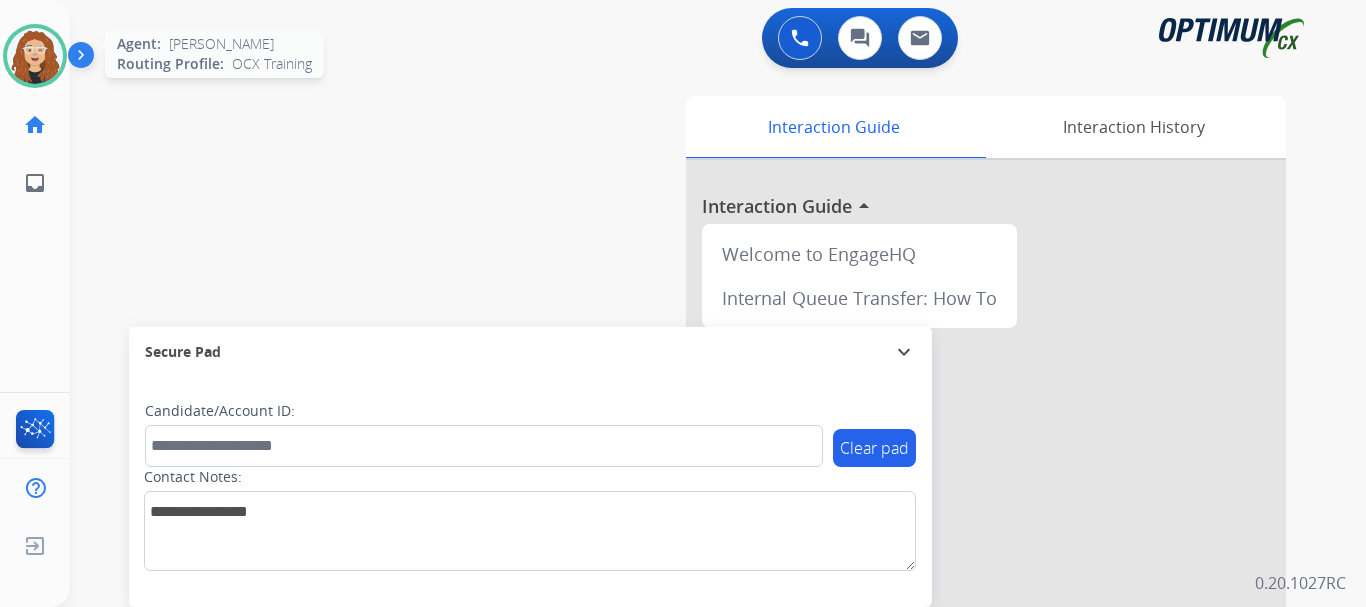 click at bounding box center [35, 56] 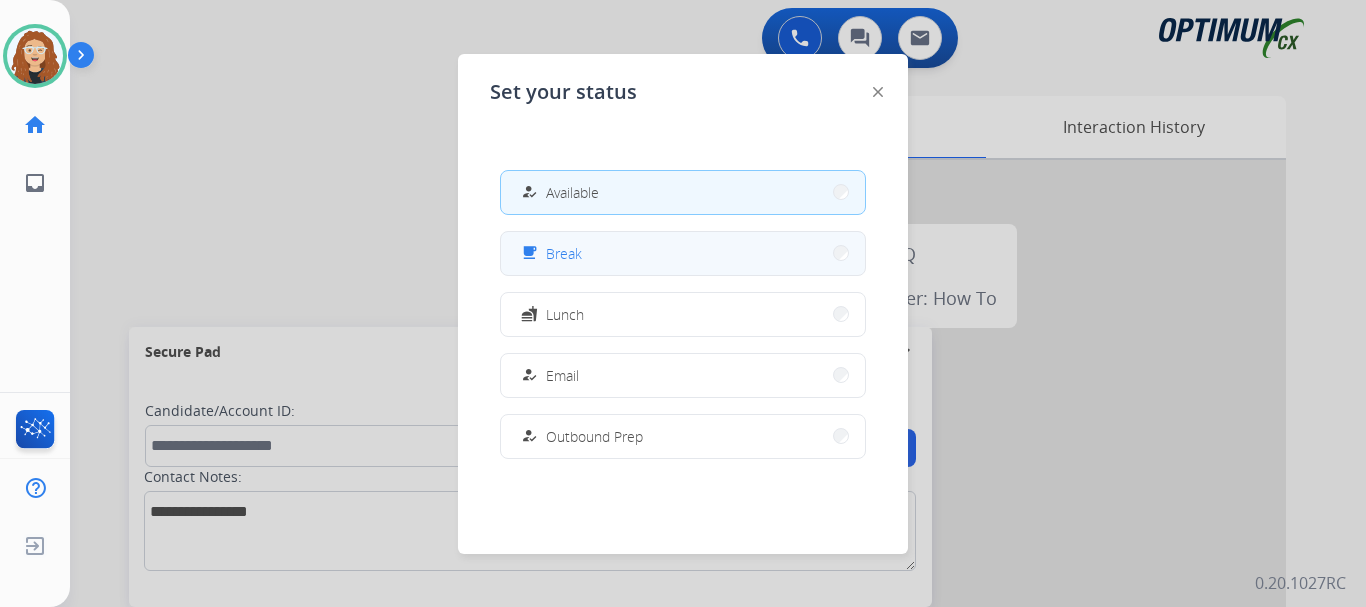 click on "Break" at bounding box center (564, 253) 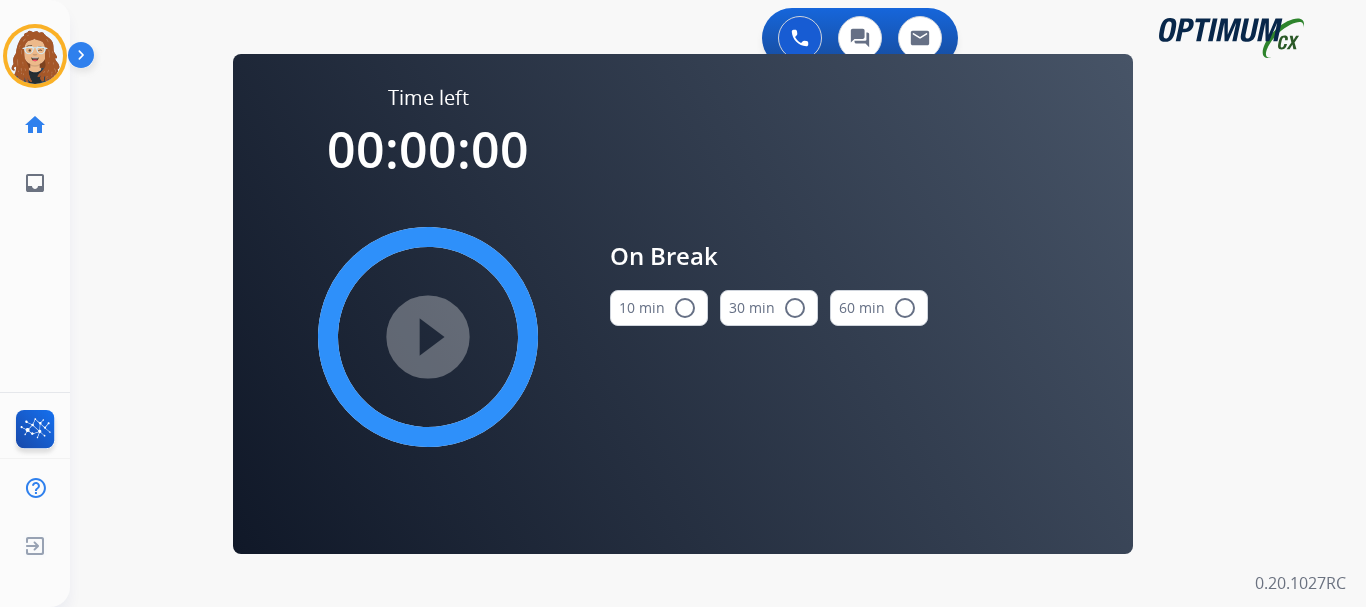 click on "radio_button_unchecked" at bounding box center [685, 308] 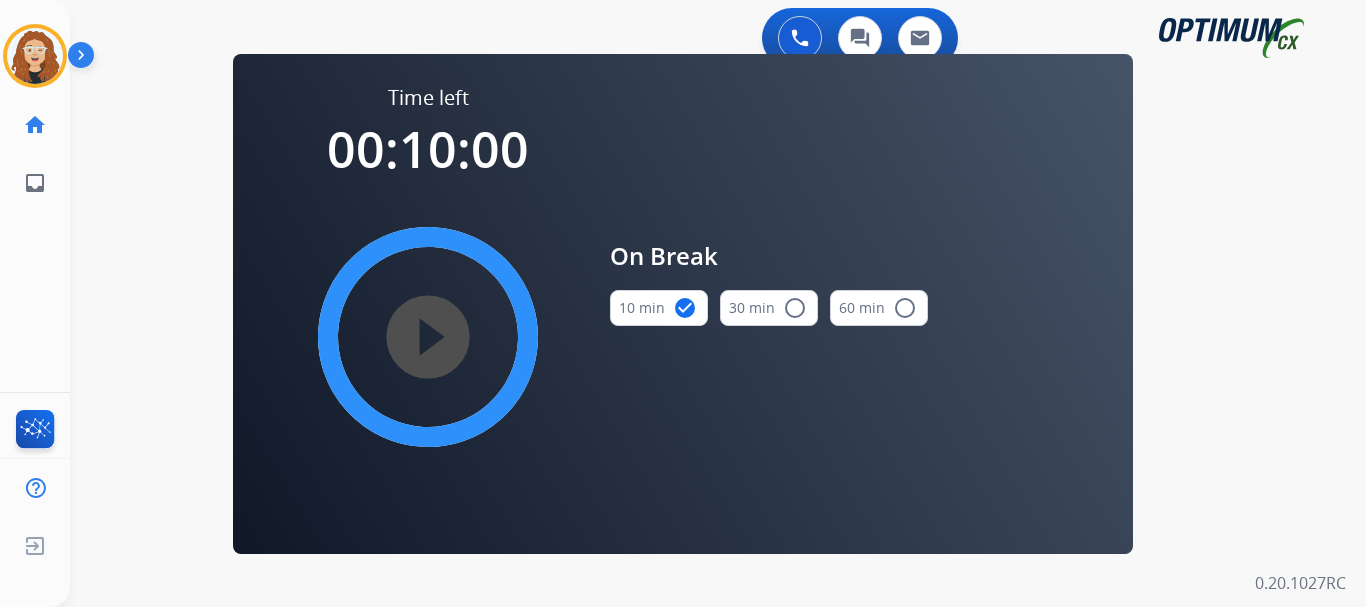 click on "play_circle_filled" at bounding box center [428, 337] 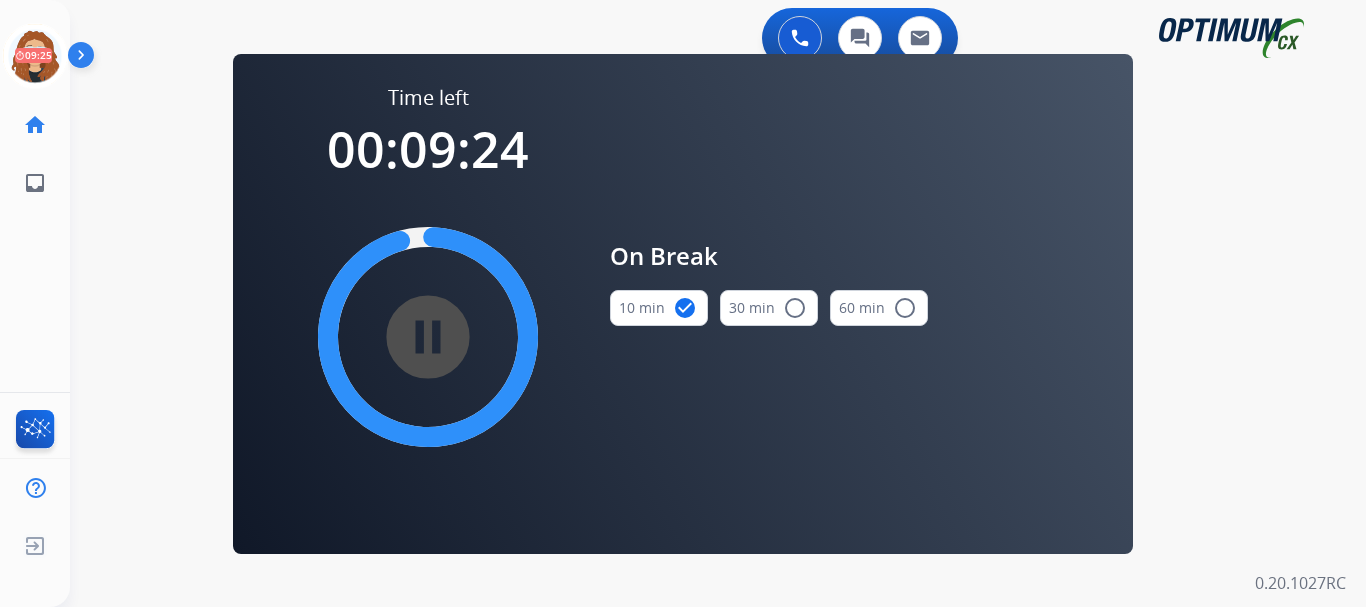 click on "swap_horiz Break voice bridge close_fullscreen Connect 3-Way Call merge_type Separate 3-Way Call Time left 00:09:24 pause_circle_filled On Break  10 min  check_circle  30 min  radio_button_unchecked  60 min  radio_button_unchecked  Interaction Guide   Interaction History  Interaction Guide arrow_drop_up  Welcome to EngageHQ   Internal Queue Transfer: How To  Secure Pad expand_more Clear pad Candidate/Account ID: Contact Notes:" at bounding box center [694, 120] 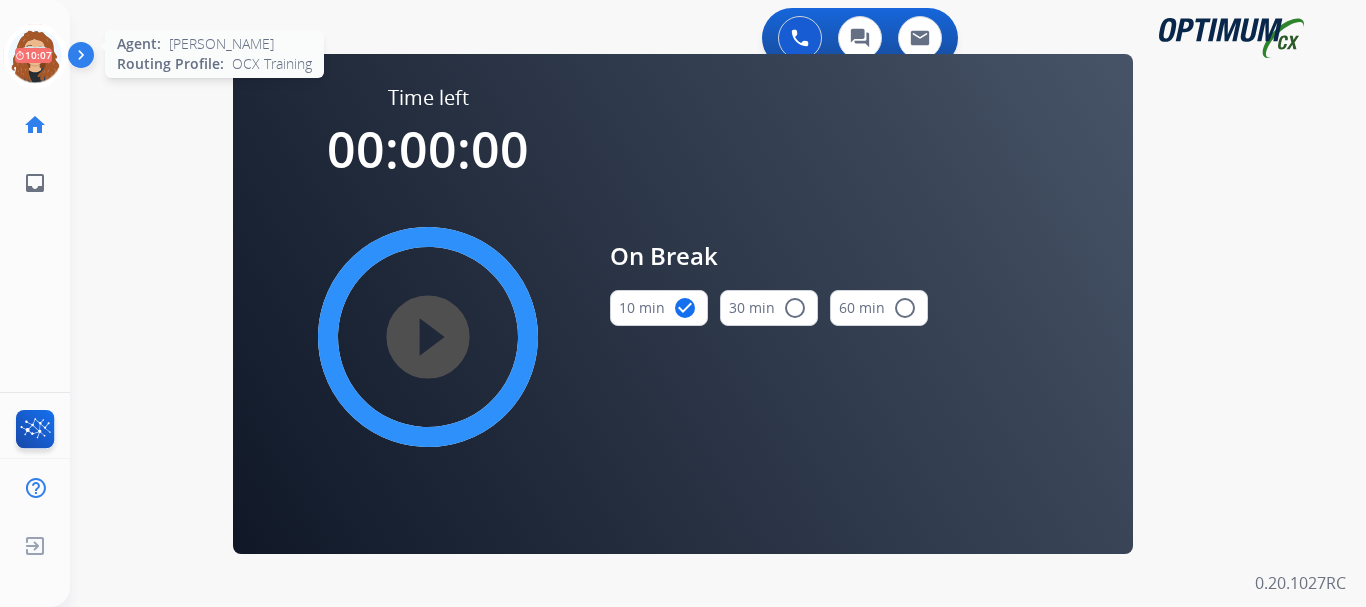 click 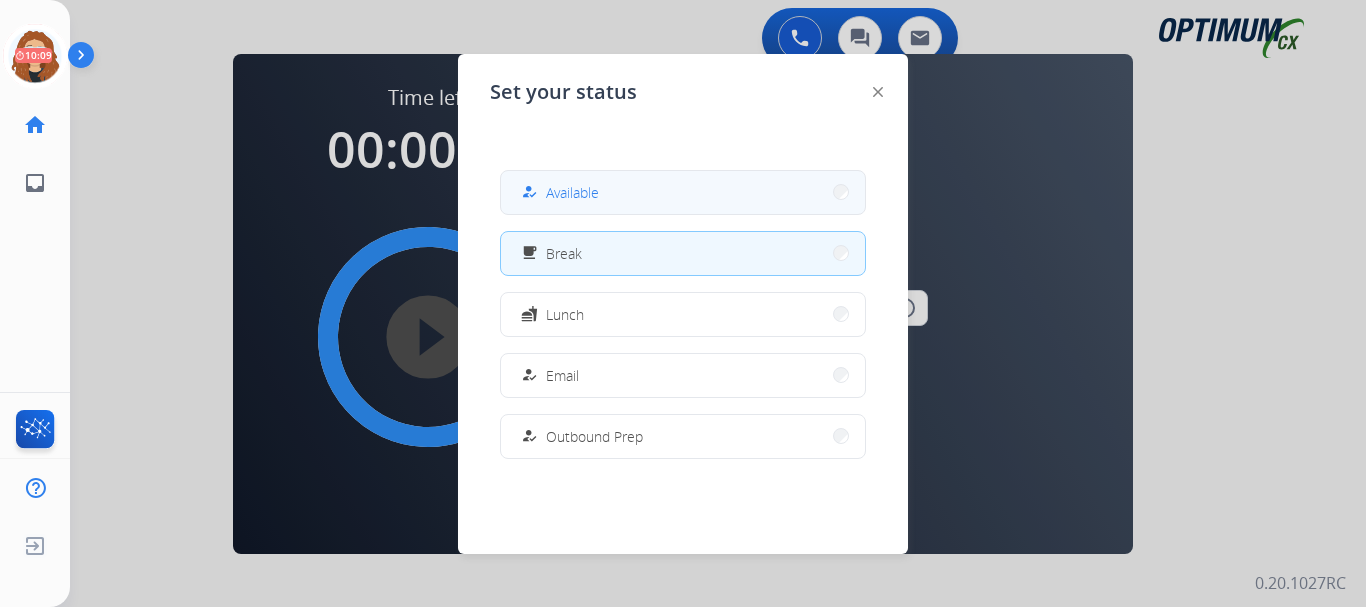 click on "how_to_reg" at bounding box center [531, 192] 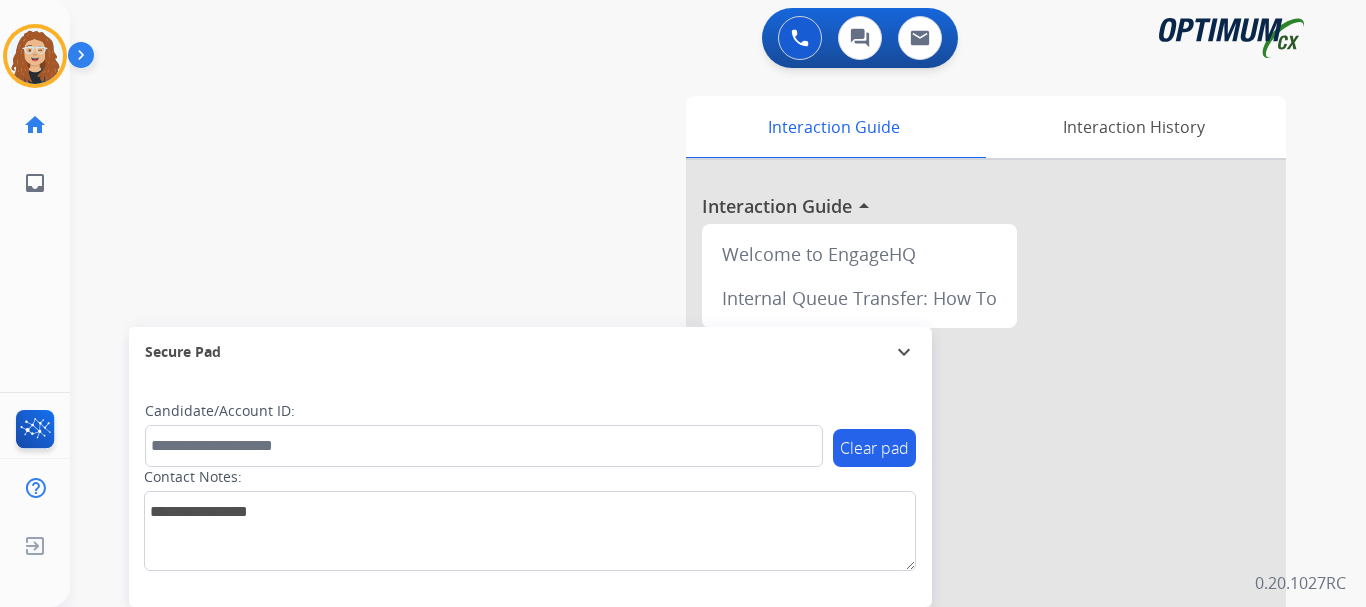 click on "swap_horiz Break voice bridge close_fullscreen Connect 3-Way Call merge_type Separate 3-Way Call  Interaction Guide   Interaction History  Interaction Guide arrow_drop_up  Welcome to EngageHQ   Internal Queue Transfer: How To  Secure Pad expand_more Clear pad Candidate/Account ID: Contact Notes:" at bounding box center (694, 489) 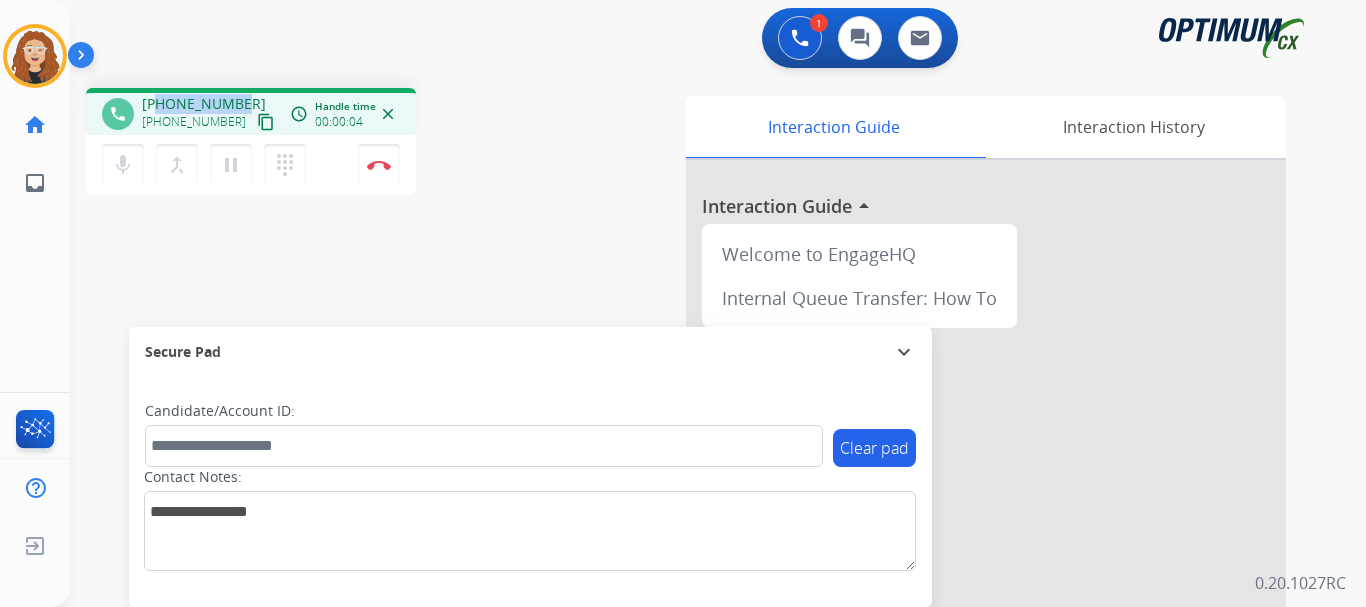 drag, startPoint x: 159, startPoint y: 103, endPoint x: 242, endPoint y: 91, distance: 83.86298 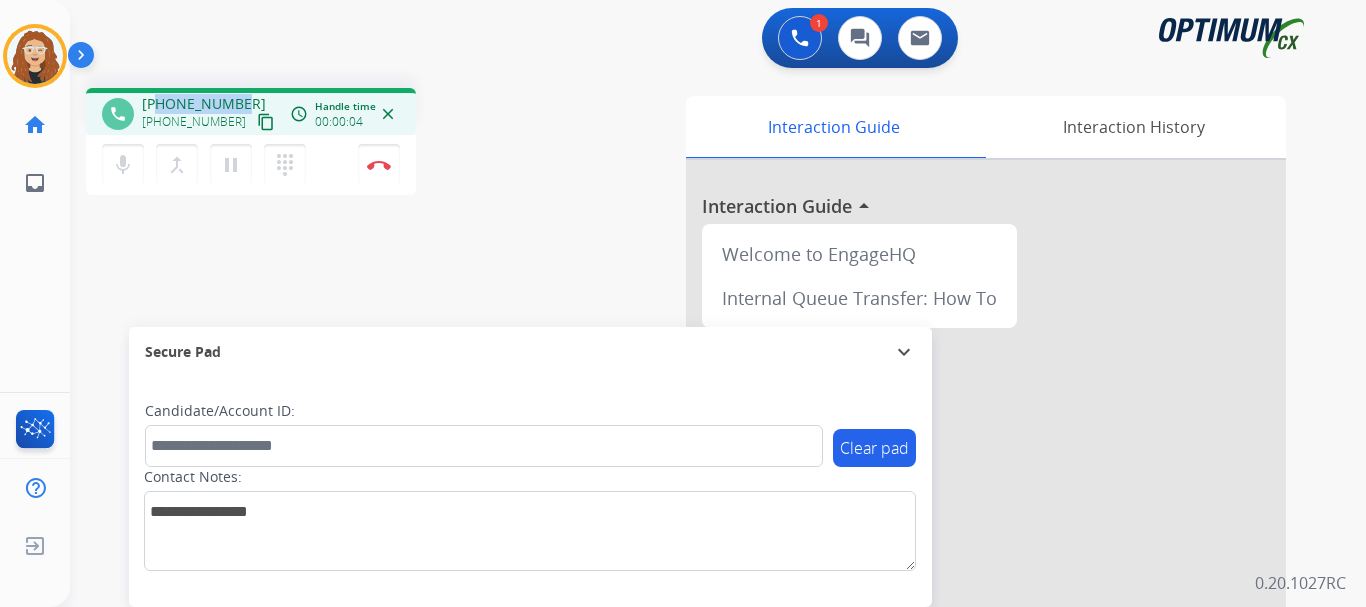 click on "phone [PHONE_NUMBER] [PHONE_NUMBER] content_copy access_time Call metrics Queue   00:08 Hold   00:00 Talk   00:05 Total   00:12 Handle time 00:00:04 close" at bounding box center (251, 111) 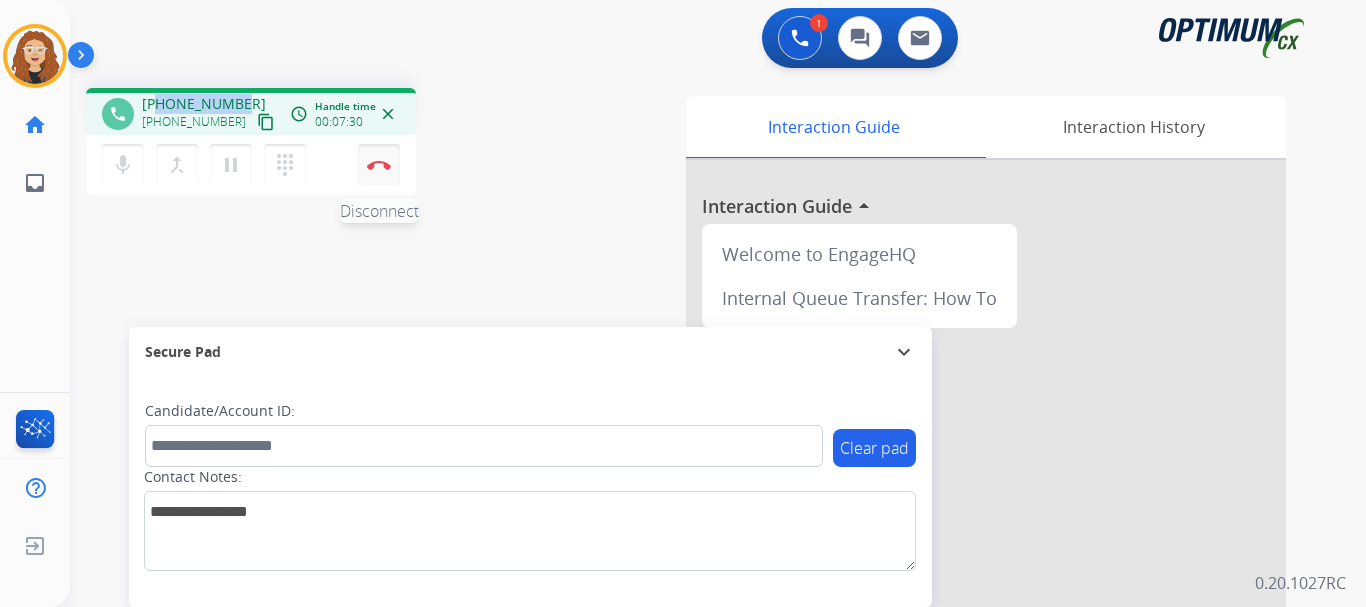 click on "Disconnect" at bounding box center (379, 165) 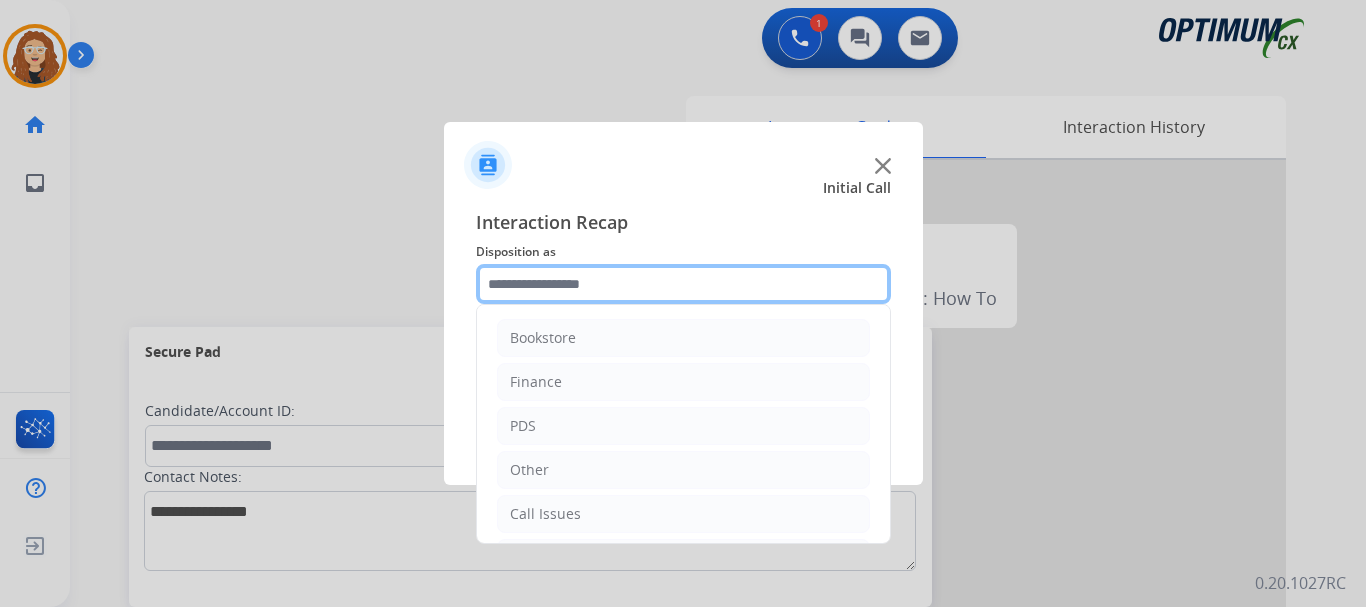 click 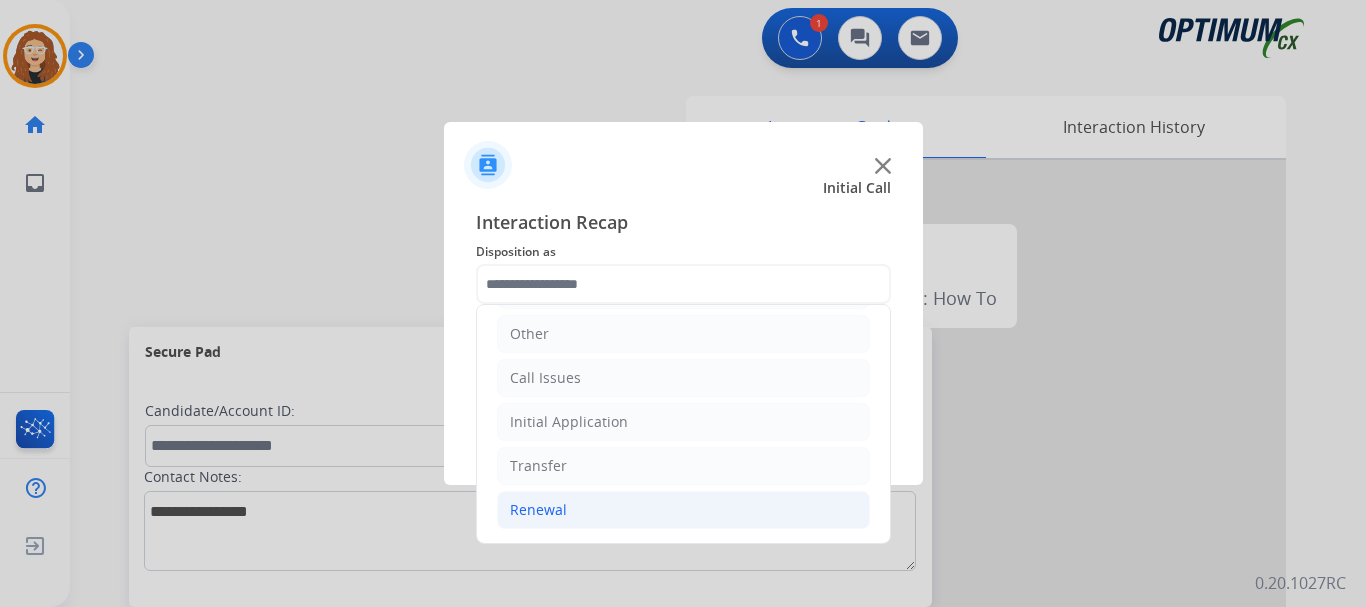 click on "Renewal" 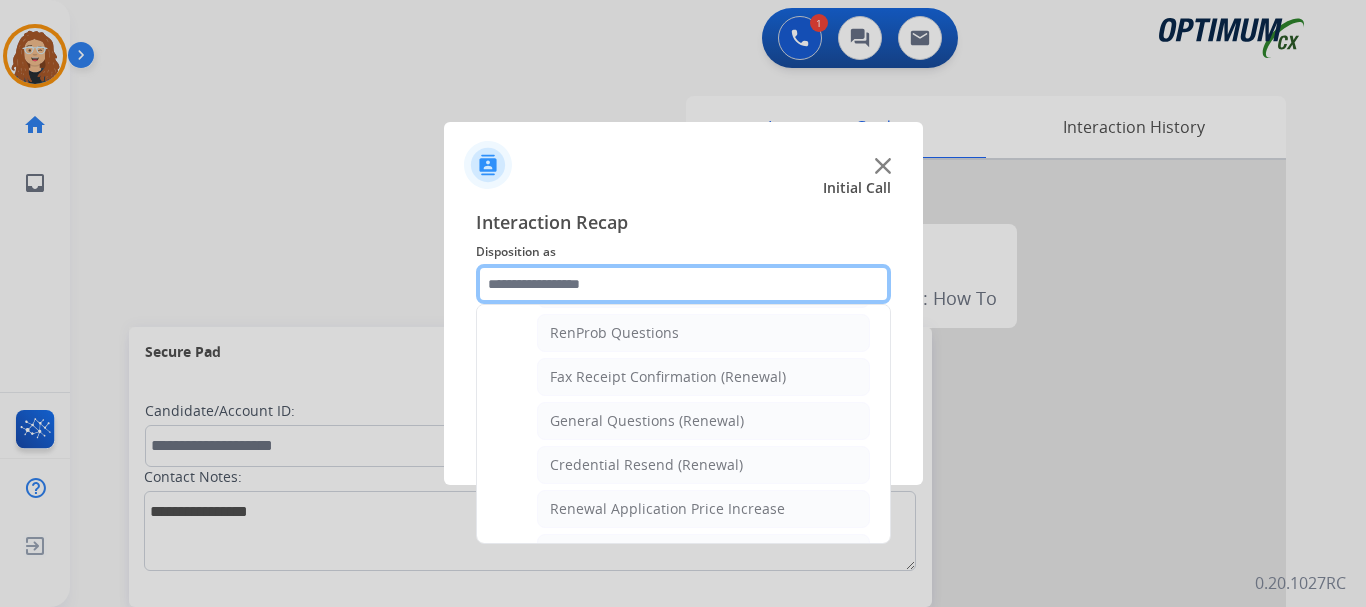 scroll, scrollTop: 513, scrollLeft: 0, axis: vertical 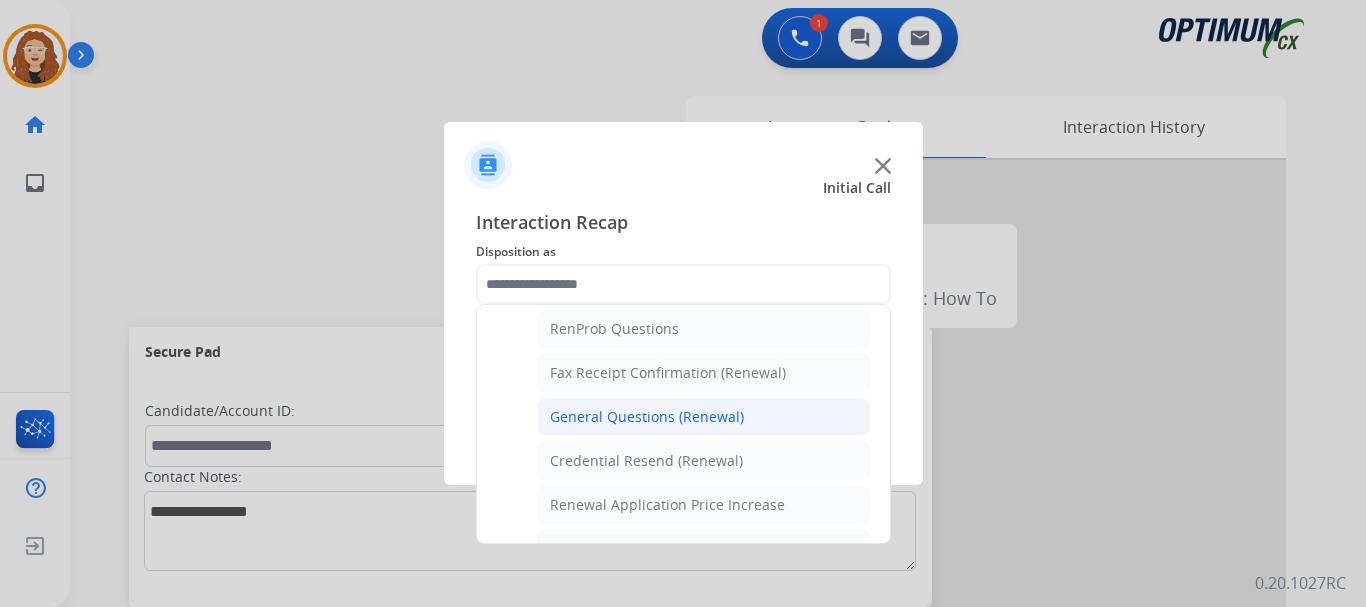 click on "General Questions (Renewal)" 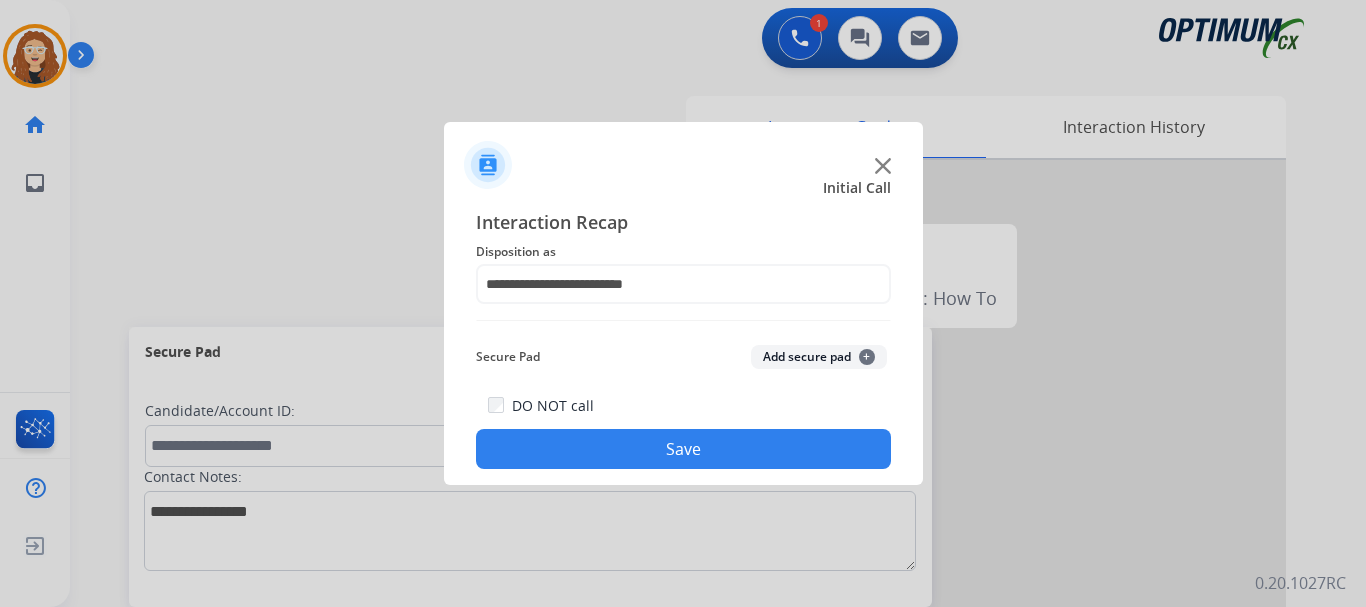 click on "Save" 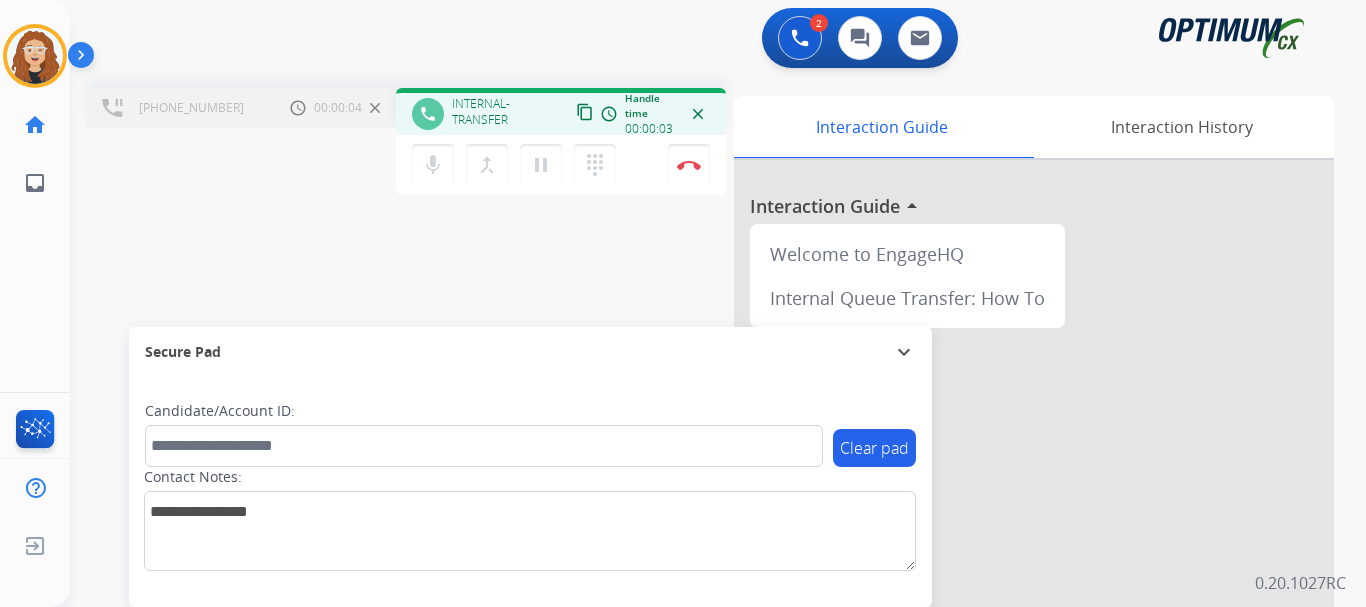 drag, startPoint x: 135, startPoint y: 229, endPoint x: 146, endPoint y: 214, distance: 18.601076 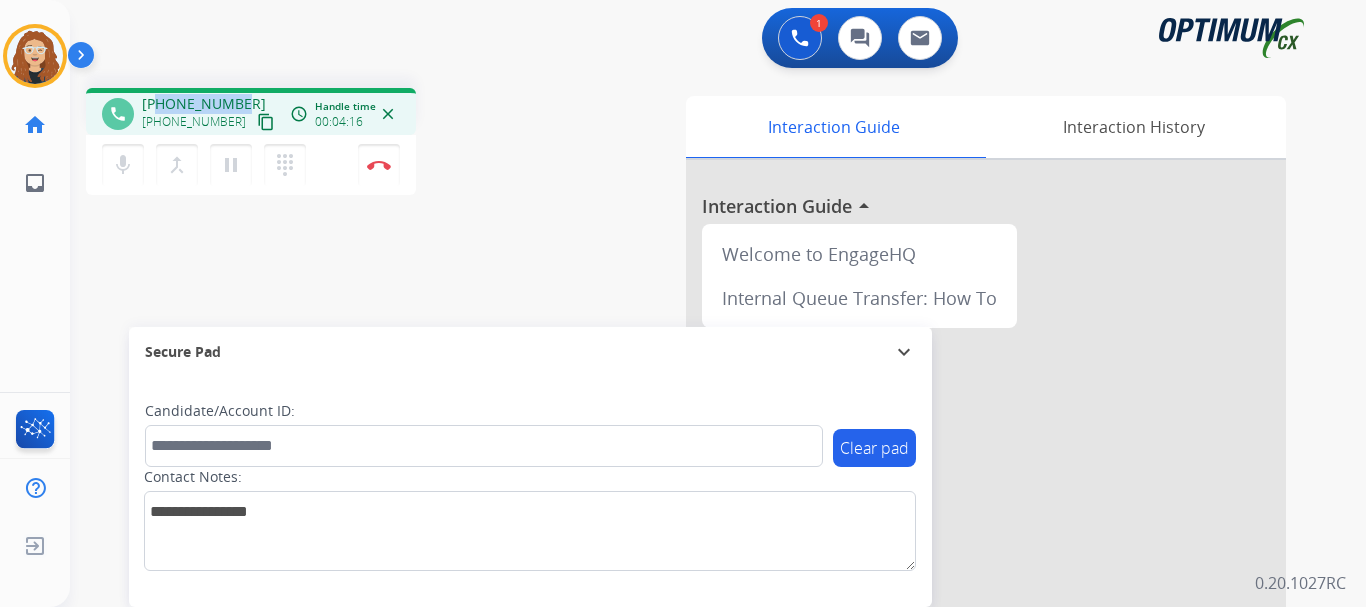 drag, startPoint x: 159, startPoint y: 103, endPoint x: 230, endPoint y: 102, distance: 71.00704 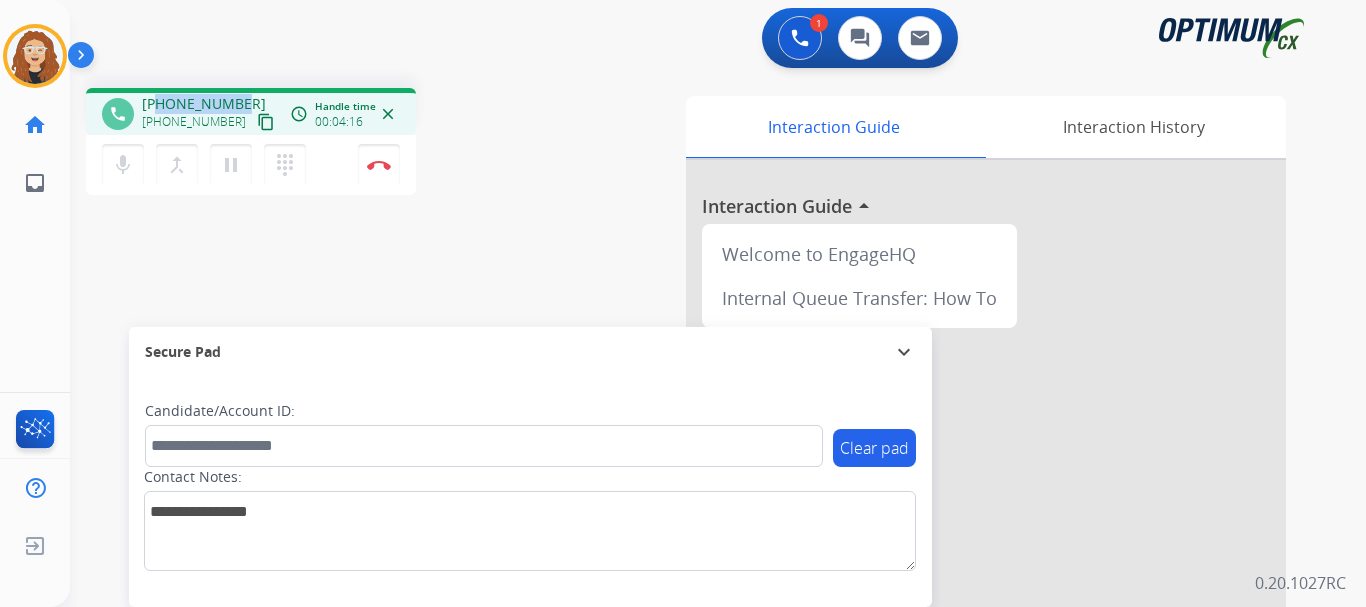 click on "[PHONE_NUMBER]" at bounding box center [204, 104] 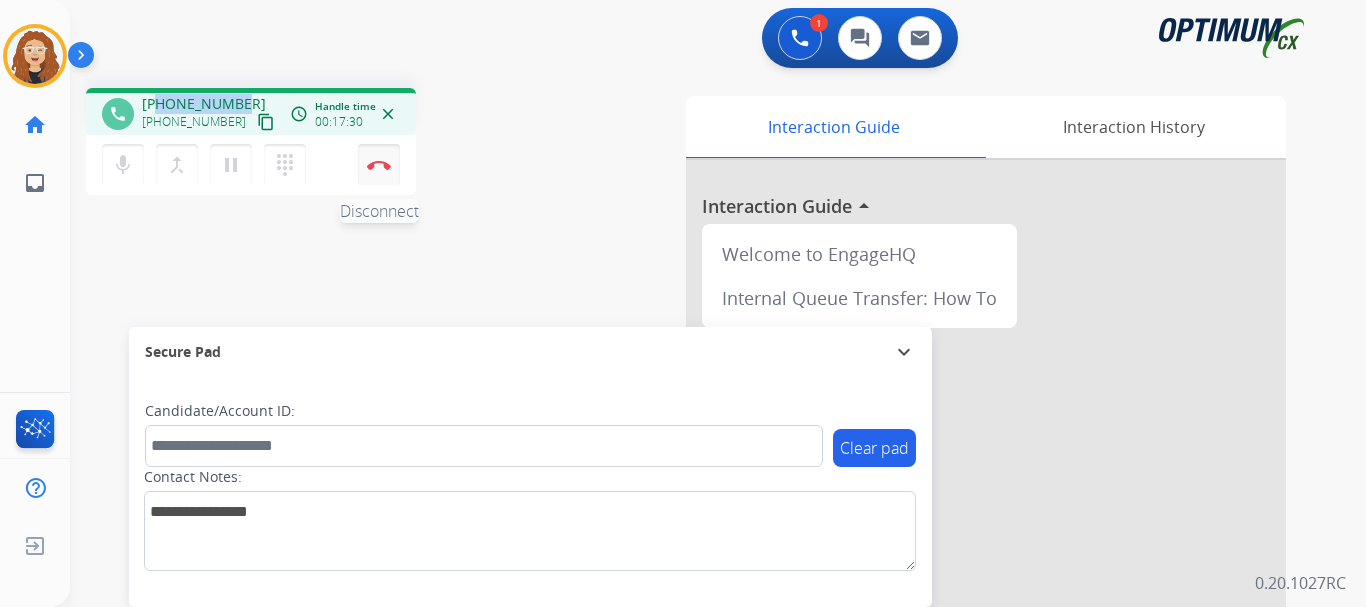 click on "Disconnect" at bounding box center [379, 165] 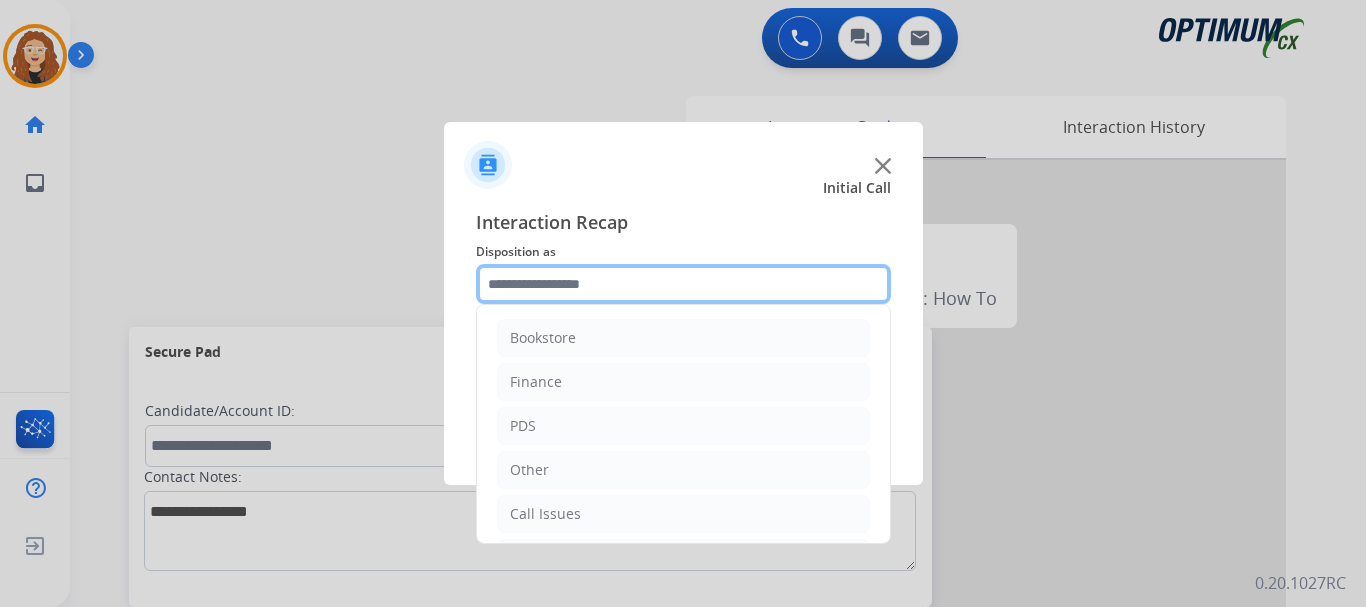 click 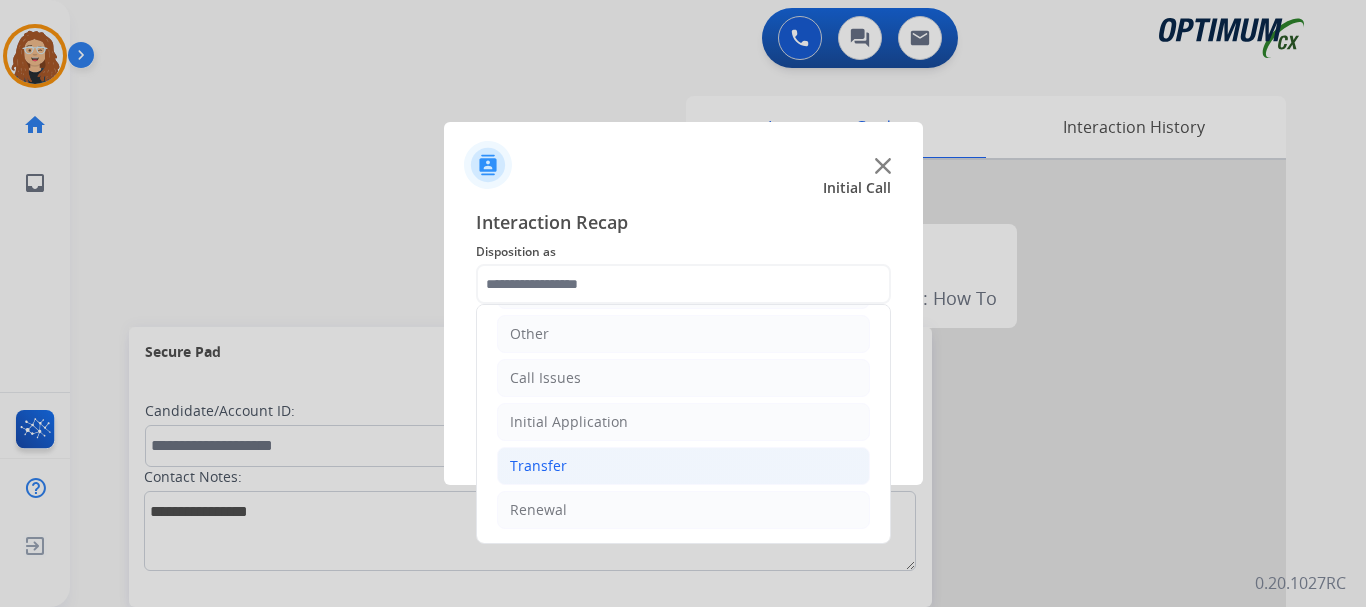drag, startPoint x: 659, startPoint y: 511, endPoint x: 840, endPoint y: 467, distance: 186.2713 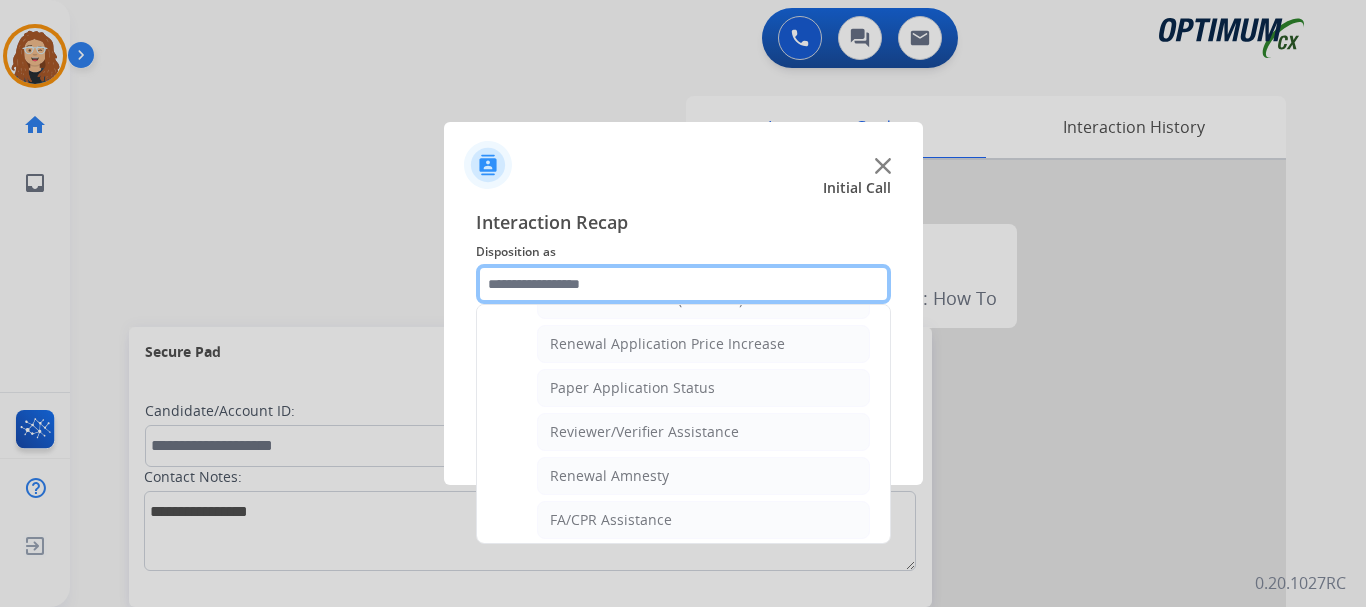 scroll, scrollTop: 683, scrollLeft: 0, axis: vertical 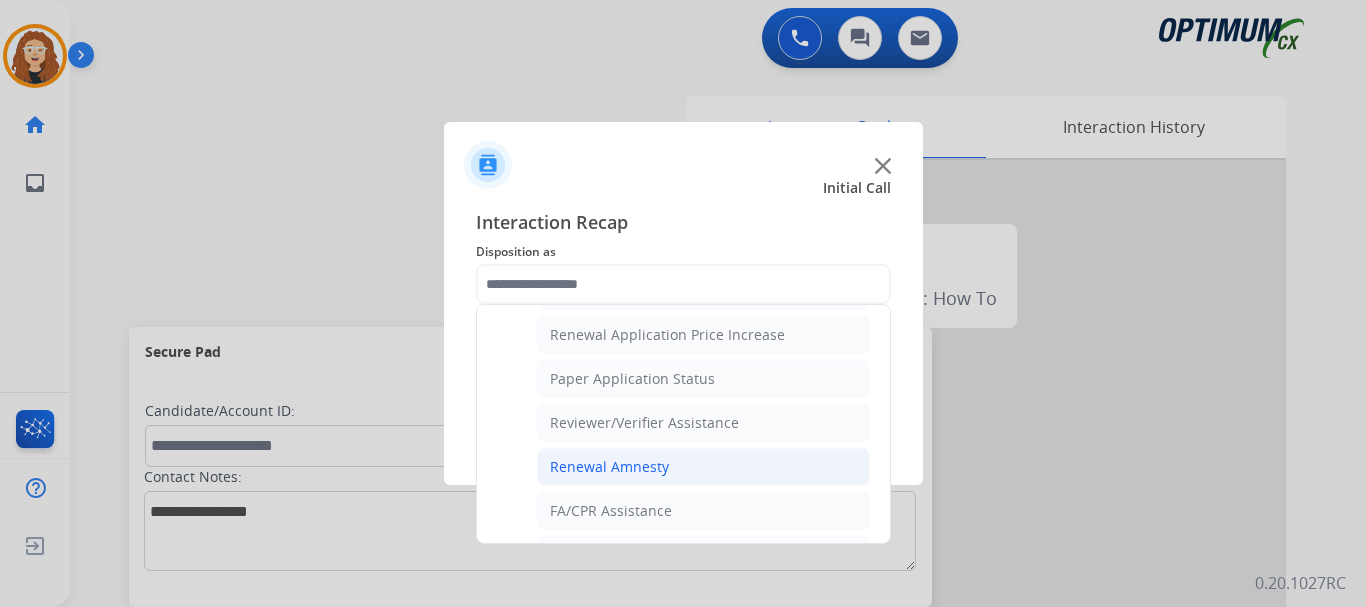 click on "Renewal Amnesty" 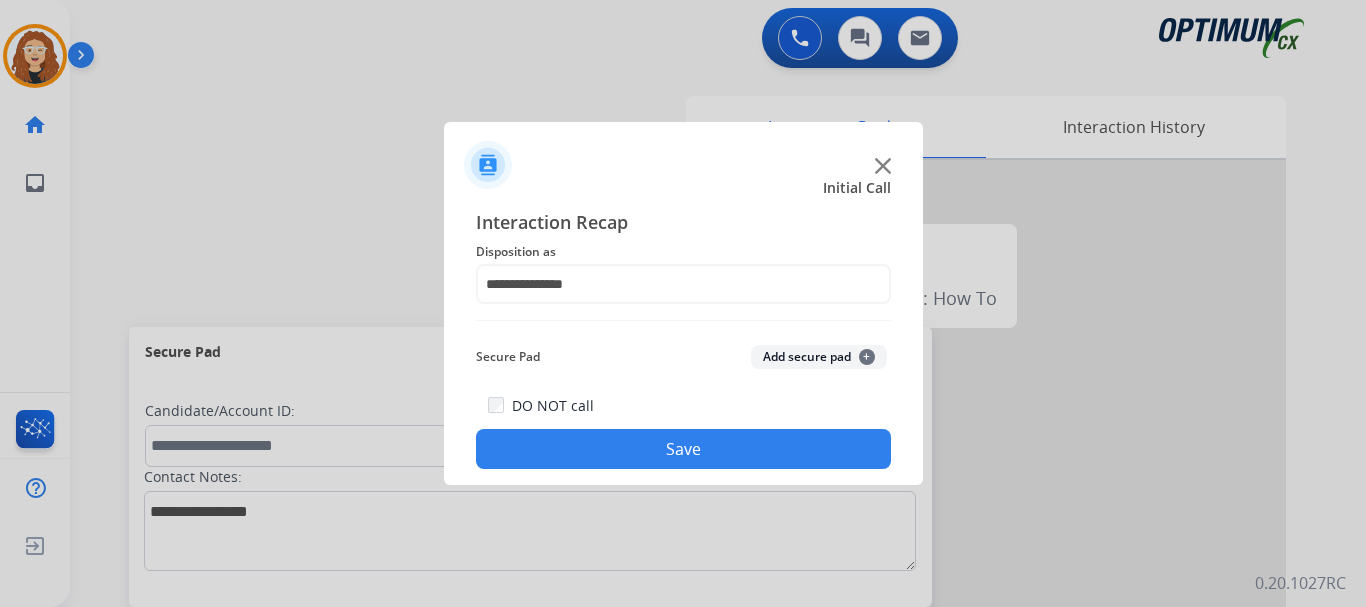click on "Save" 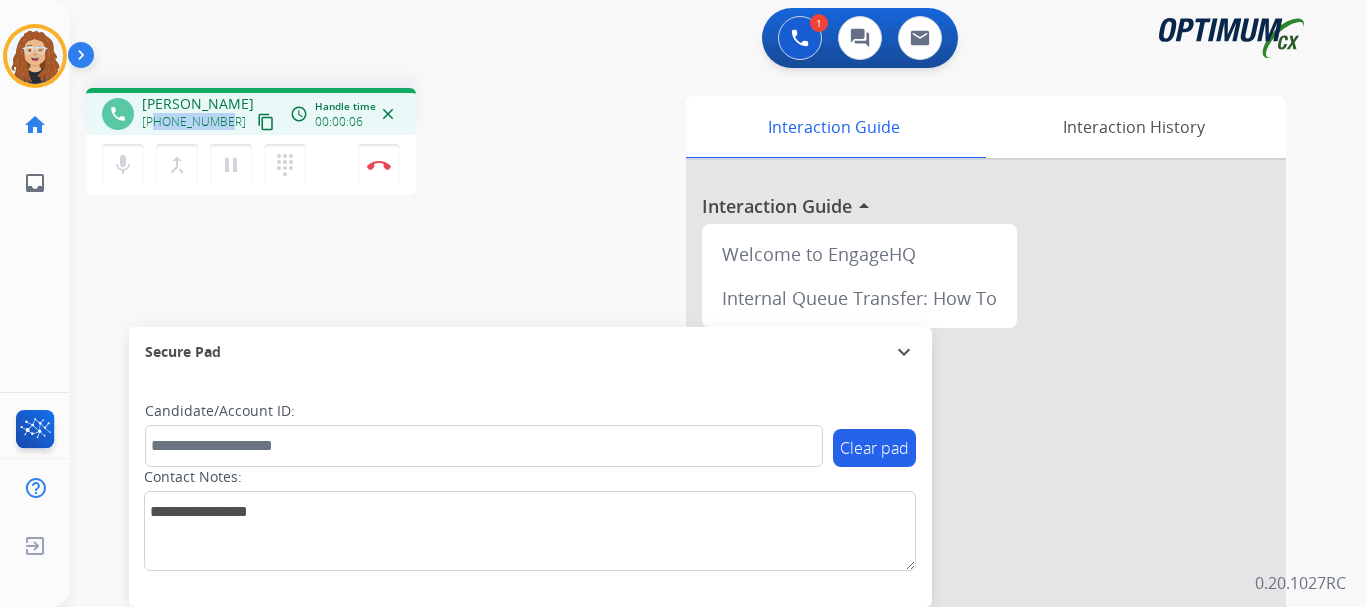 drag, startPoint x: 158, startPoint y: 123, endPoint x: 225, endPoint y: 116, distance: 67.36468 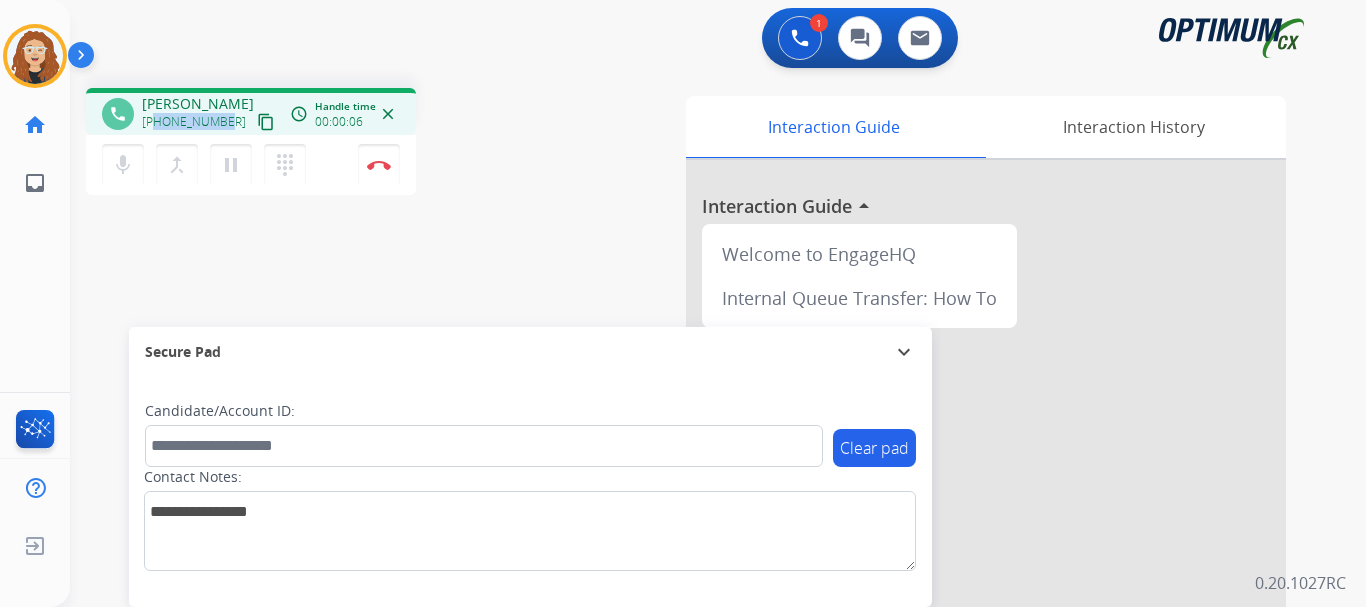 click on "[PHONE_NUMBER] content_copy" at bounding box center (210, 122) 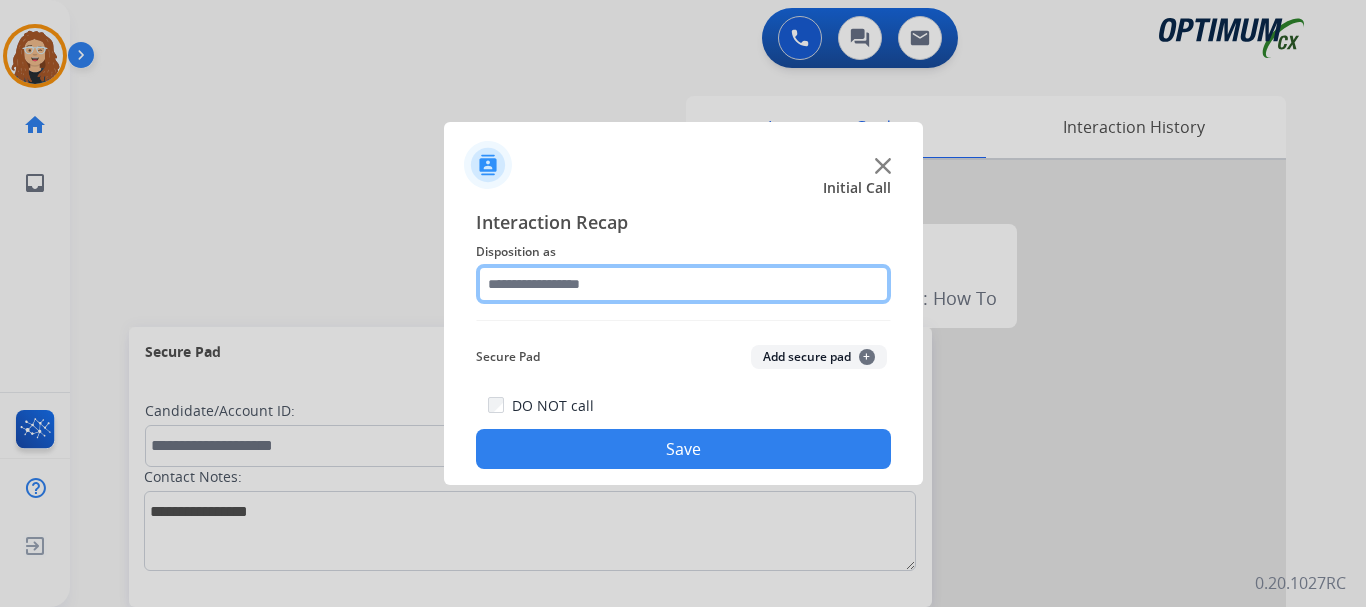 click 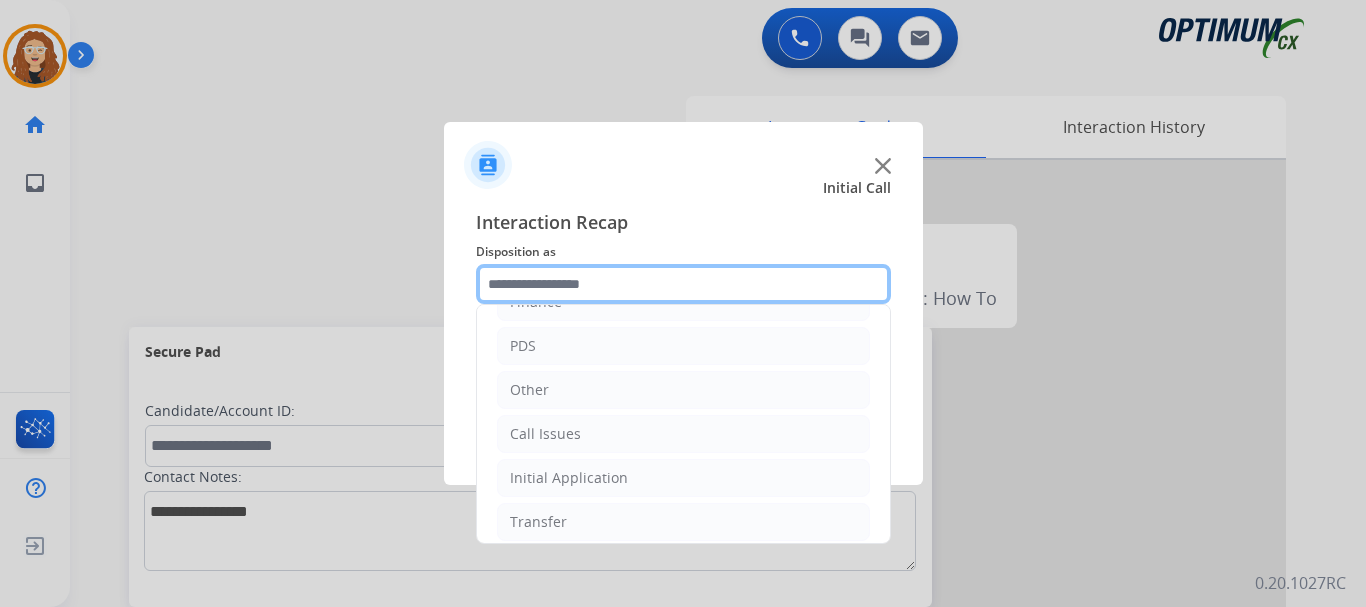 scroll, scrollTop: 91, scrollLeft: 0, axis: vertical 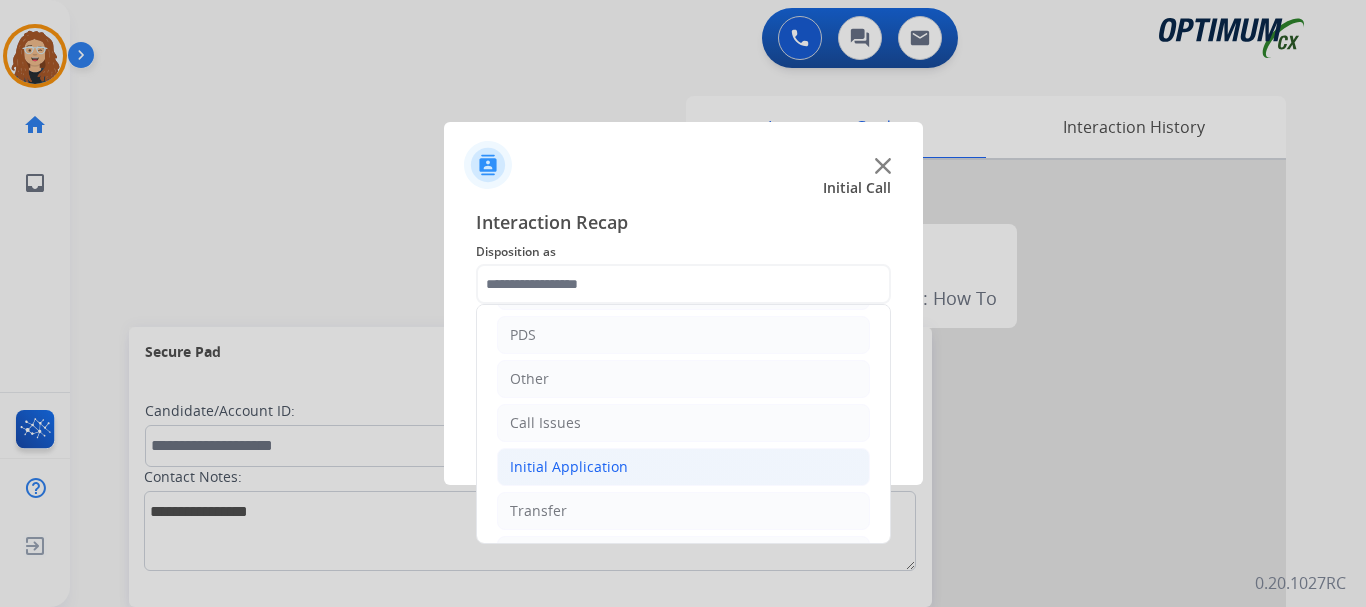 click on "Initial Application" 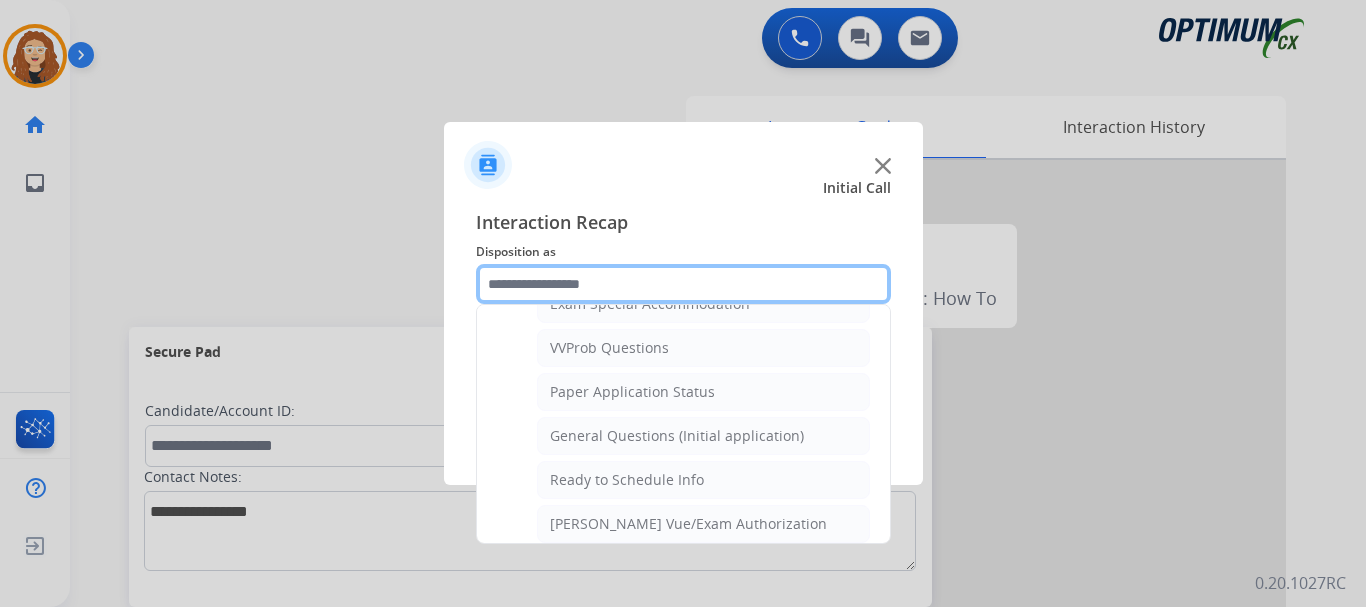 scroll, scrollTop: 1072, scrollLeft: 0, axis: vertical 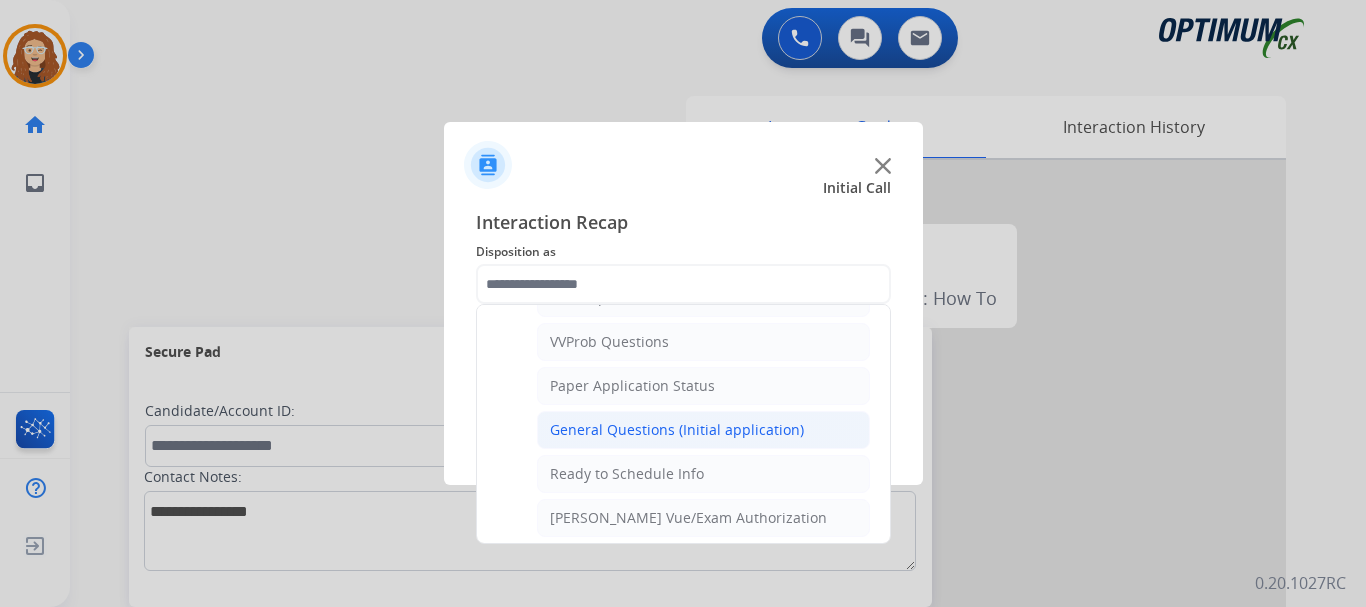 click on "General Questions (Initial application)" 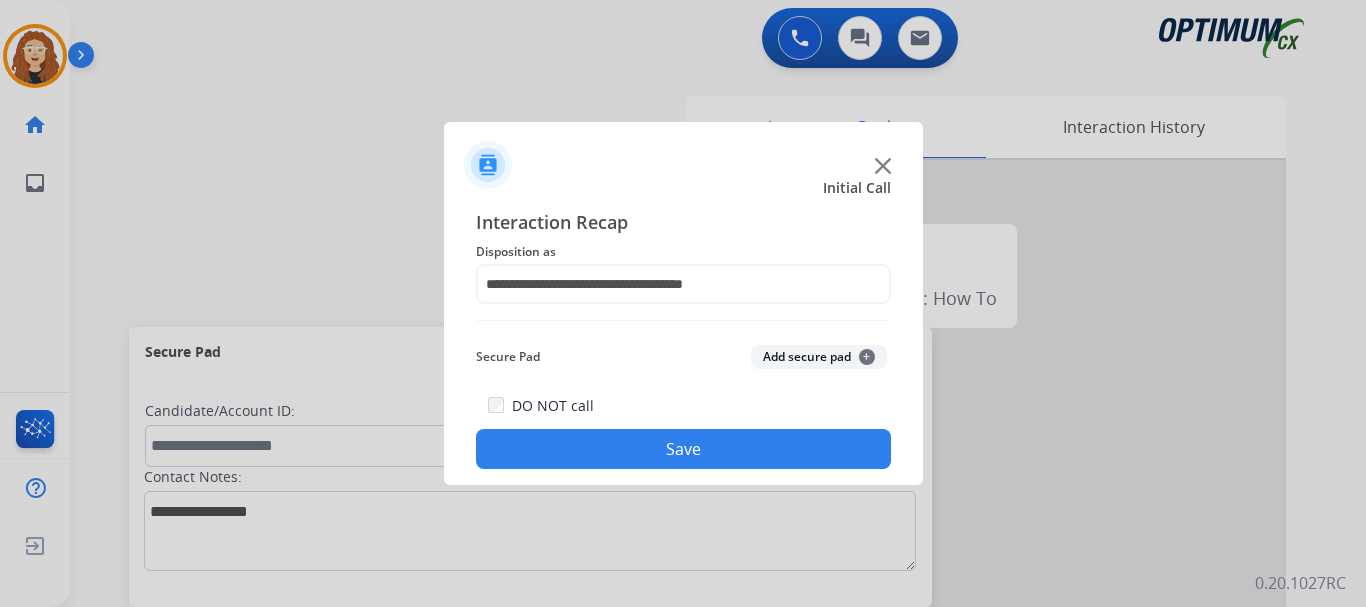 click on "Save" 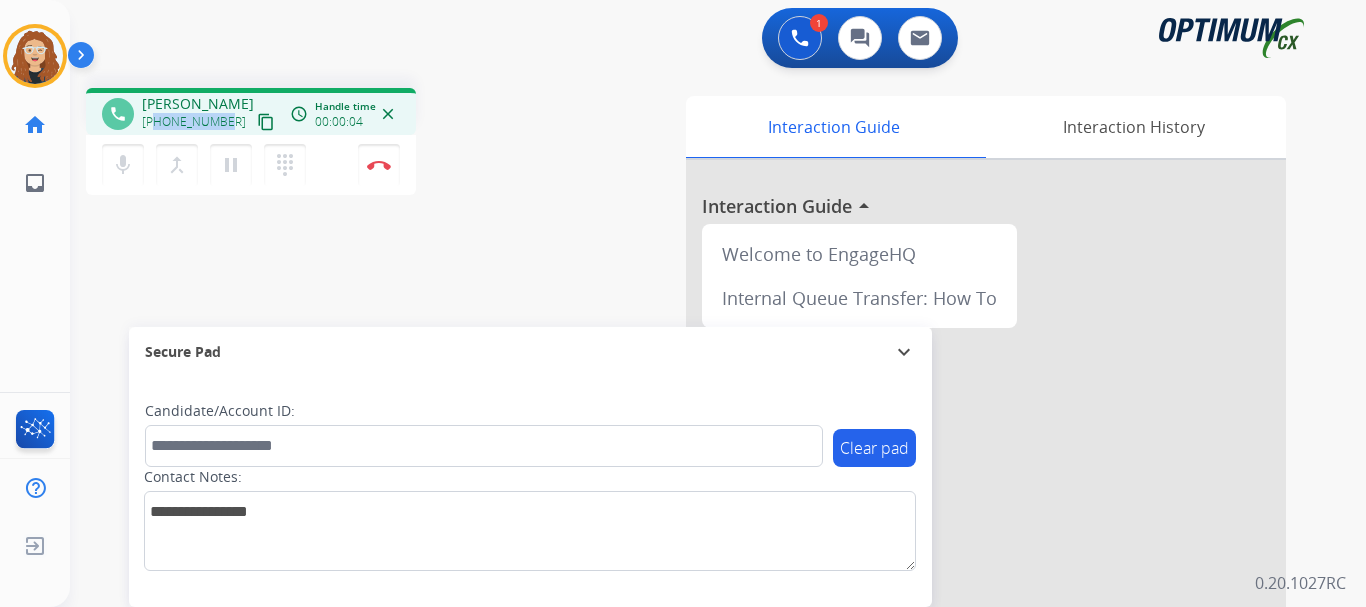 drag, startPoint x: 156, startPoint y: 122, endPoint x: 221, endPoint y: 117, distance: 65.192024 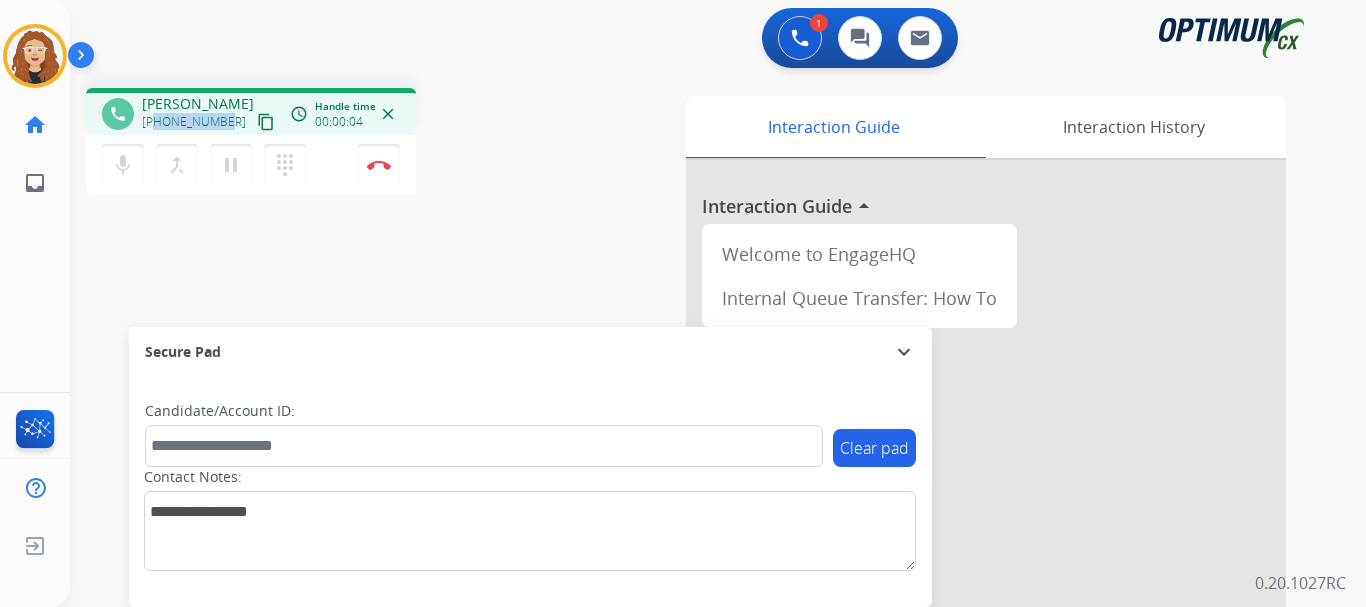 click on "[PHONE_NUMBER]" at bounding box center [194, 122] 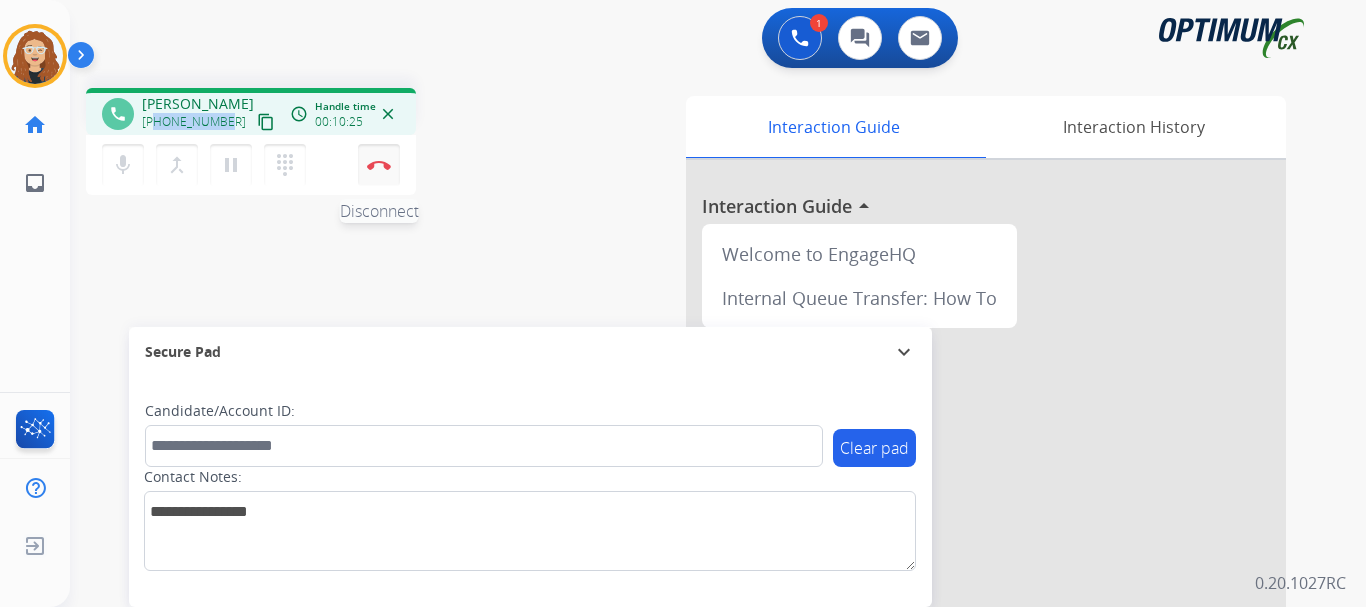 click at bounding box center (379, 165) 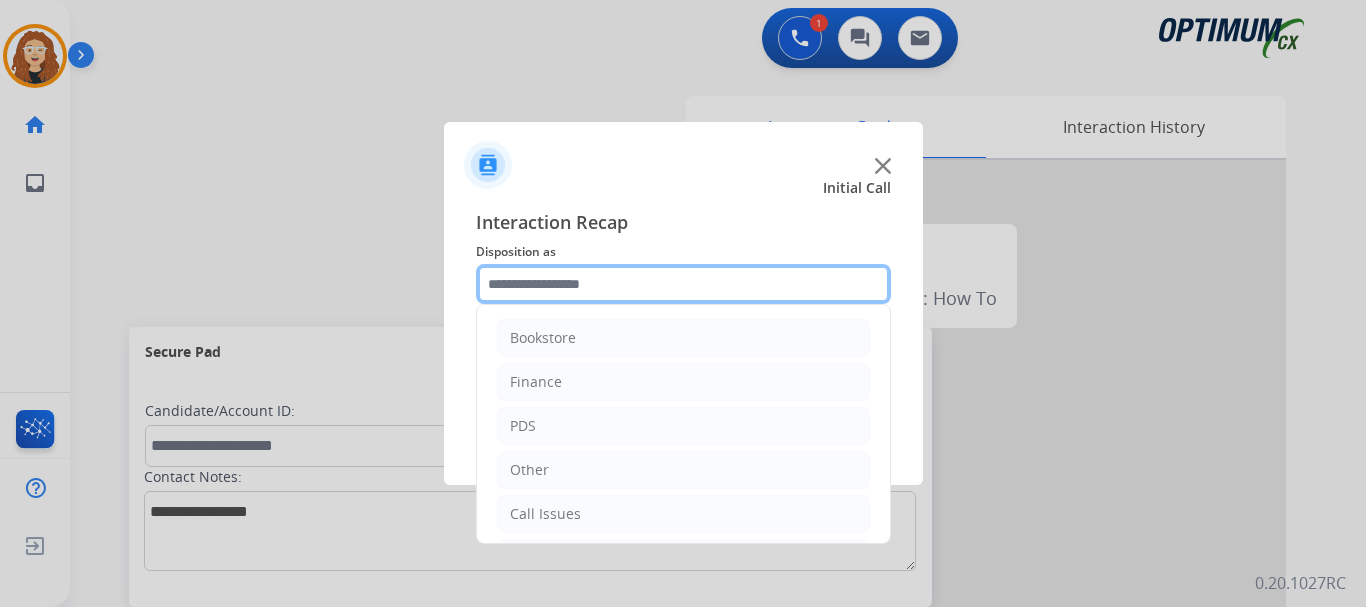 click 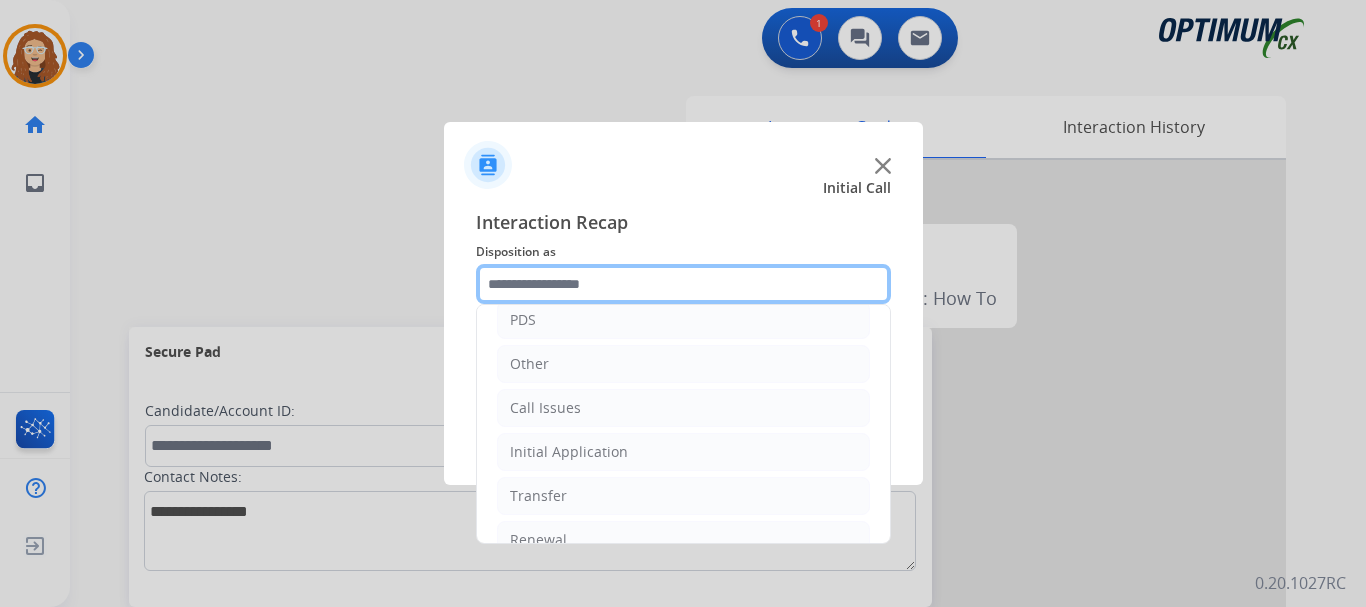 scroll, scrollTop: 136, scrollLeft: 0, axis: vertical 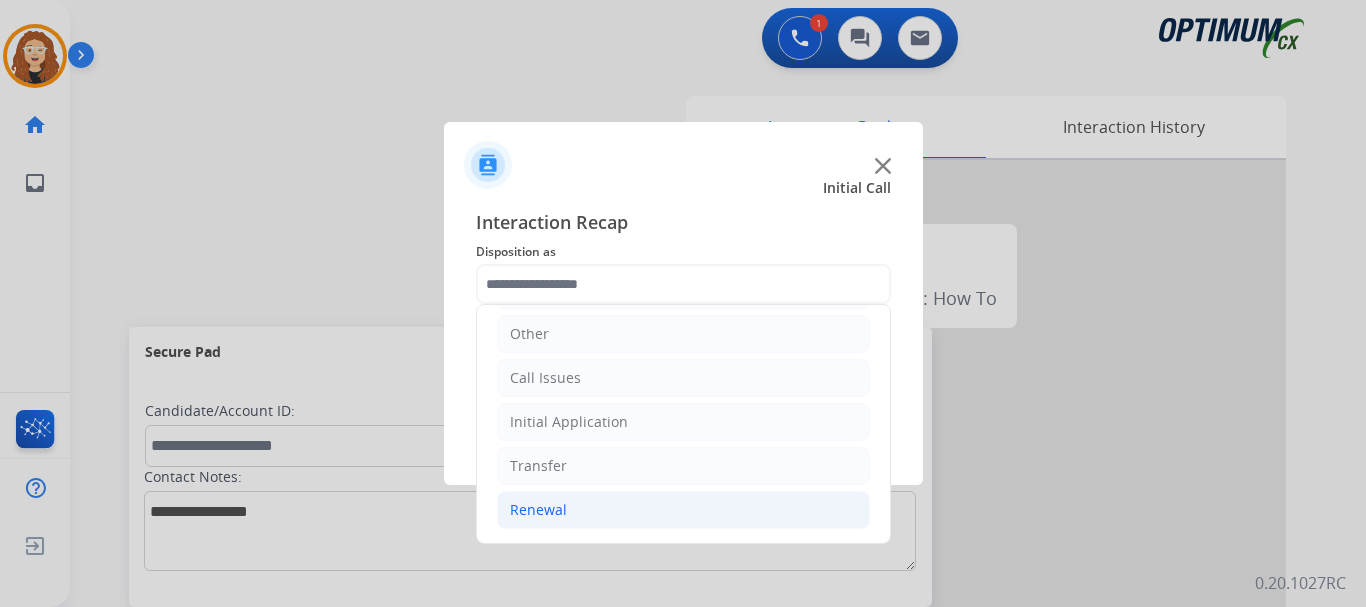 click on "Renewal" 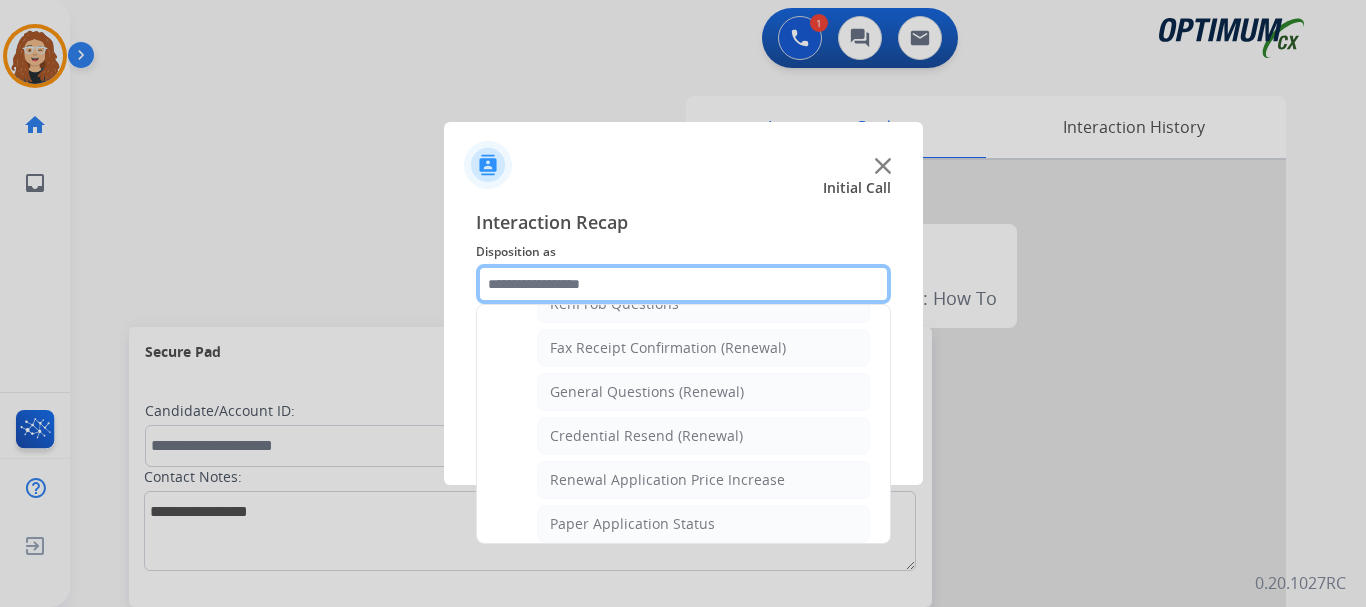 scroll, scrollTop: 539, scrollLeft: 0, axis: vertical 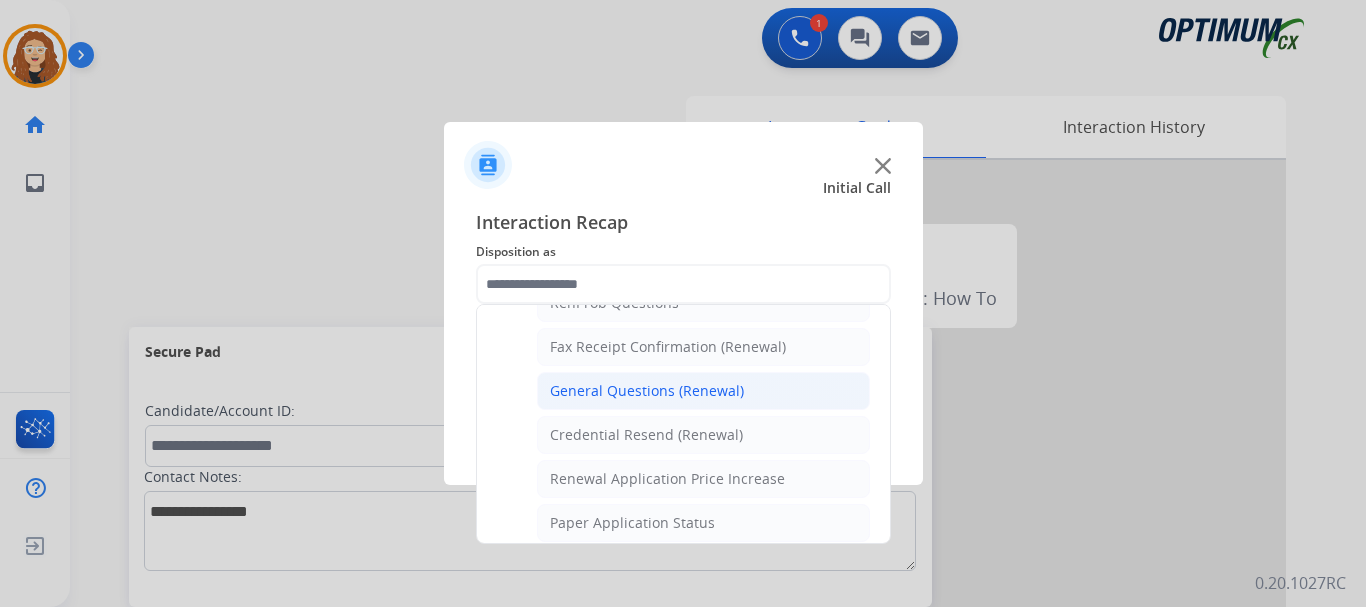 click on "General Questions (Renewal)" 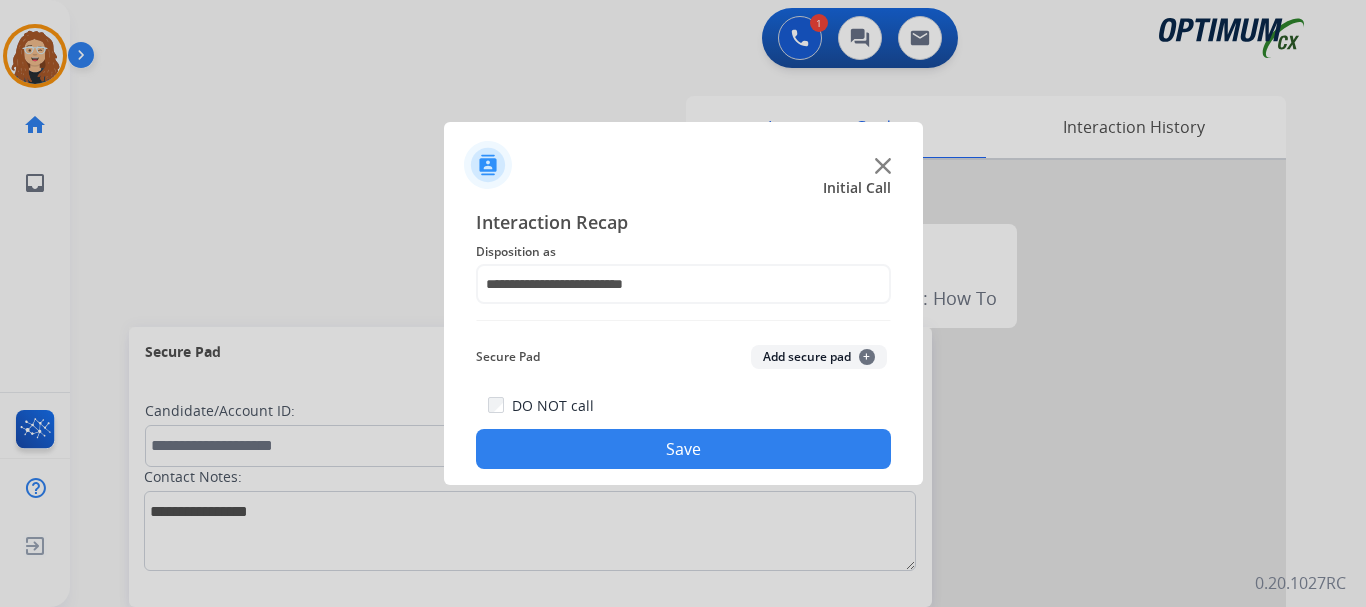click on "Save" 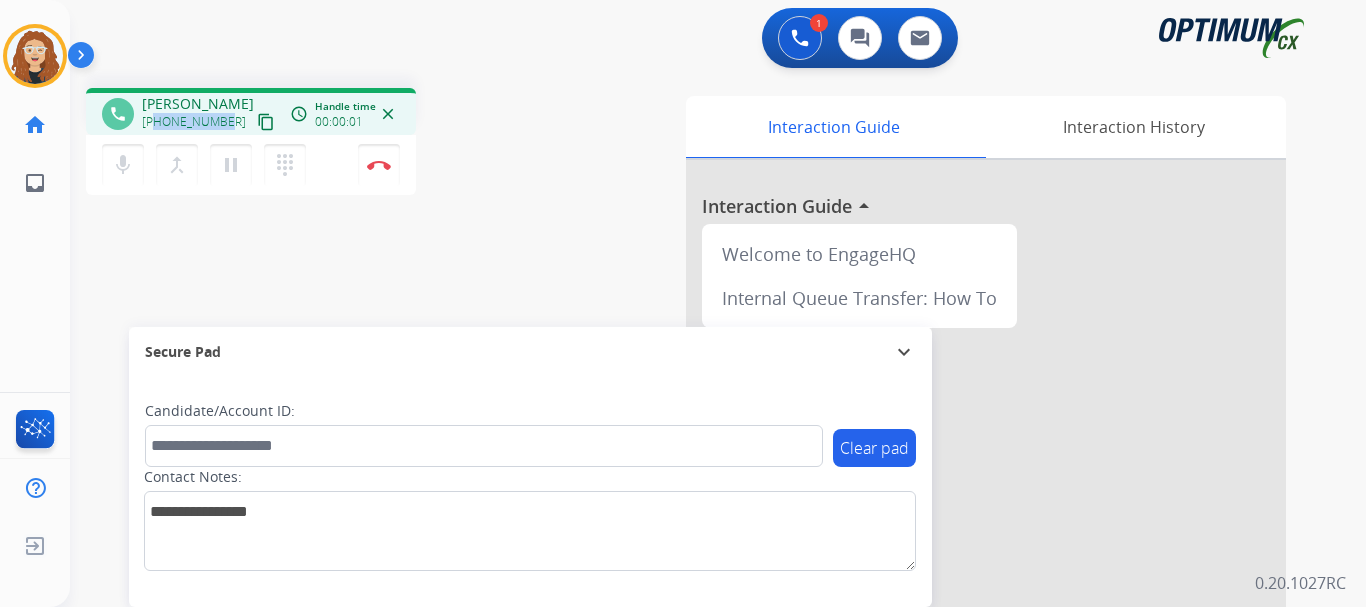 drag, startPoint x: 158, startPoint y: 123, endPoint x: 227, endPoint y: 118, distance: 69.18092 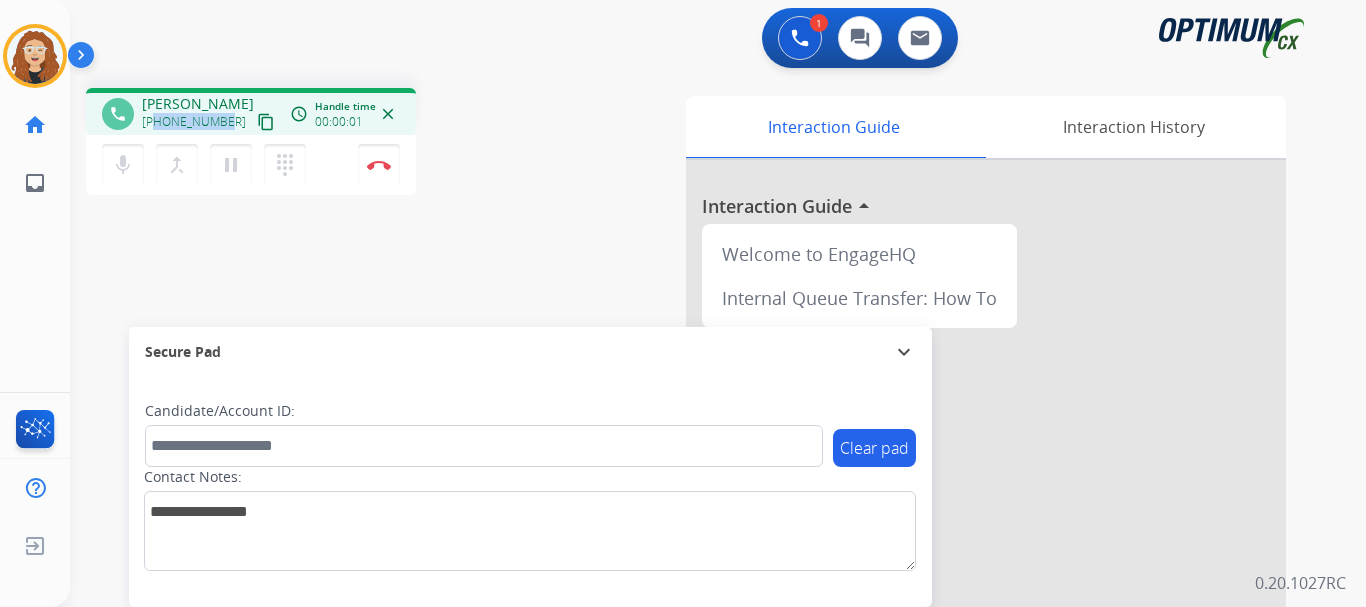 click on "[PHONE_NUMBER] content_copy" at bounding box center (210, 122) 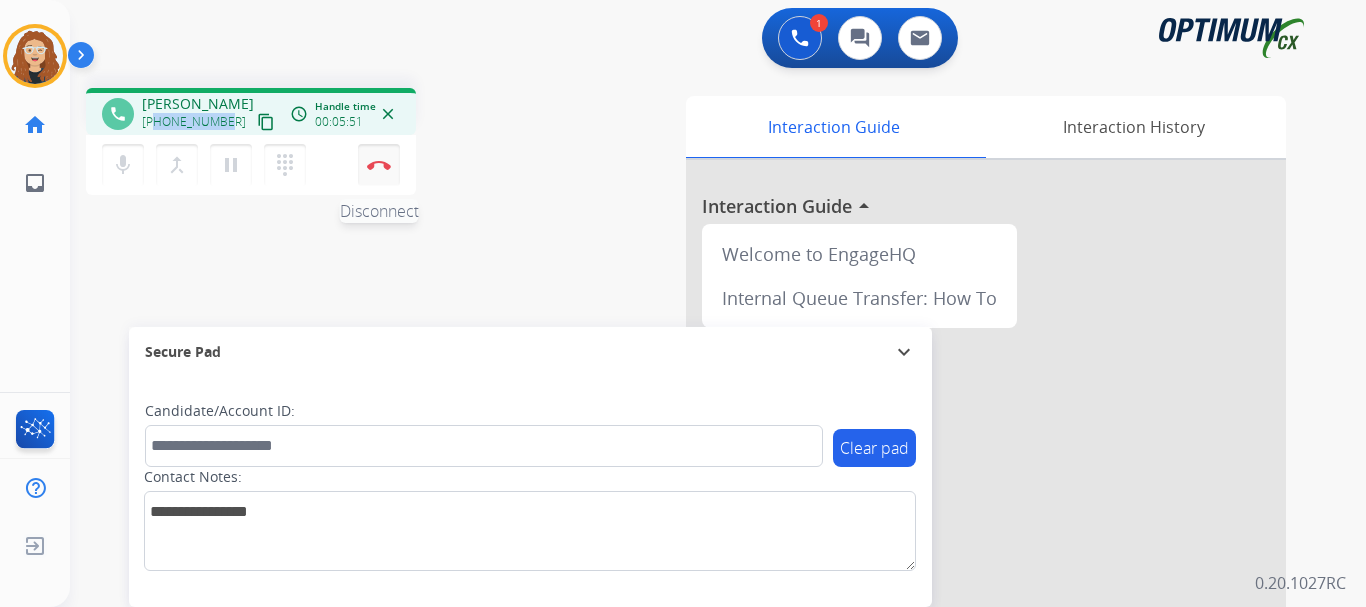 click at bounding box center [379, 165] 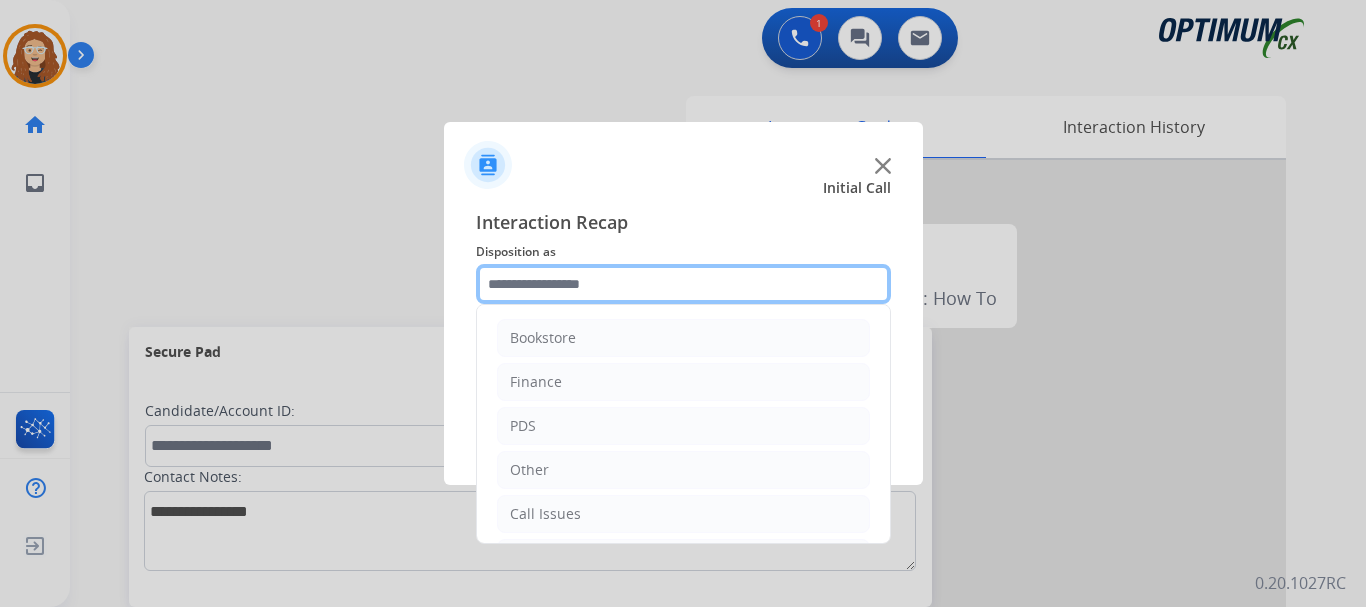 click 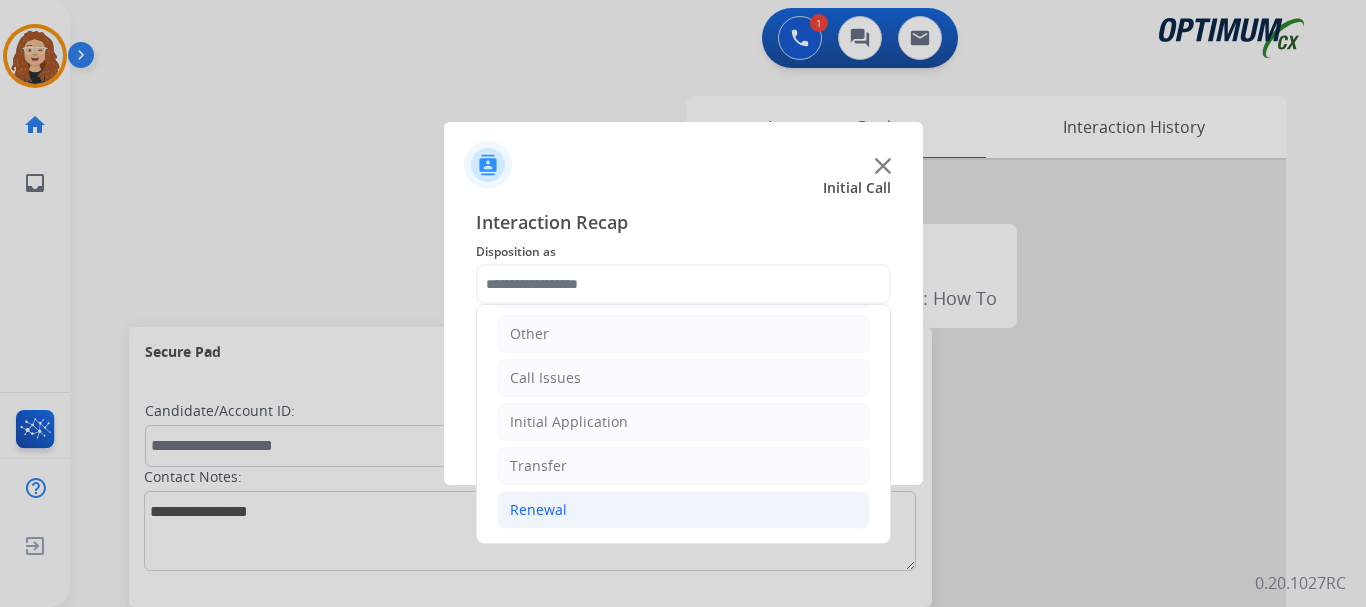 drag, startPoint x: 680, startPoint y: 506, endPoint x: 696, endPoint y: 506, distance: 16 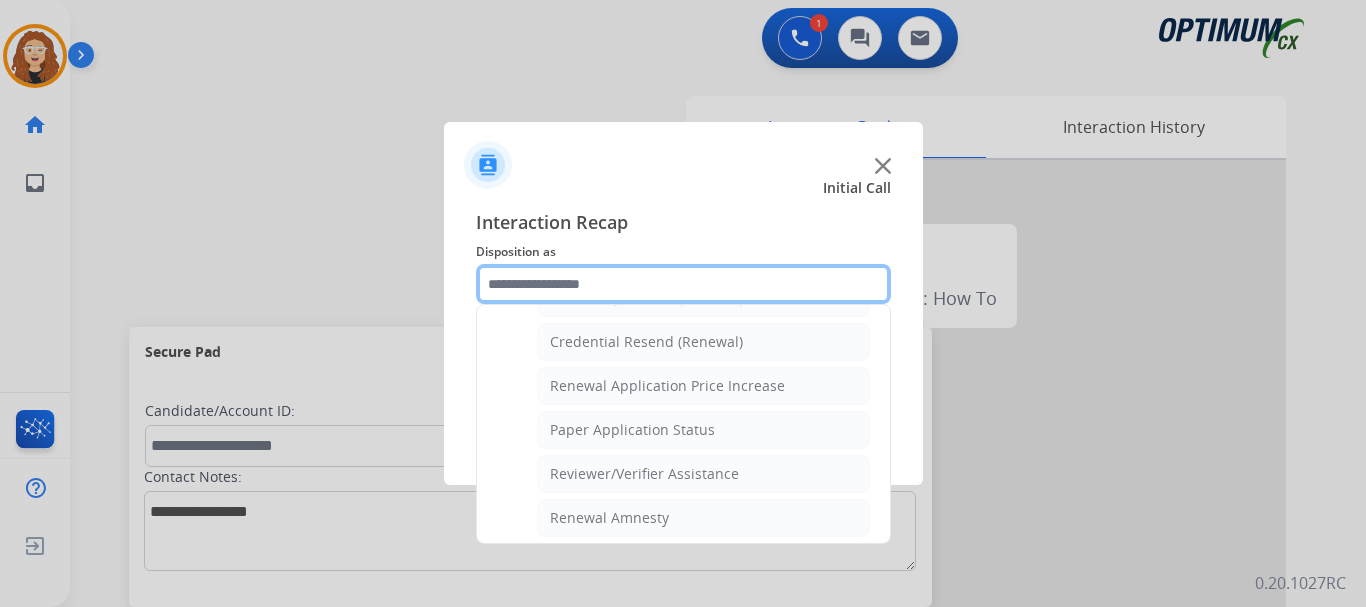 scroll, scrollTop: 636, scrollLeft: 0, axis: vertical 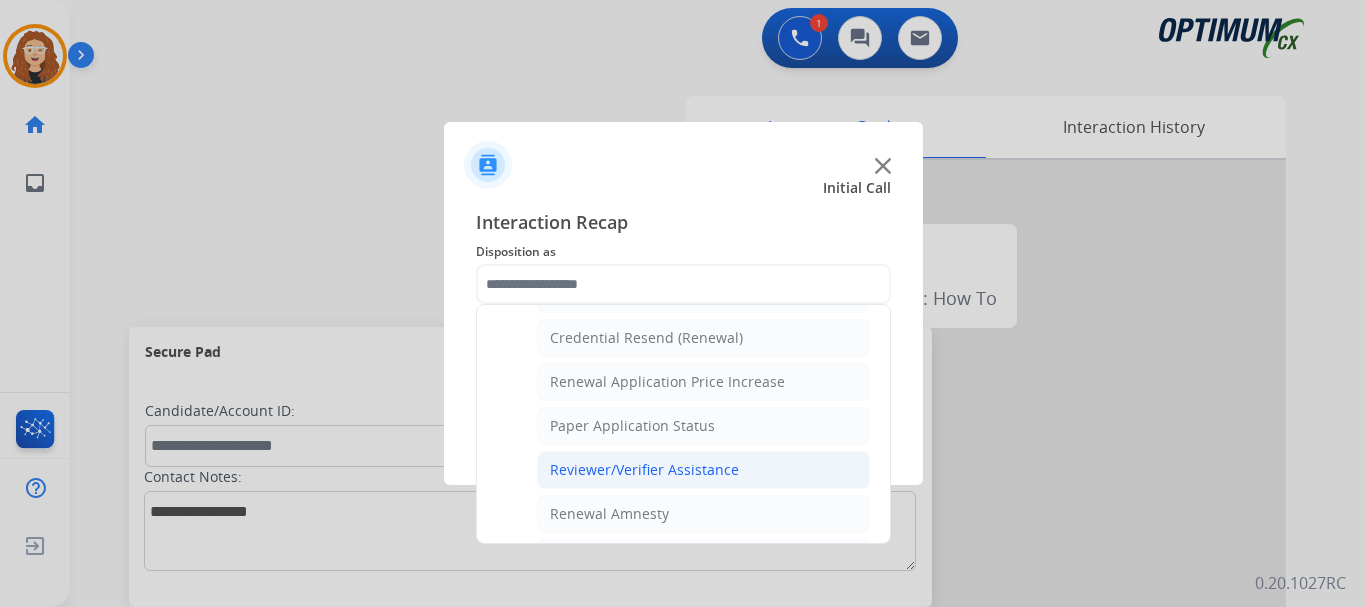 click on "Reviewer/Verifier Assistance" 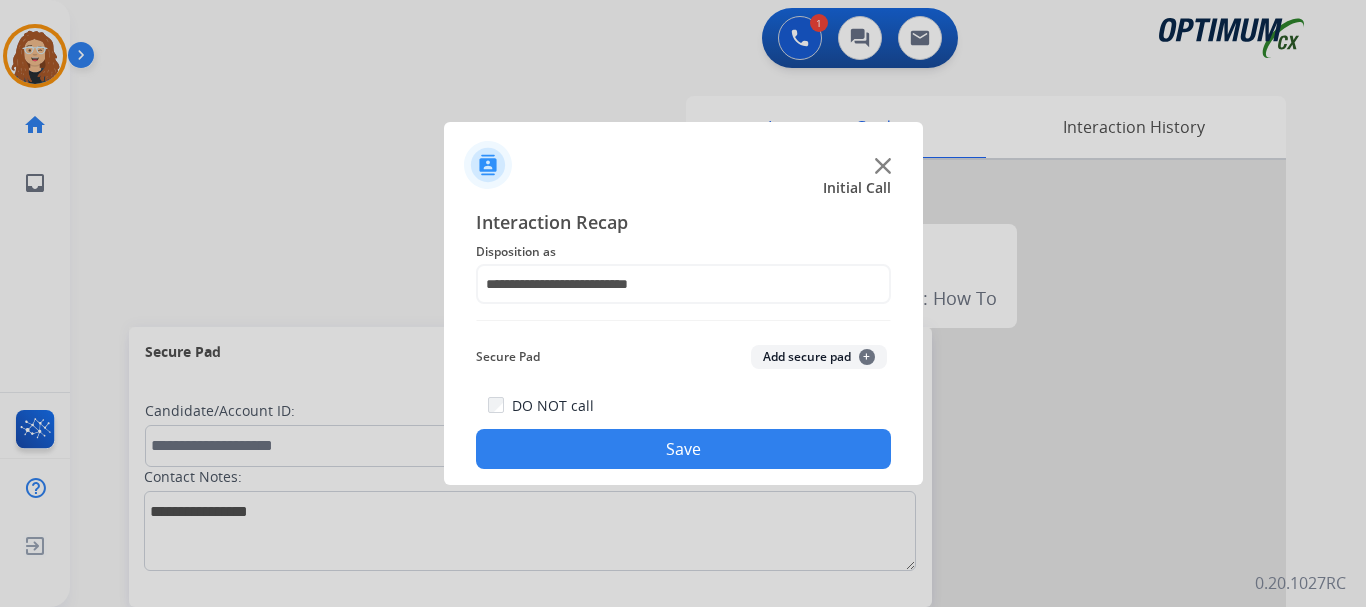 click on "Save" 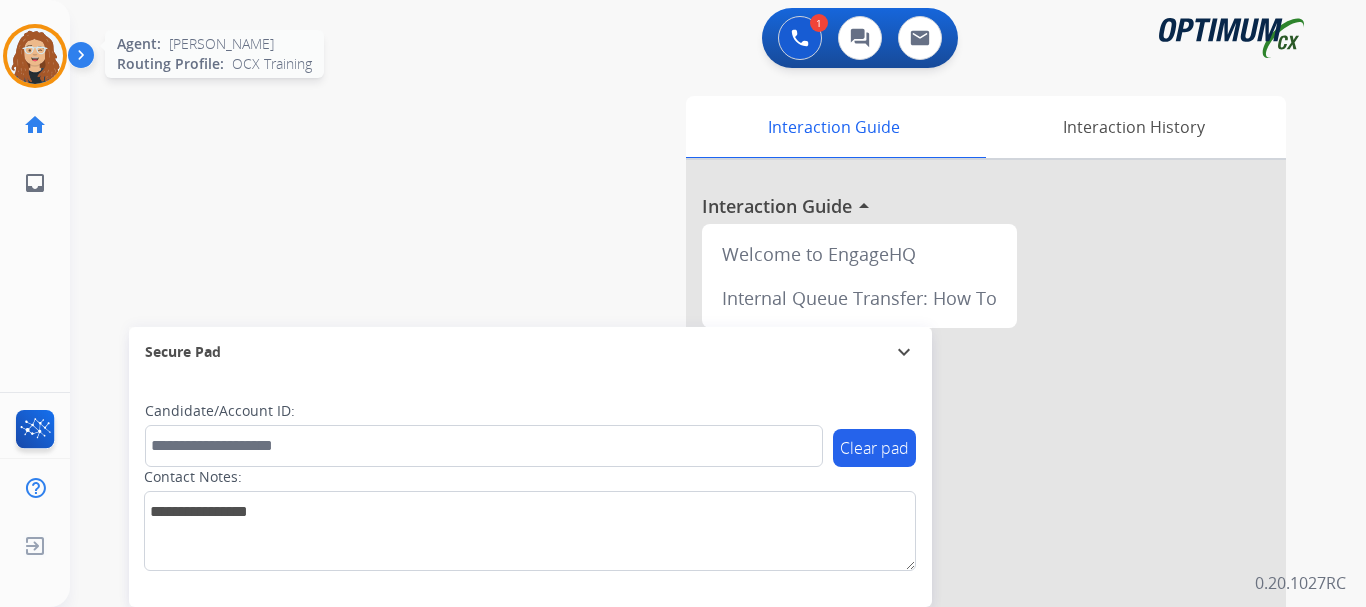 click at bounding box center (35, 56) 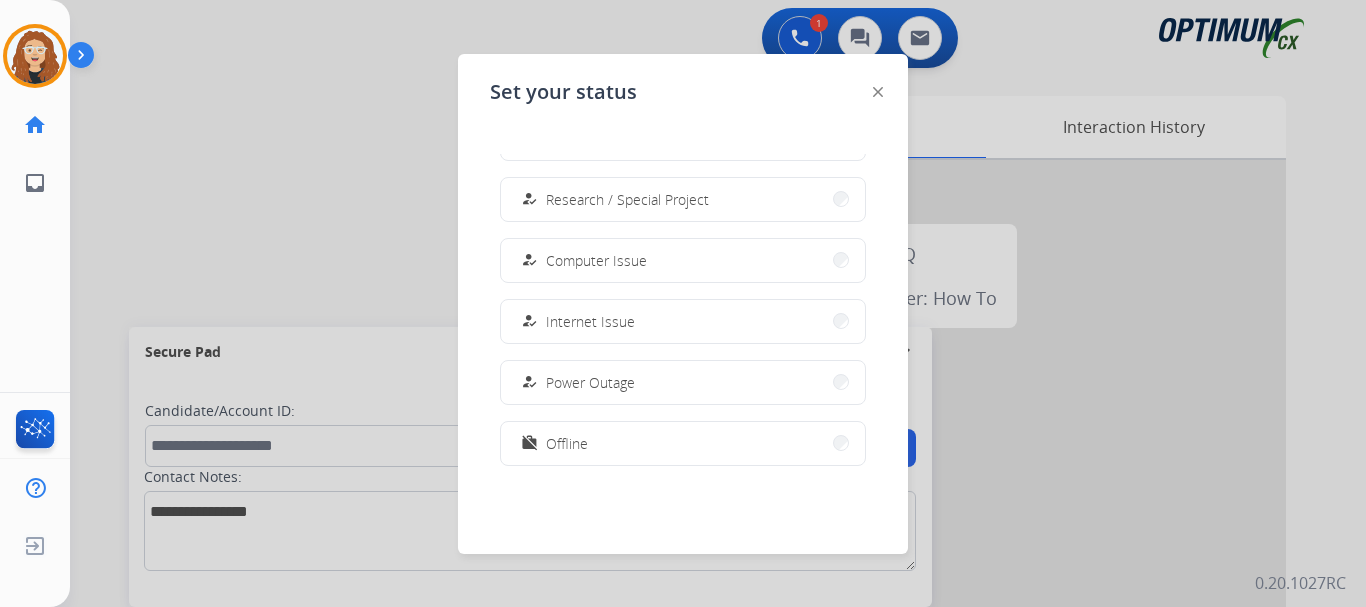 scroll, scrollTop: 499, scrollLeft: 0, axis: vertical 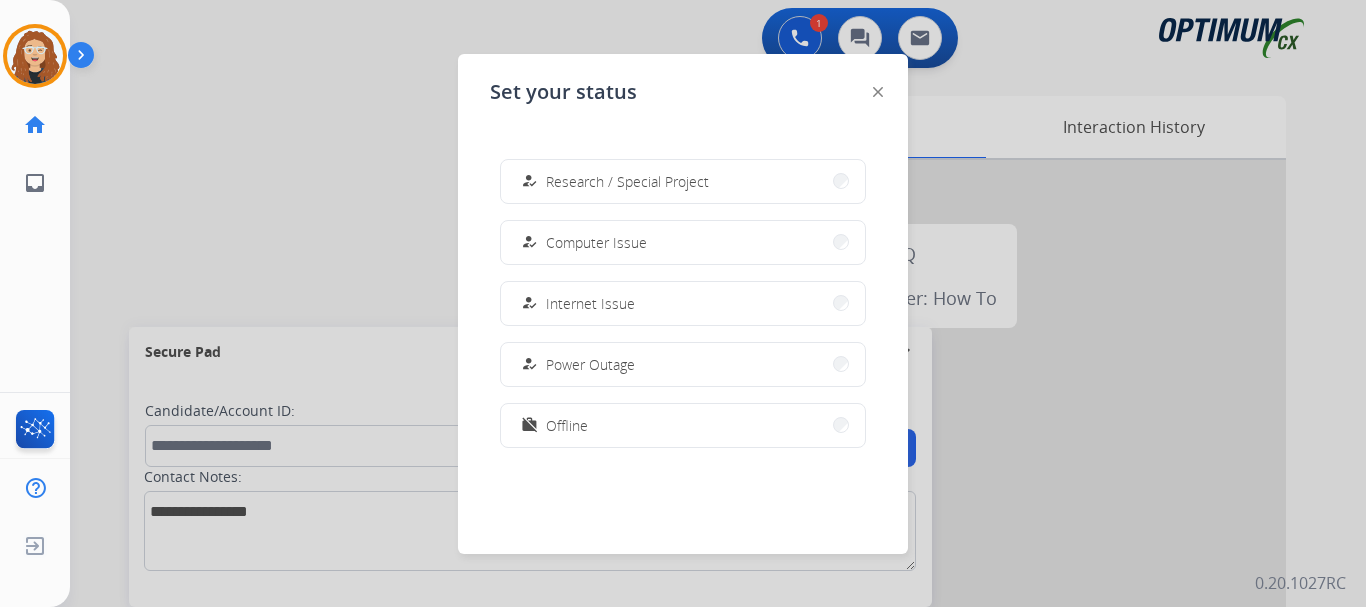 click on "work_off Offline" at bounding box center (683, 425) 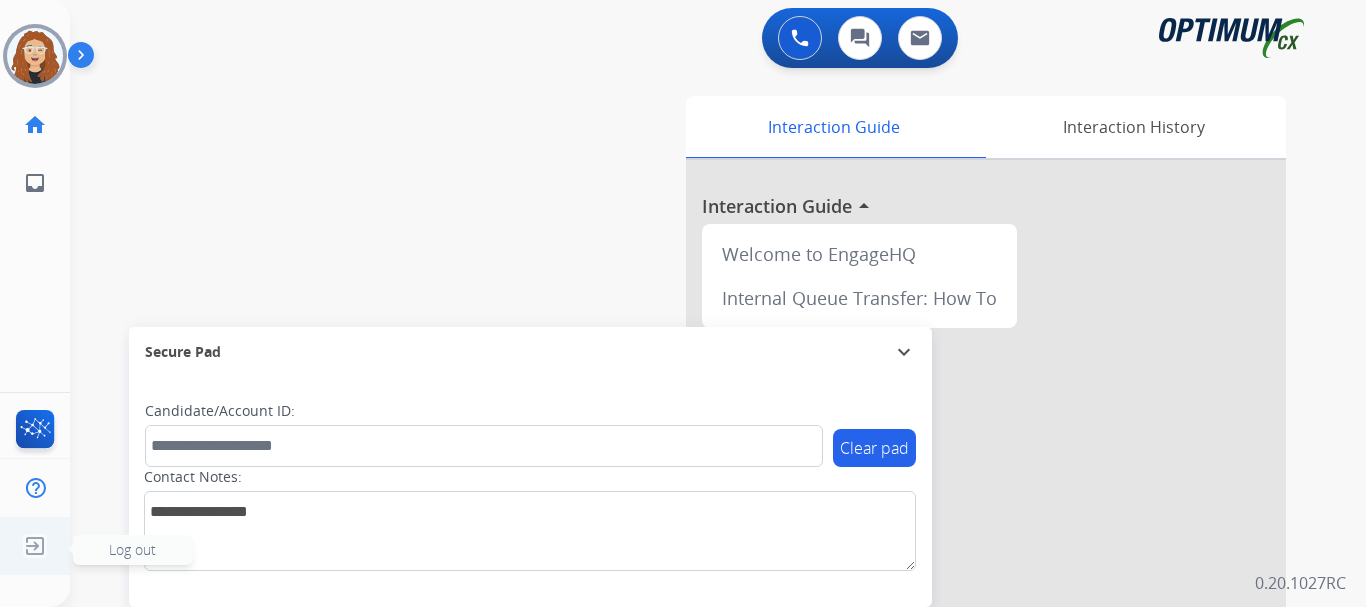 click 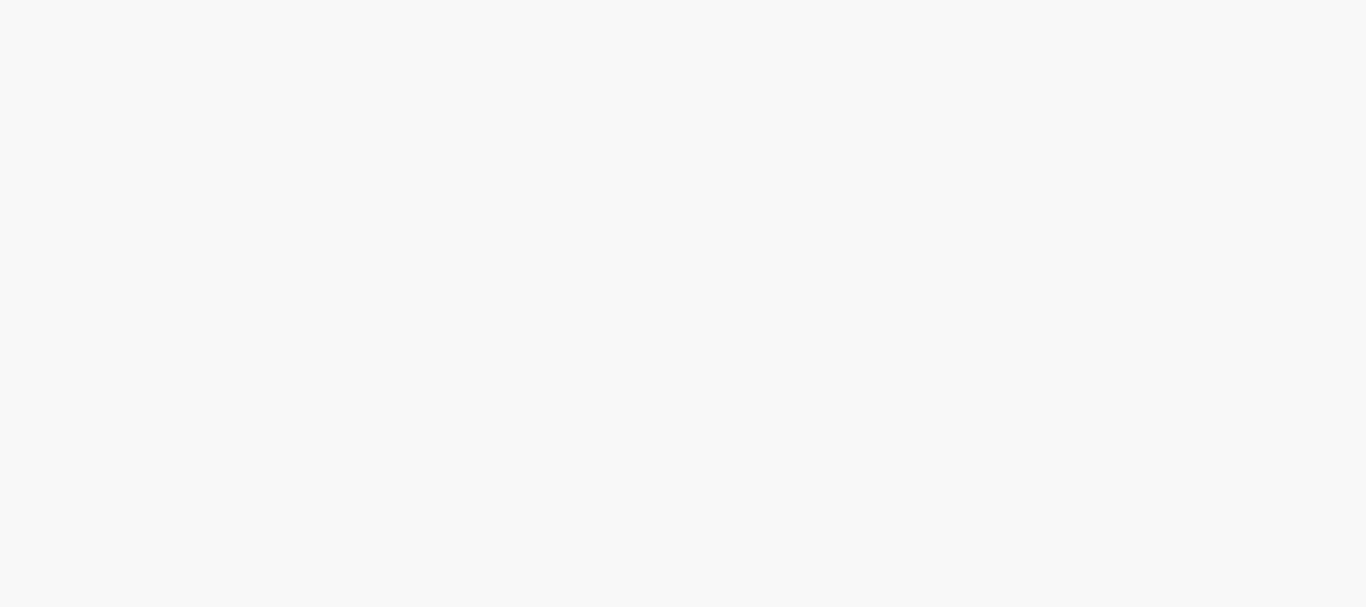 scroll, scrollTop: 0, scrollLeft: 0, axis: both 